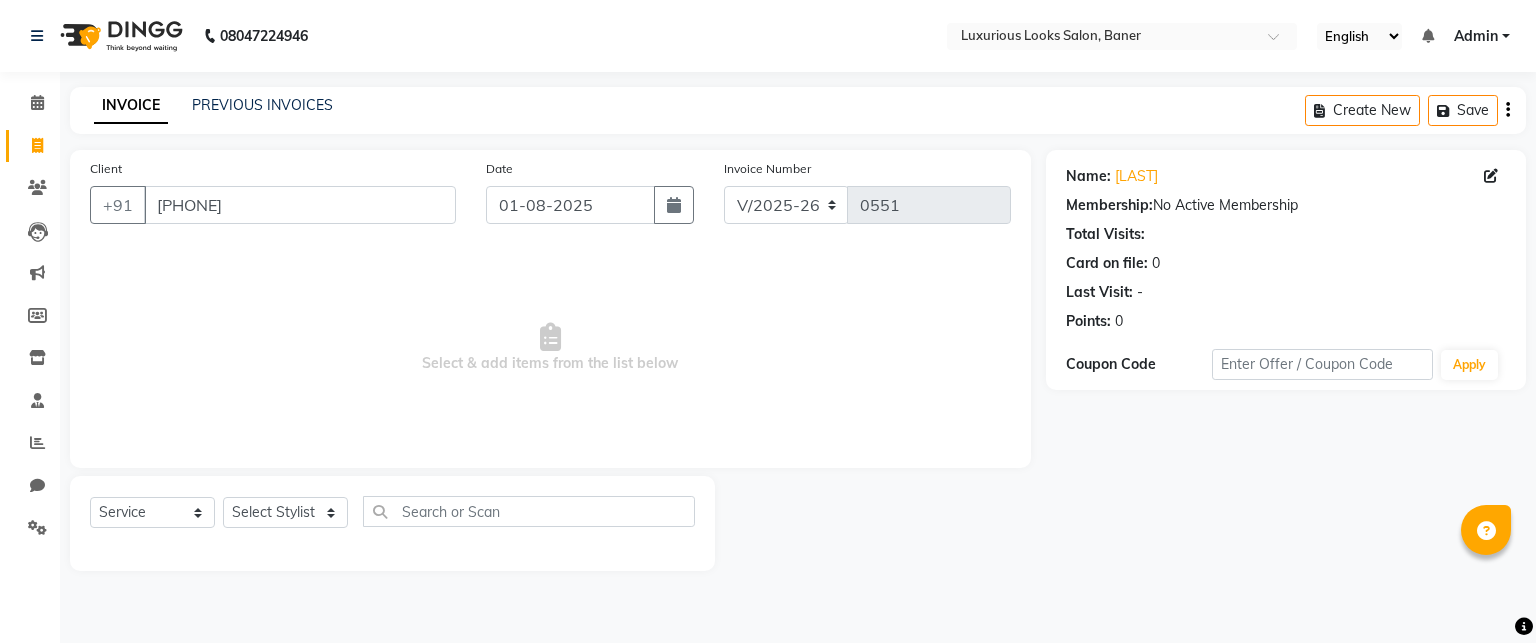 select on "7573" 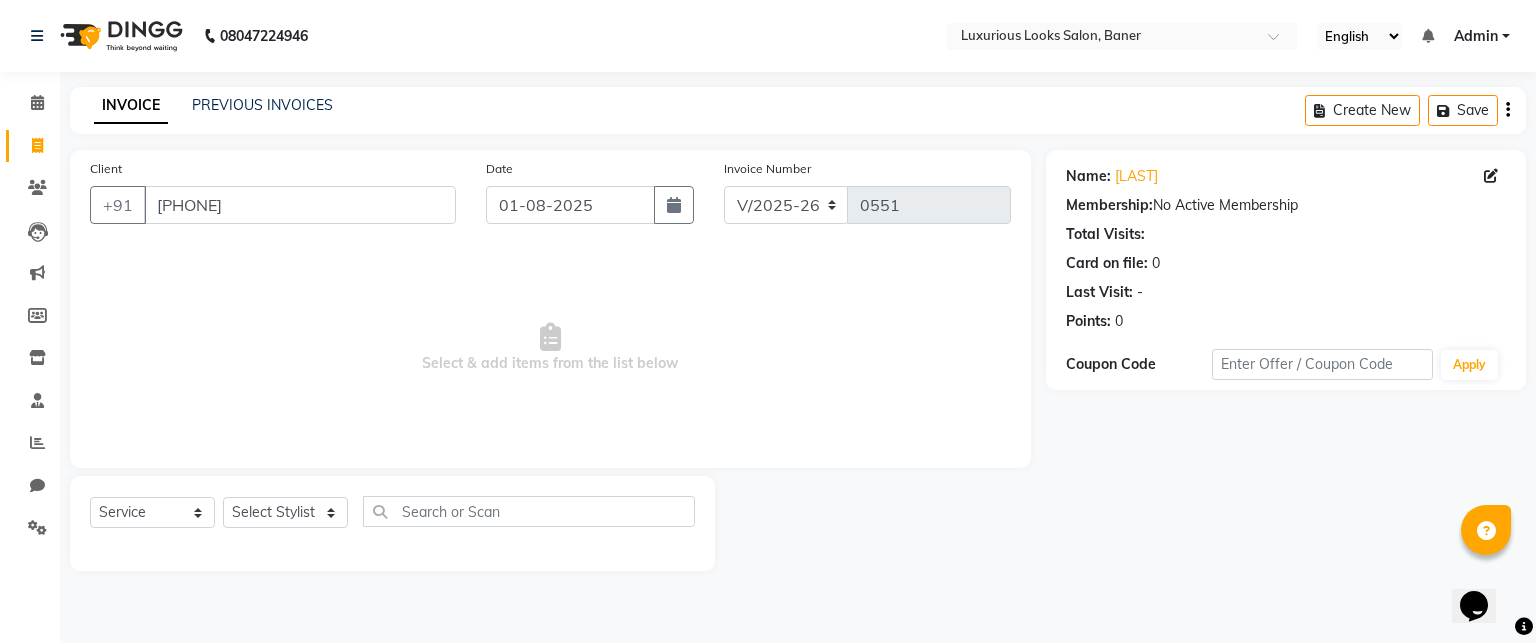 scroll, scrollTop: 0, scrollLeft: 0, axis: both 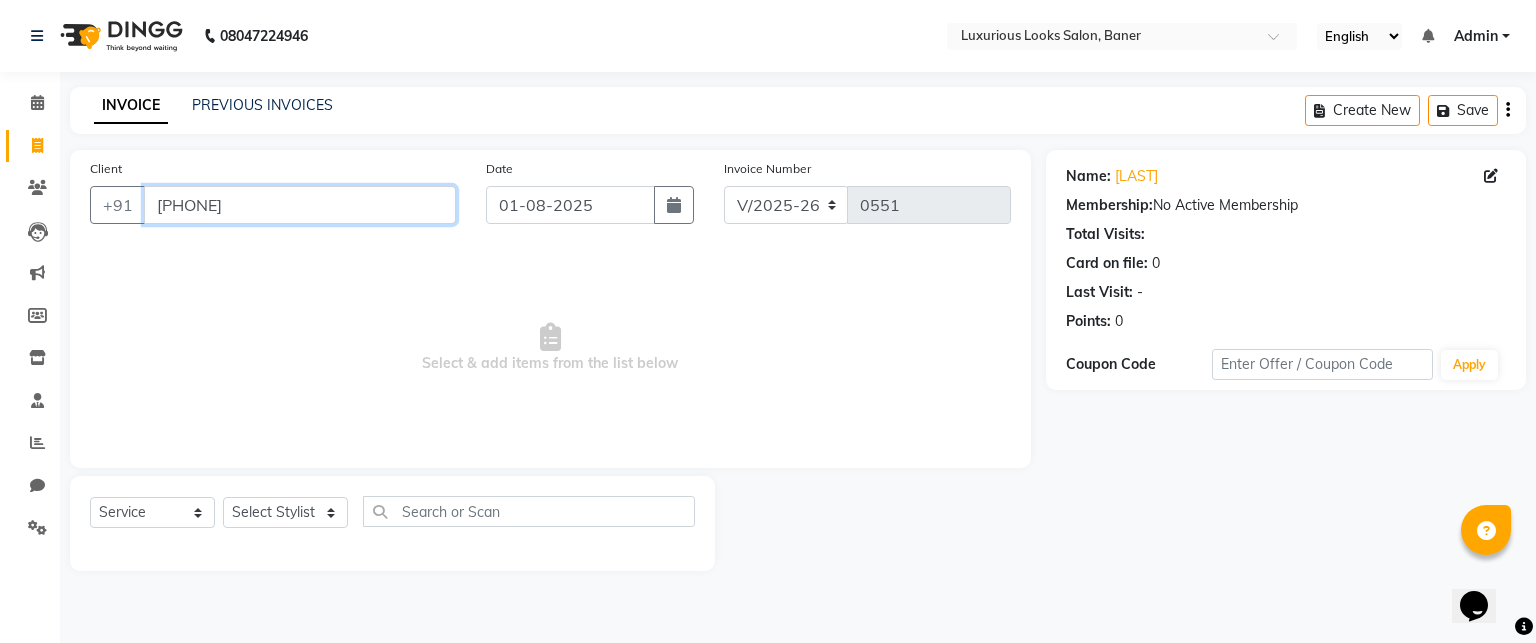 click on "[PHONE]" at bounding box center [300, 205] 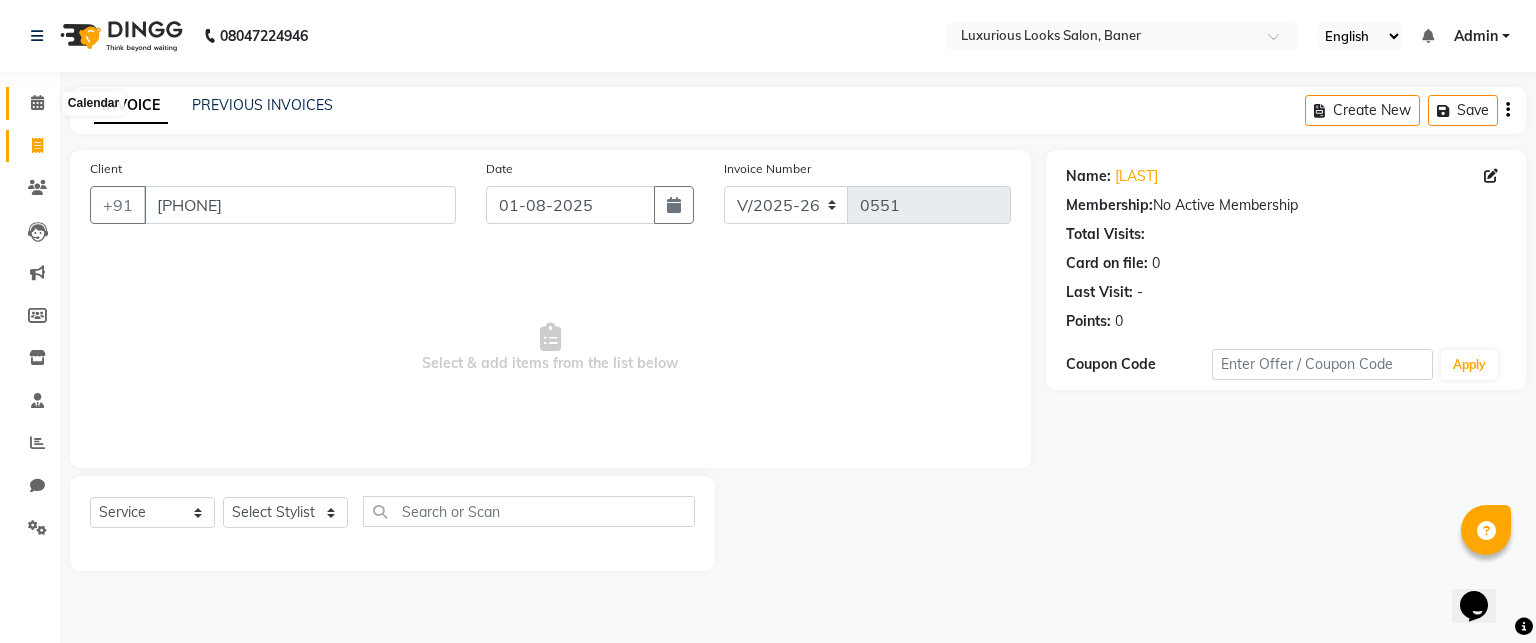 click 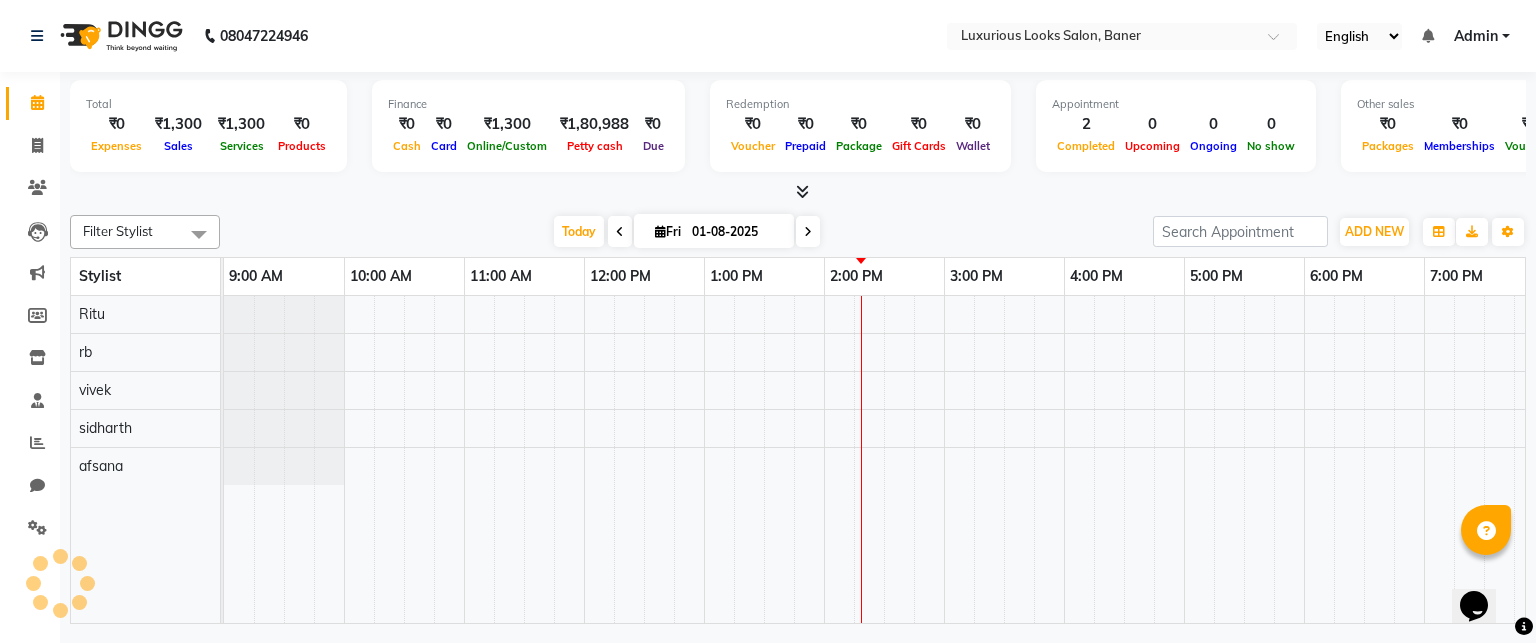 scroll, scrollTop: 0, scrollLeft: 378, axis: horizontal 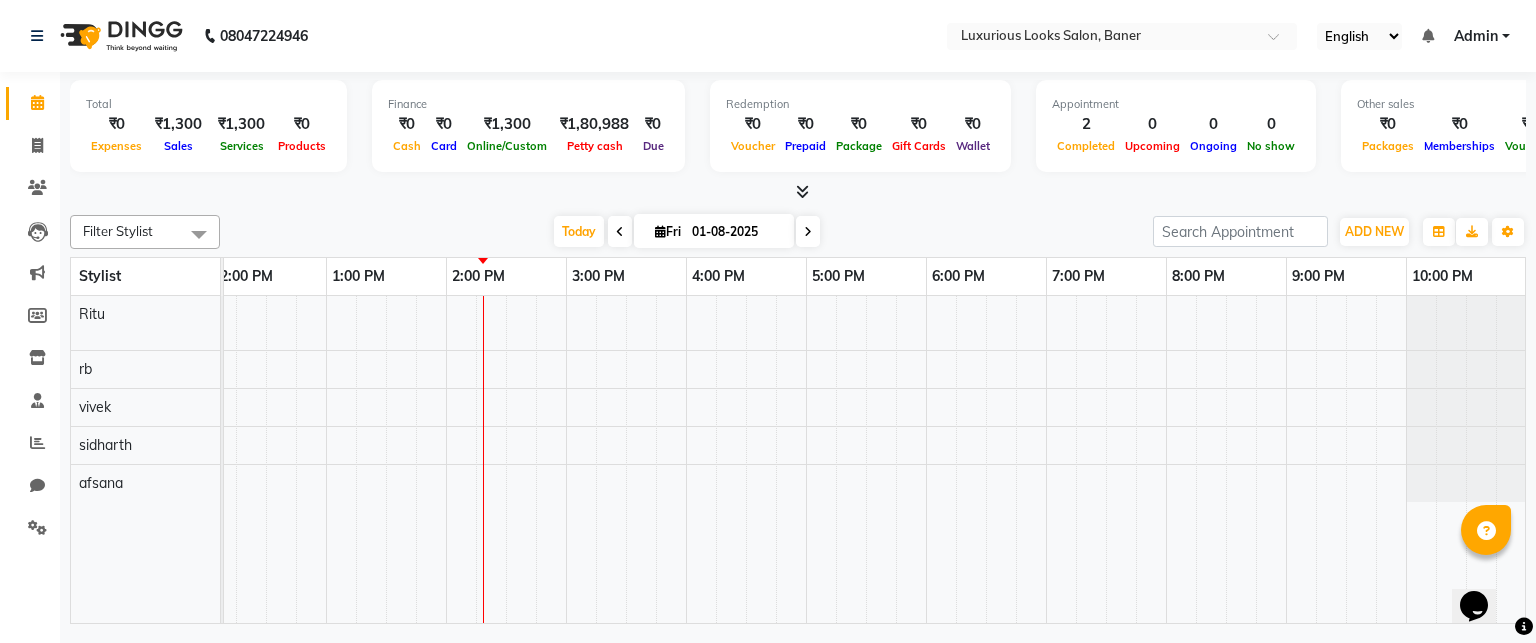 click on "[FIRST], TK01, 10:00 AM-10:30 AM, Women Cartridge Waxing - Full Arms     [FIRST], TK01, 10:30 AM-11:00 AM, Women Cartridge Waxing - Full Legs" at bounding box center [686, 460] 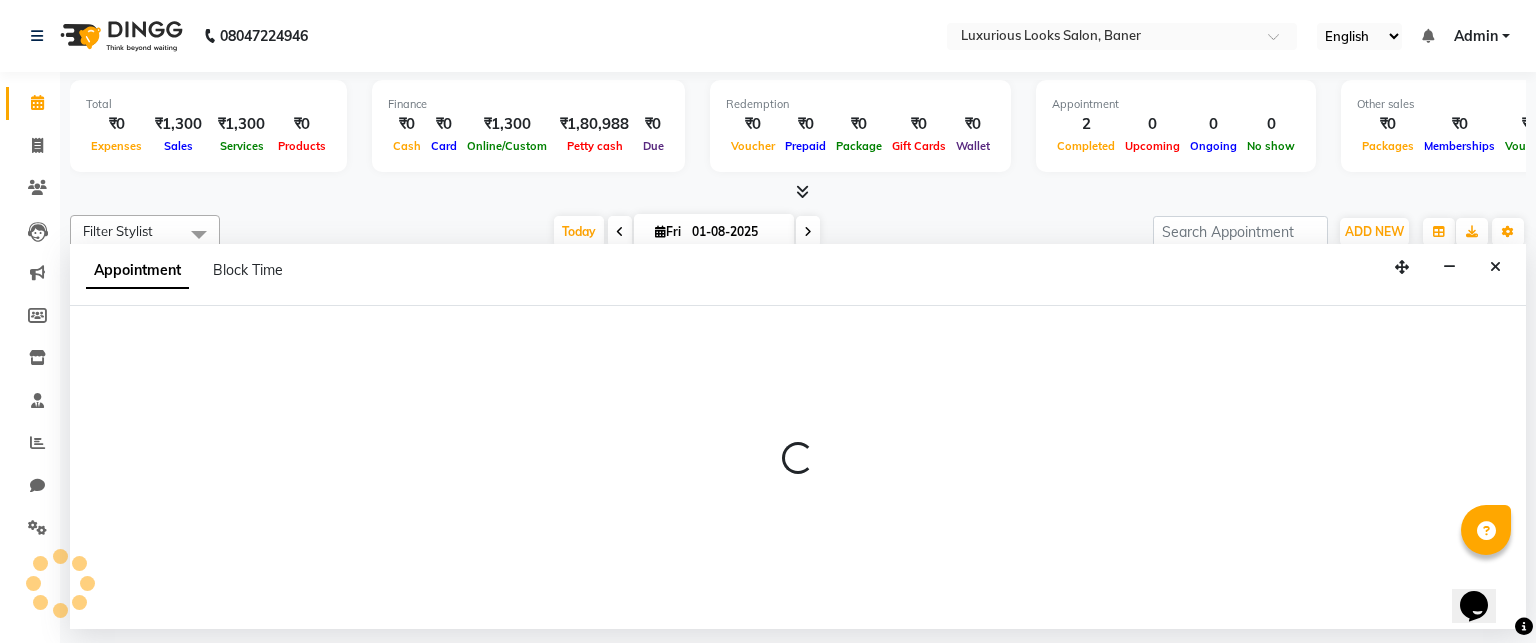 select on "83130" 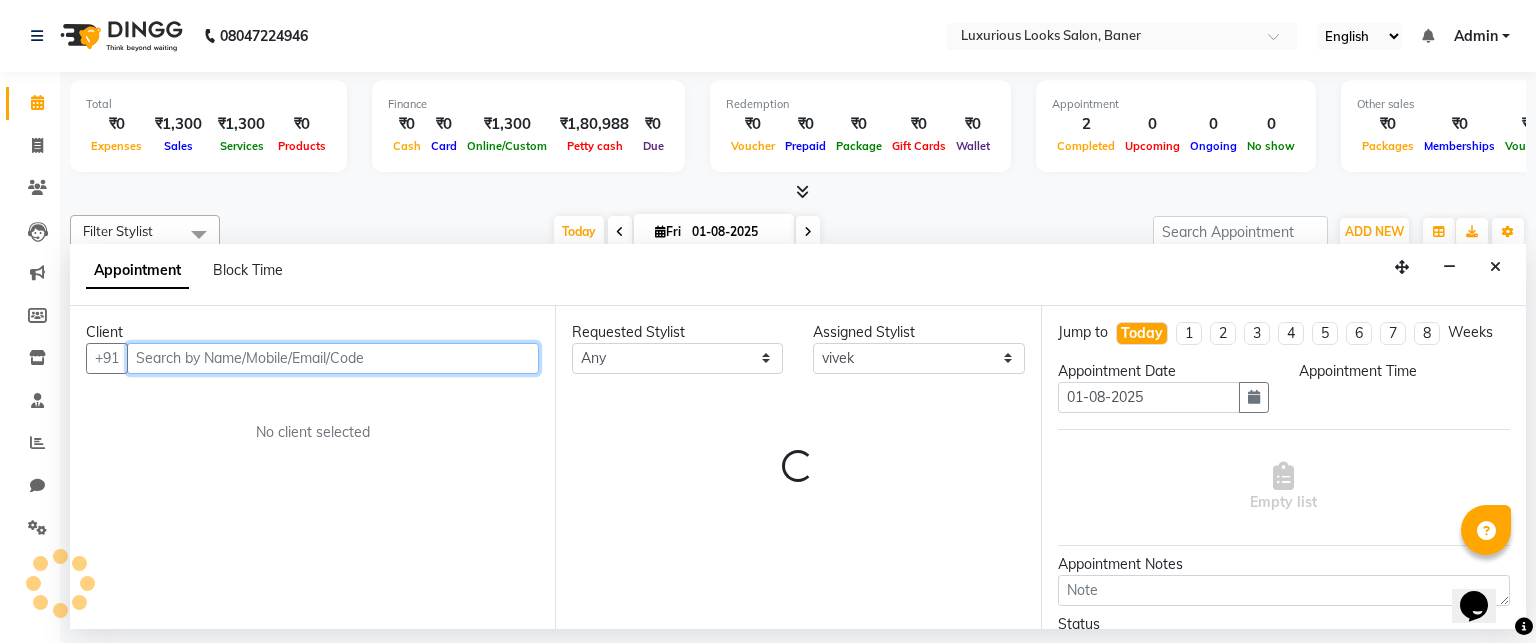 select on "840" 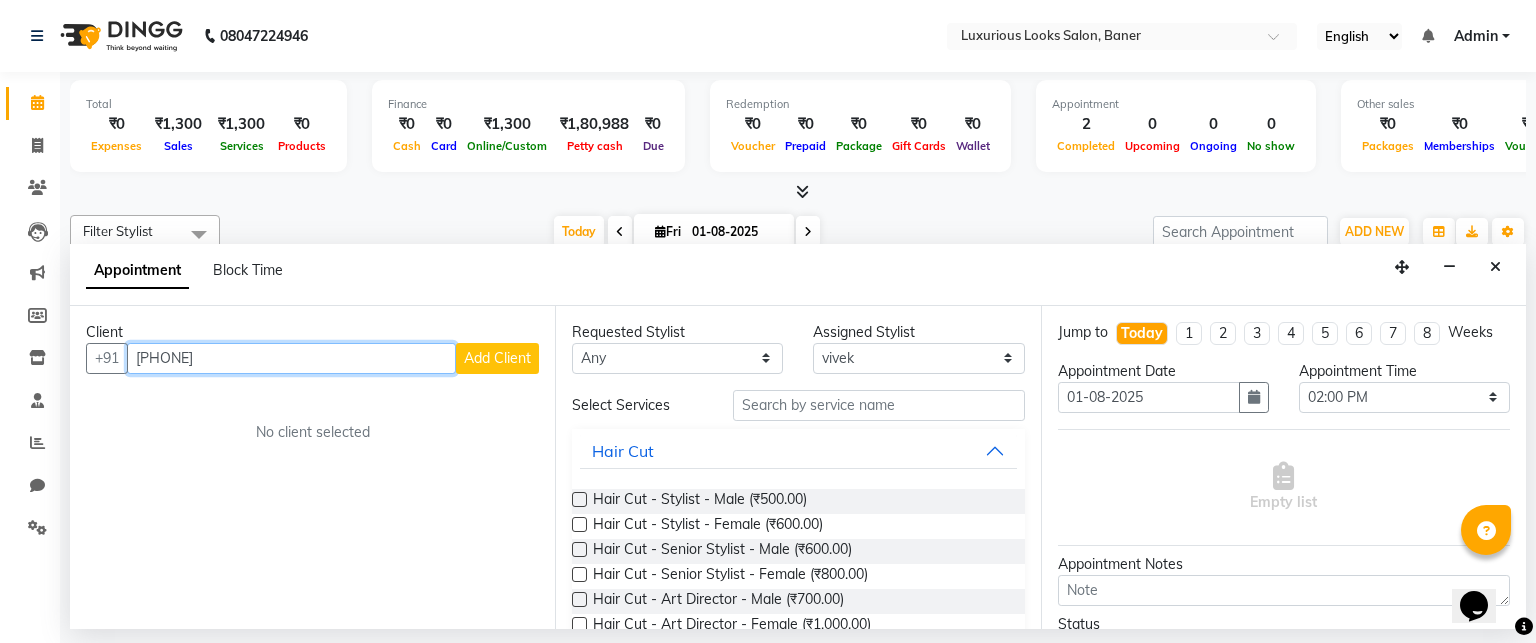 type on "[PHONE]" 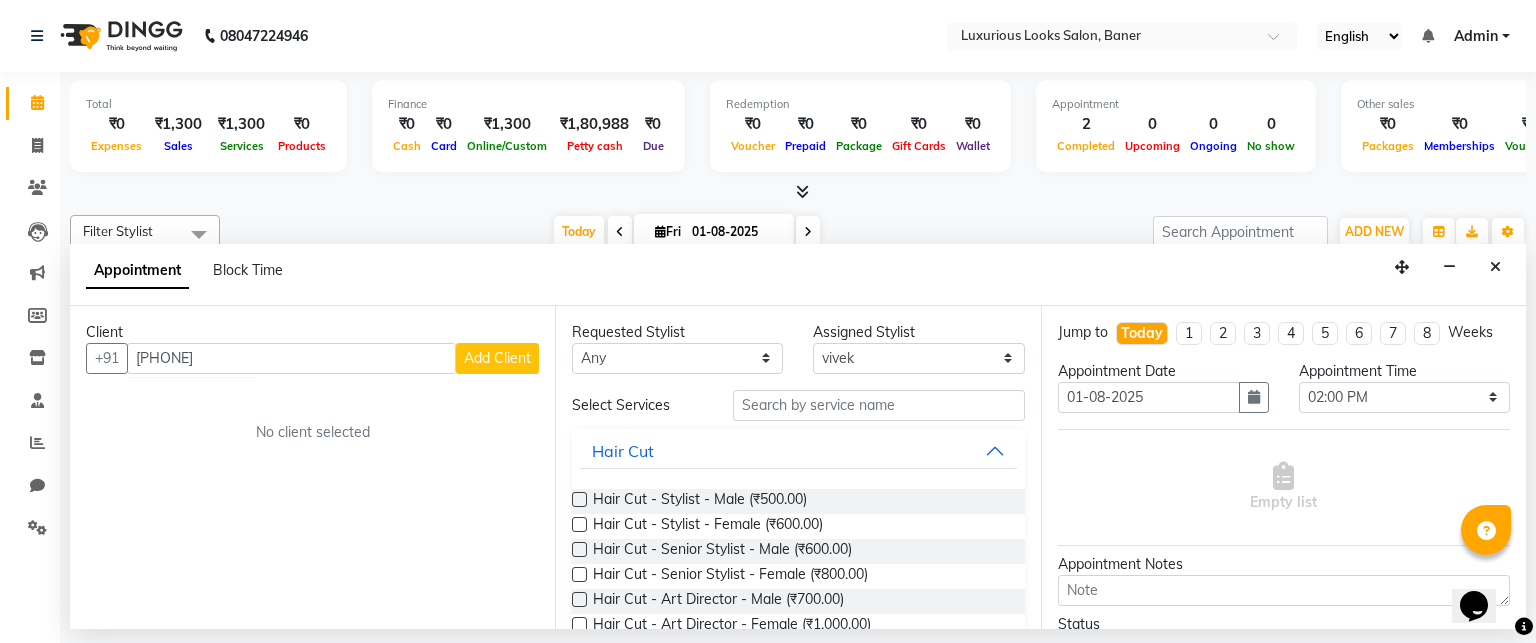 click on "Add Client" at bounding box center (497, 358) 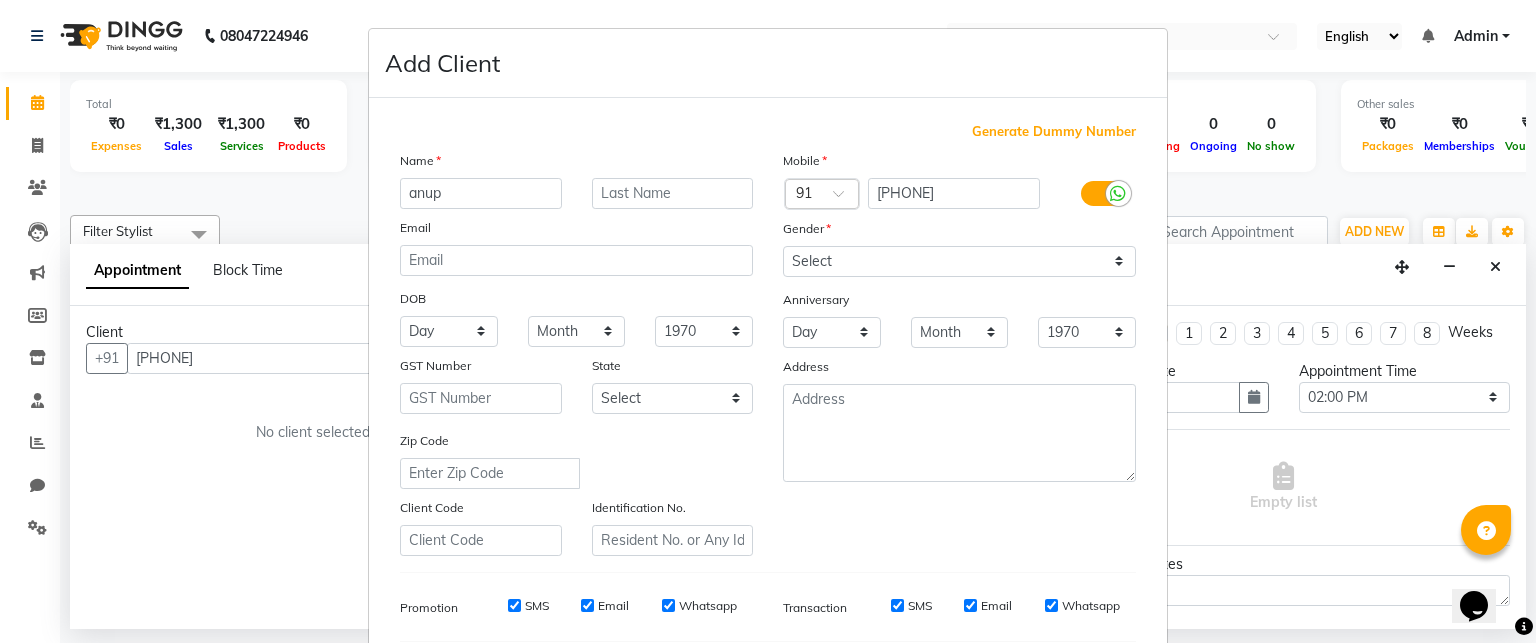 type on "anup" 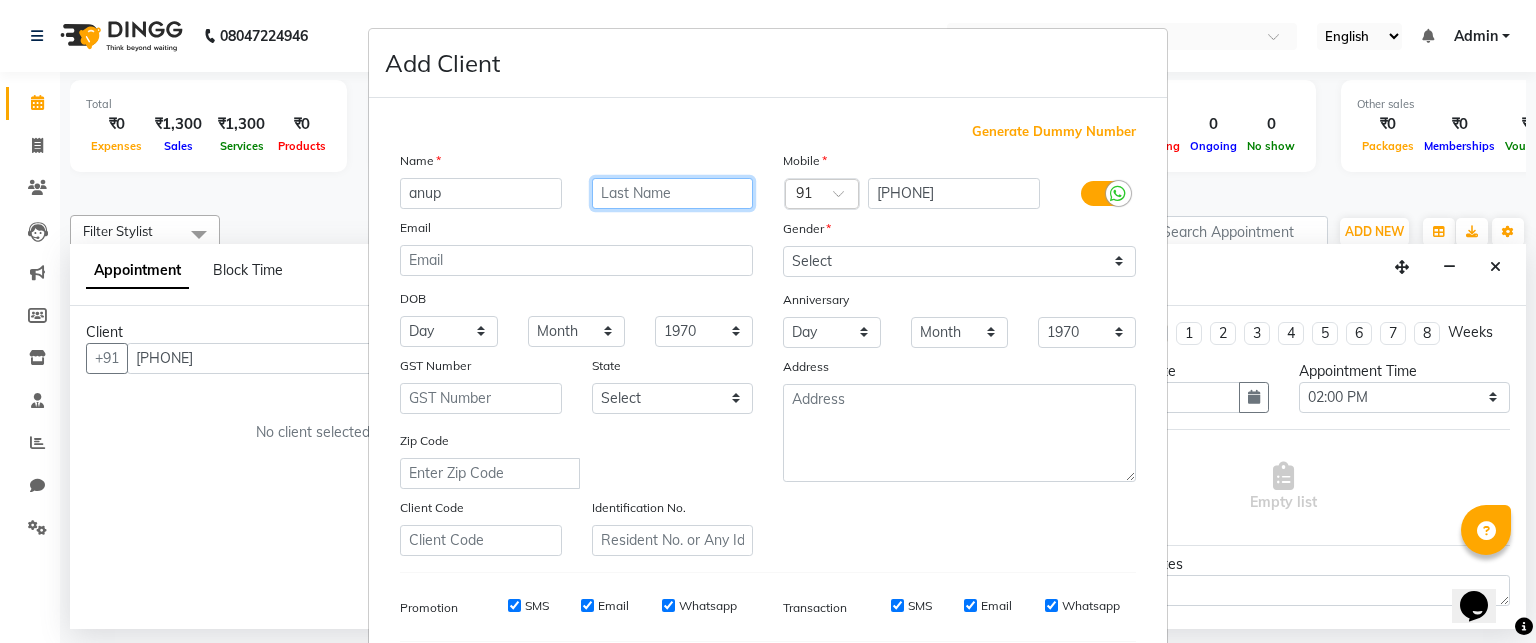 click at bounding box center [673, 193] 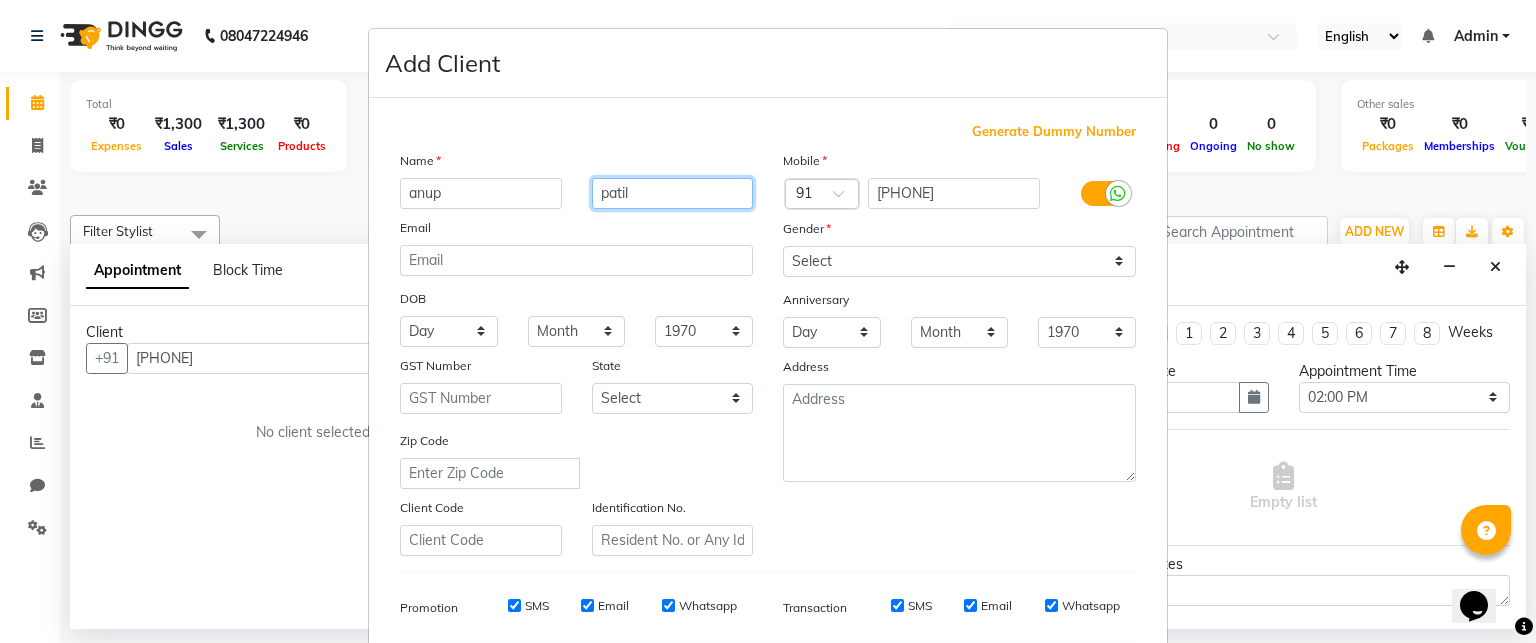 type on "patil" 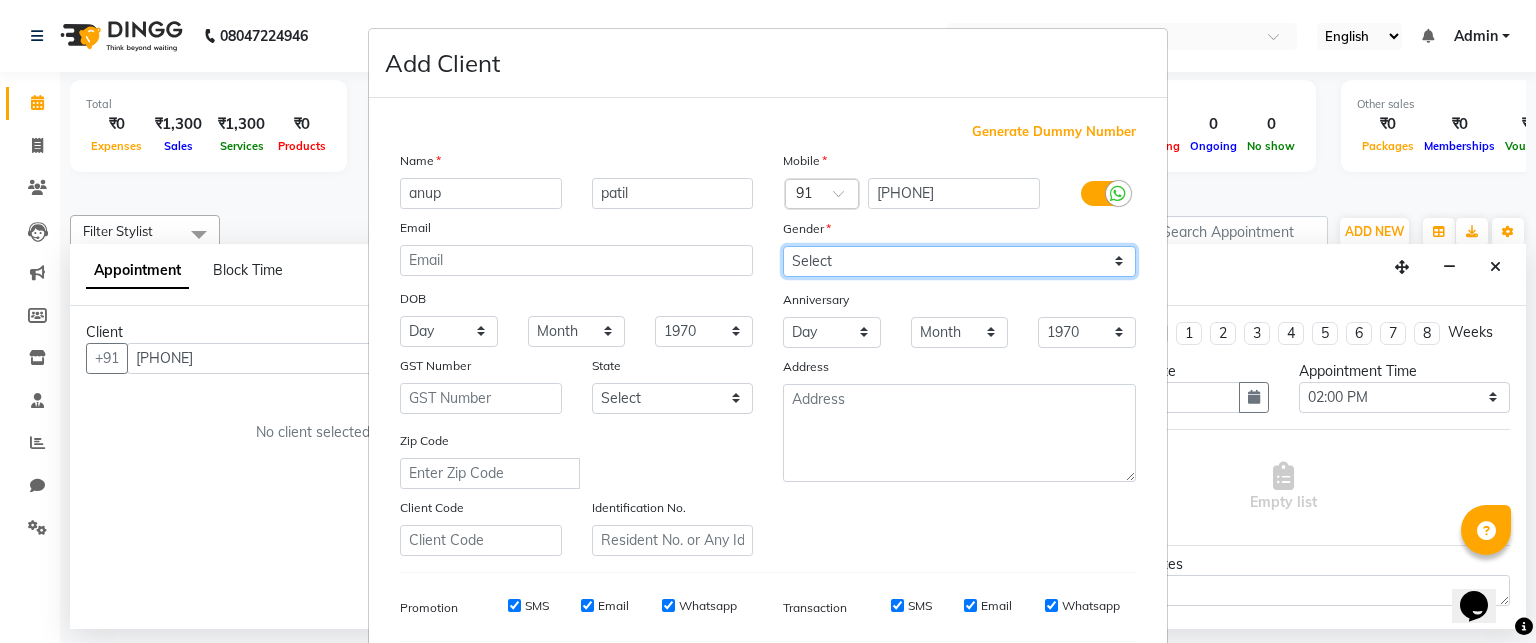 click on "Select Male Female Other Prefer Not To Say" at bounding box center (959, 261) 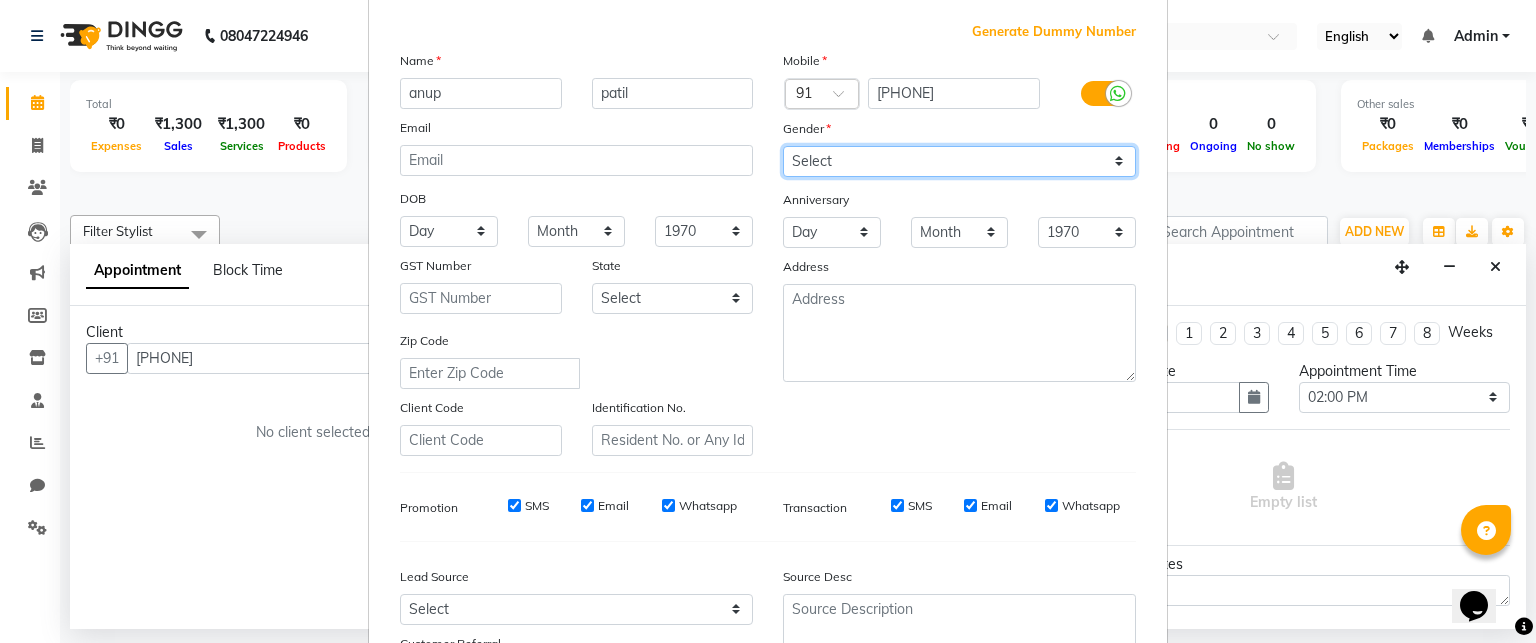 click on "Select Male Female Other Prefer Not To Say" at bounding box center [959, 161] 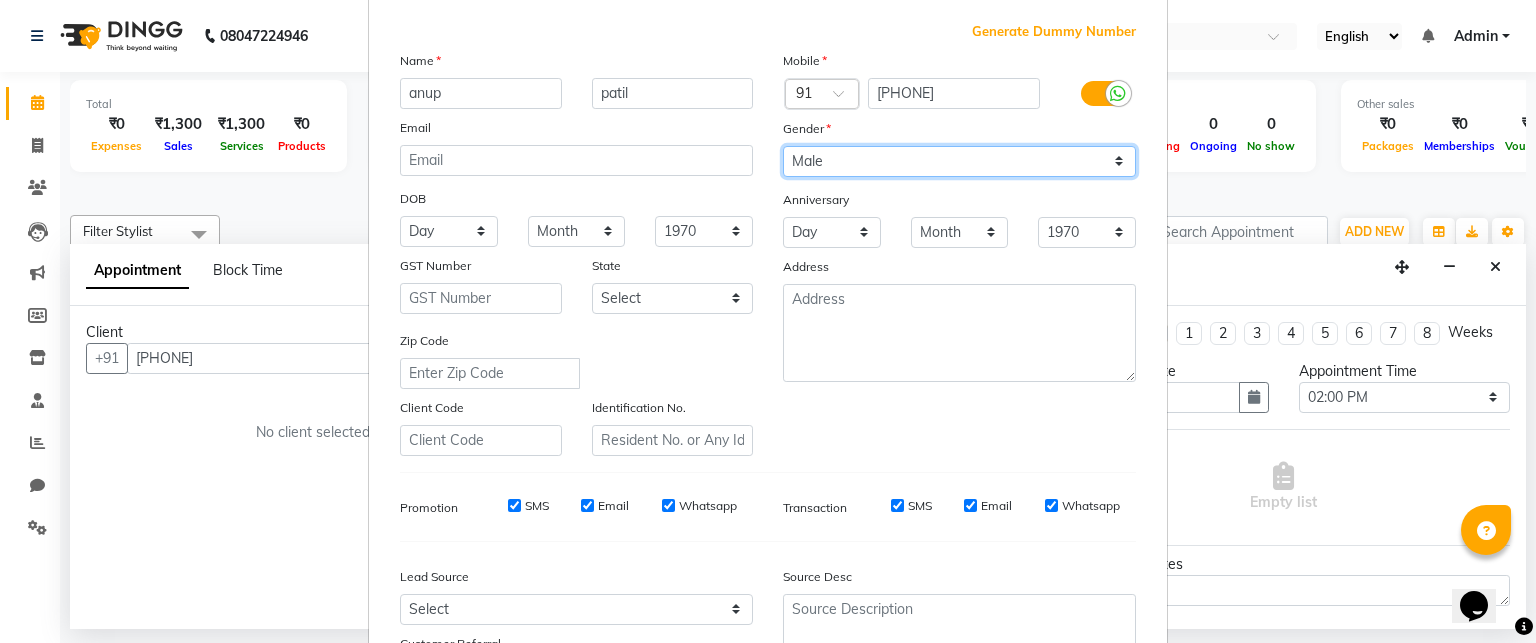 click on "Select Male Female Other Prefer Not To Say" at bounding box center (959, 161) 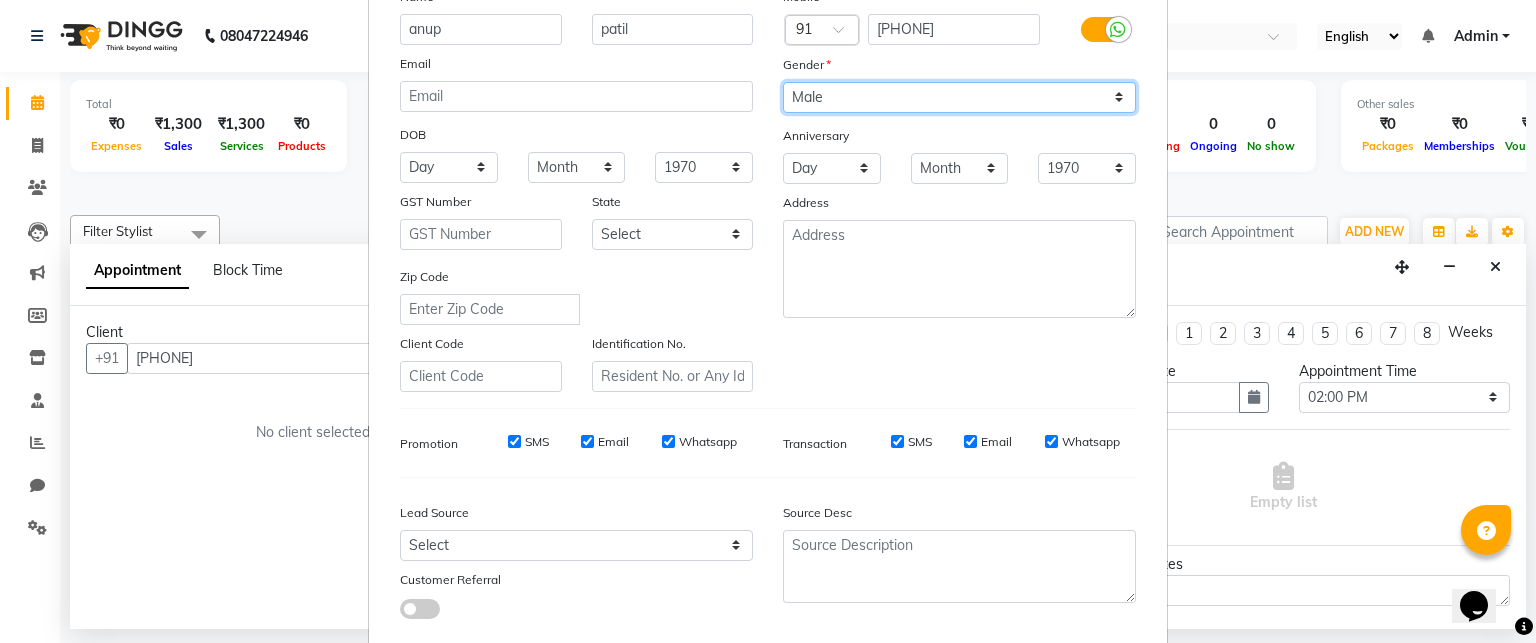 scroll, scrollTop: 289, scrollLeft: 0, axis: vertical 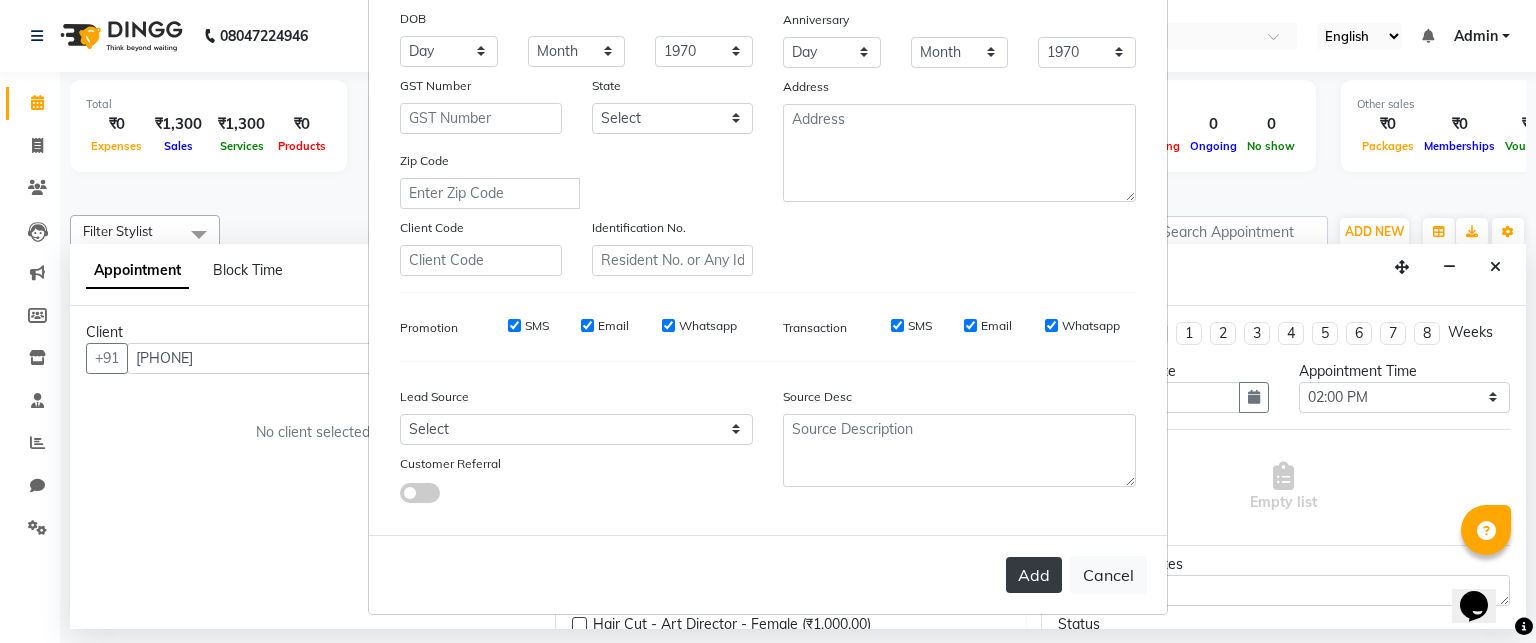 click on "Add" at bounding box center (1034, 575) 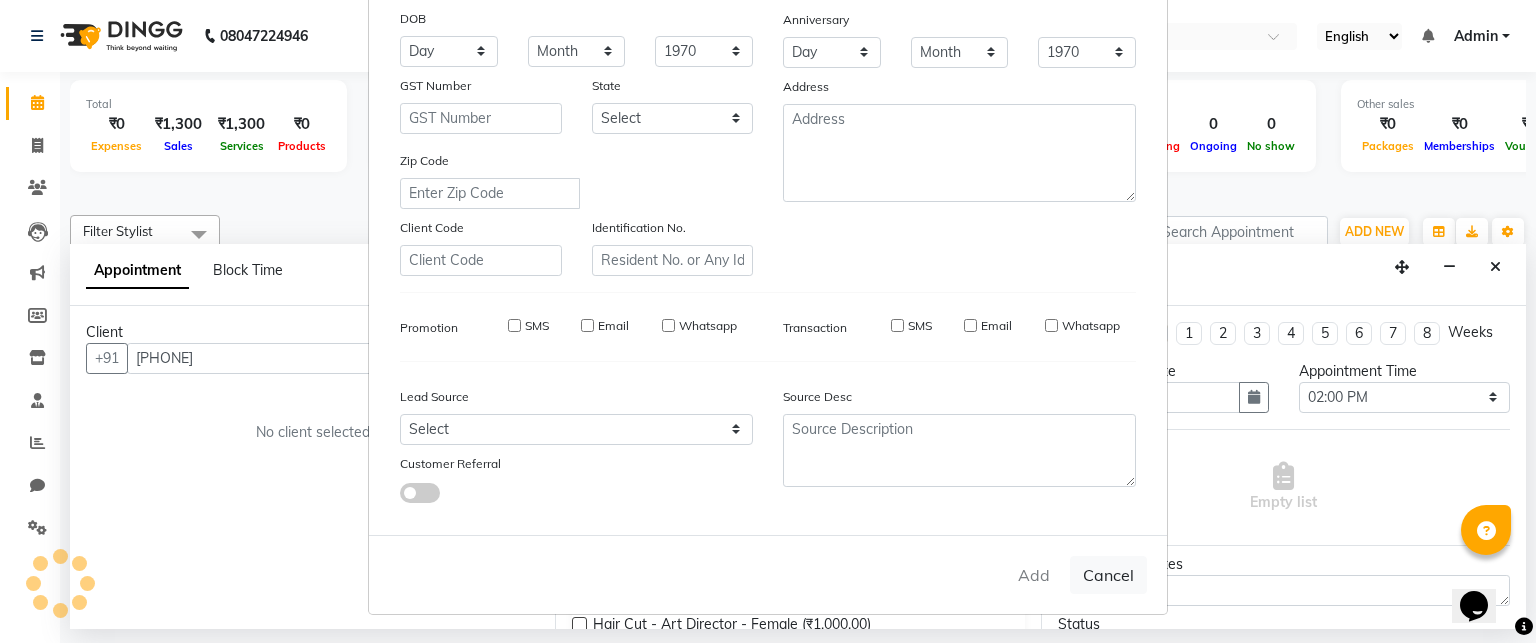 type 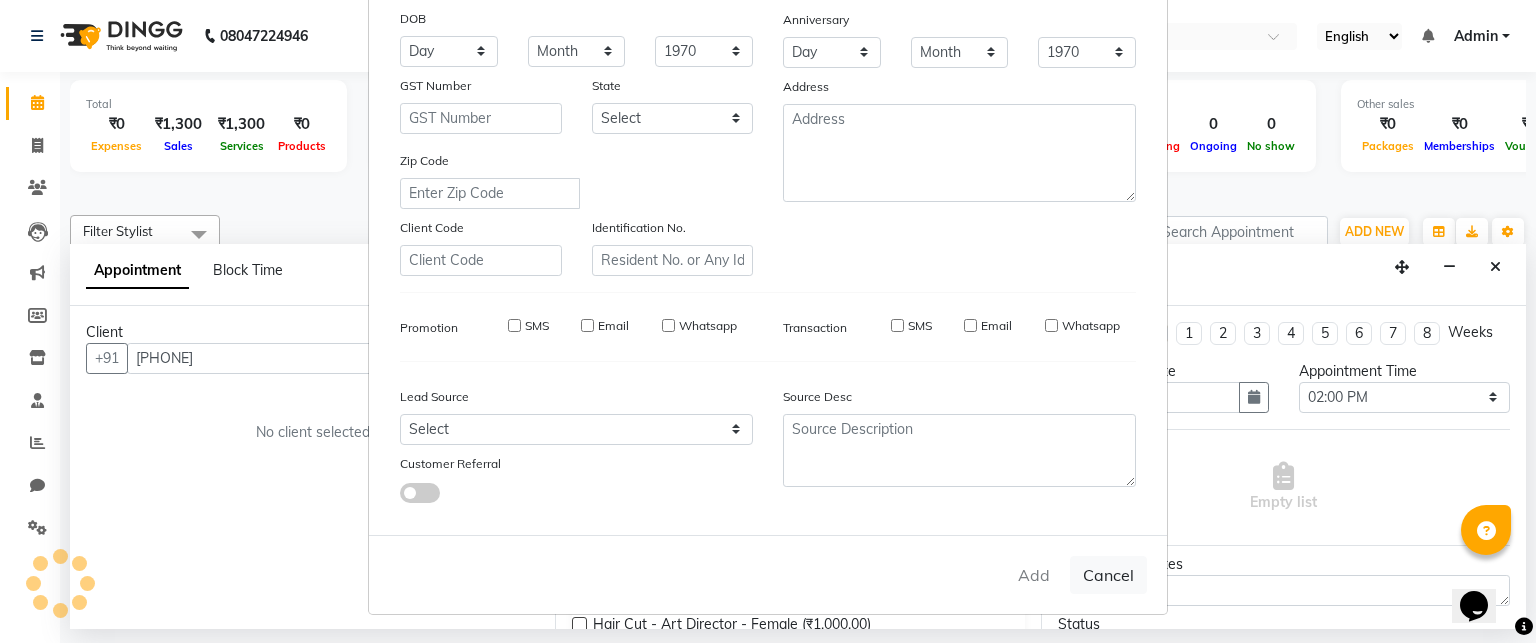type 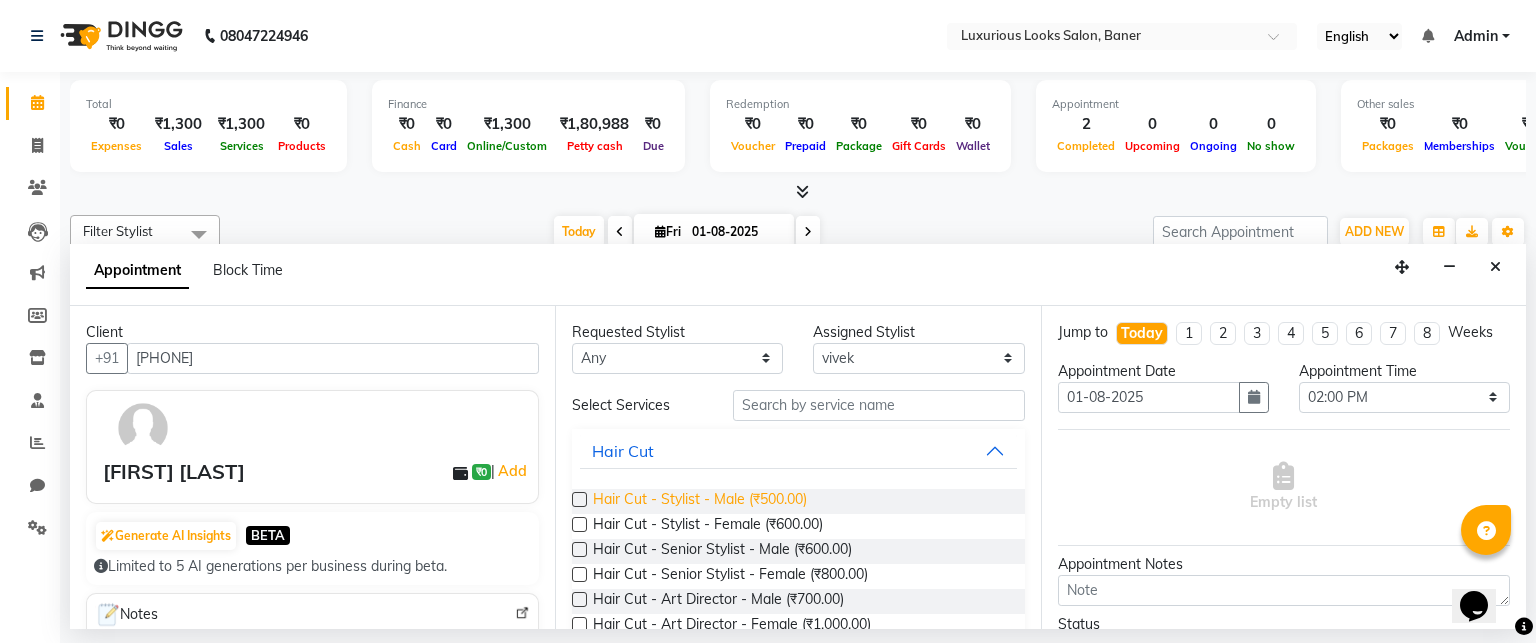 click on "Hair Cut - Stylist - Male (₹500.00)" at bounding box center (700, 501) 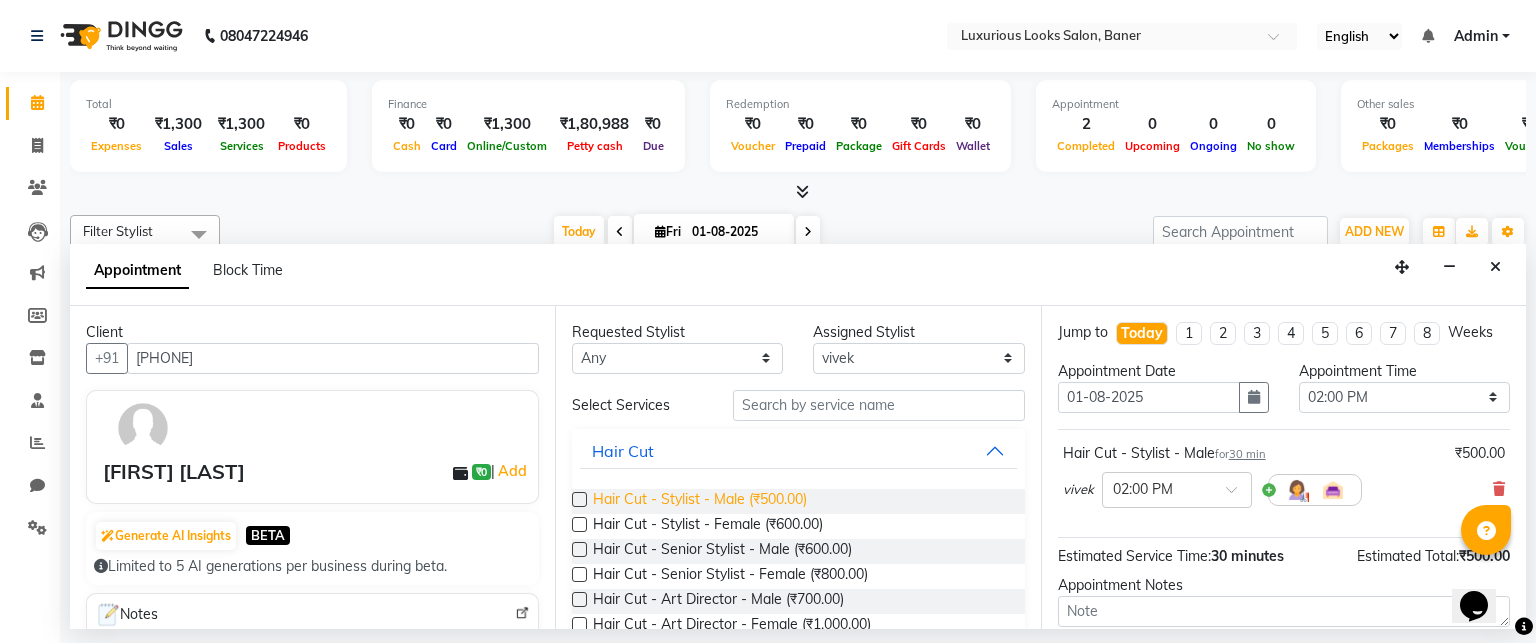 click on "Hair Cut - Stylist - Male (₹500.00)" at bounding box center [700, 501] 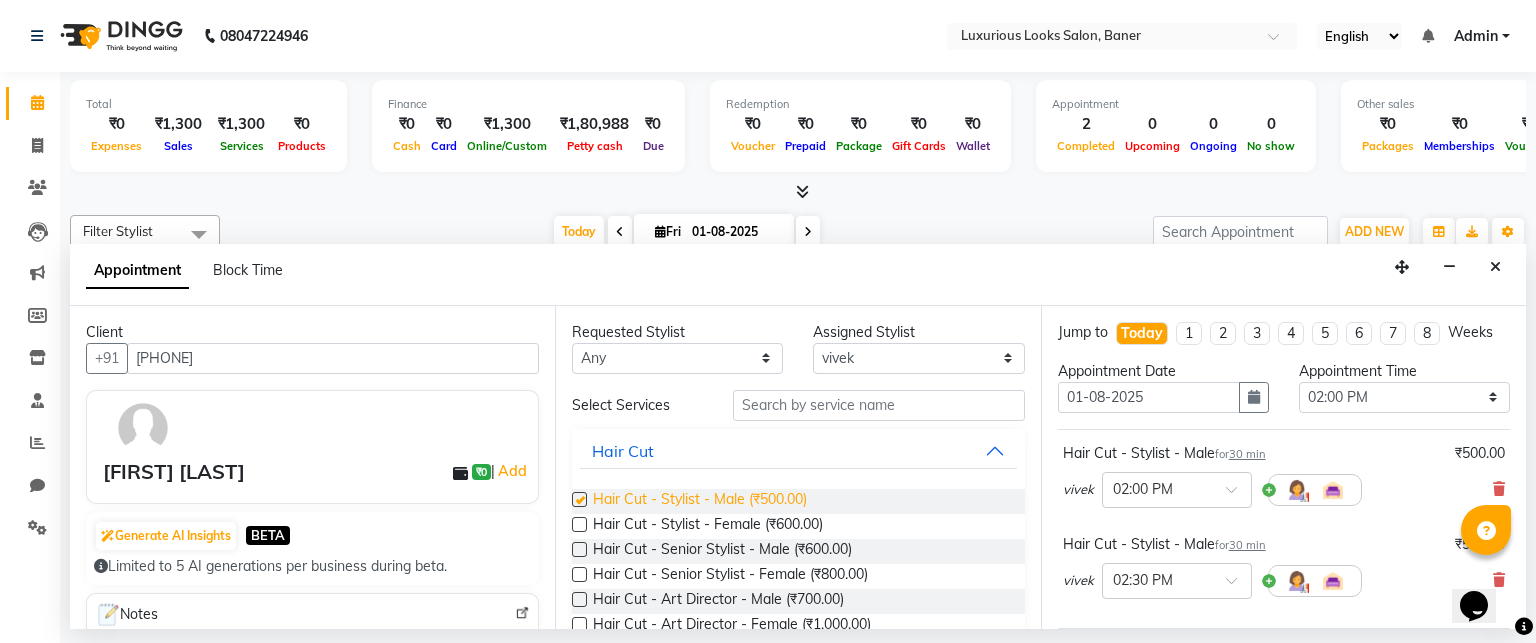 checkbox on "false" 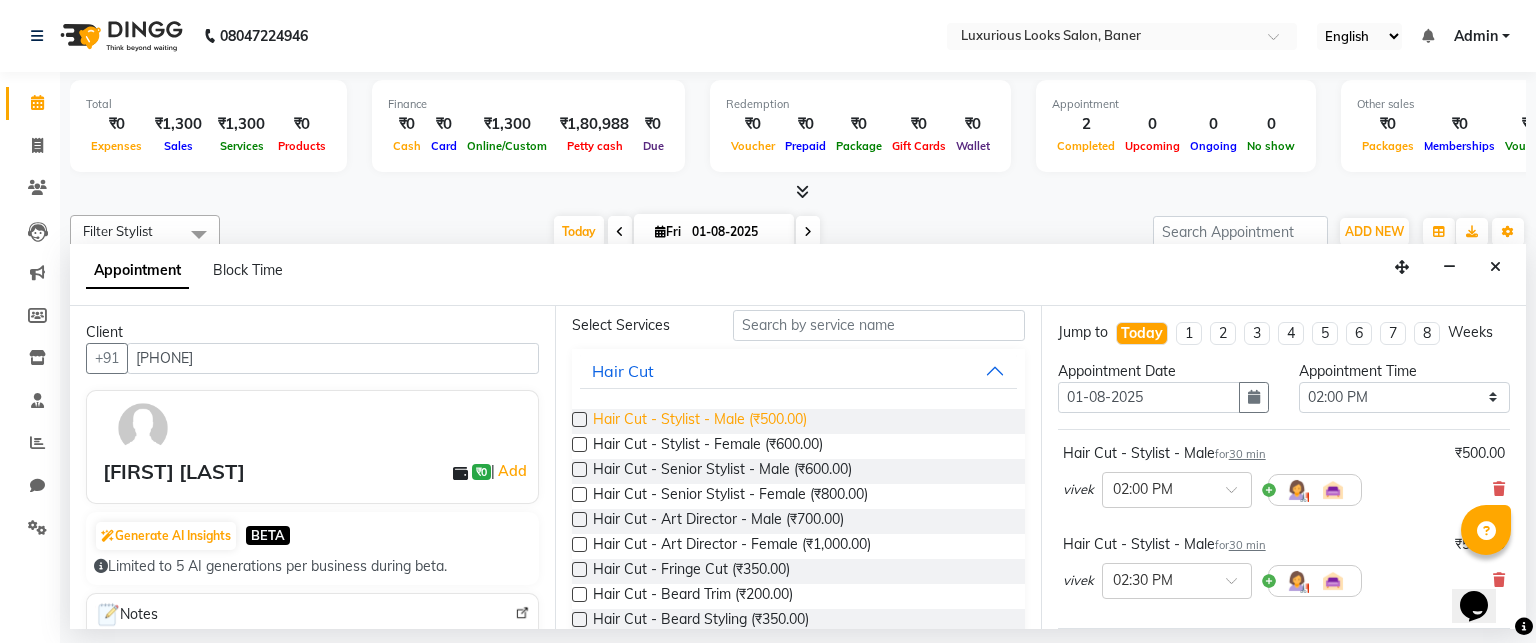 scroll, scrollTop: 100, scrollLeft: 0, axis: vertical 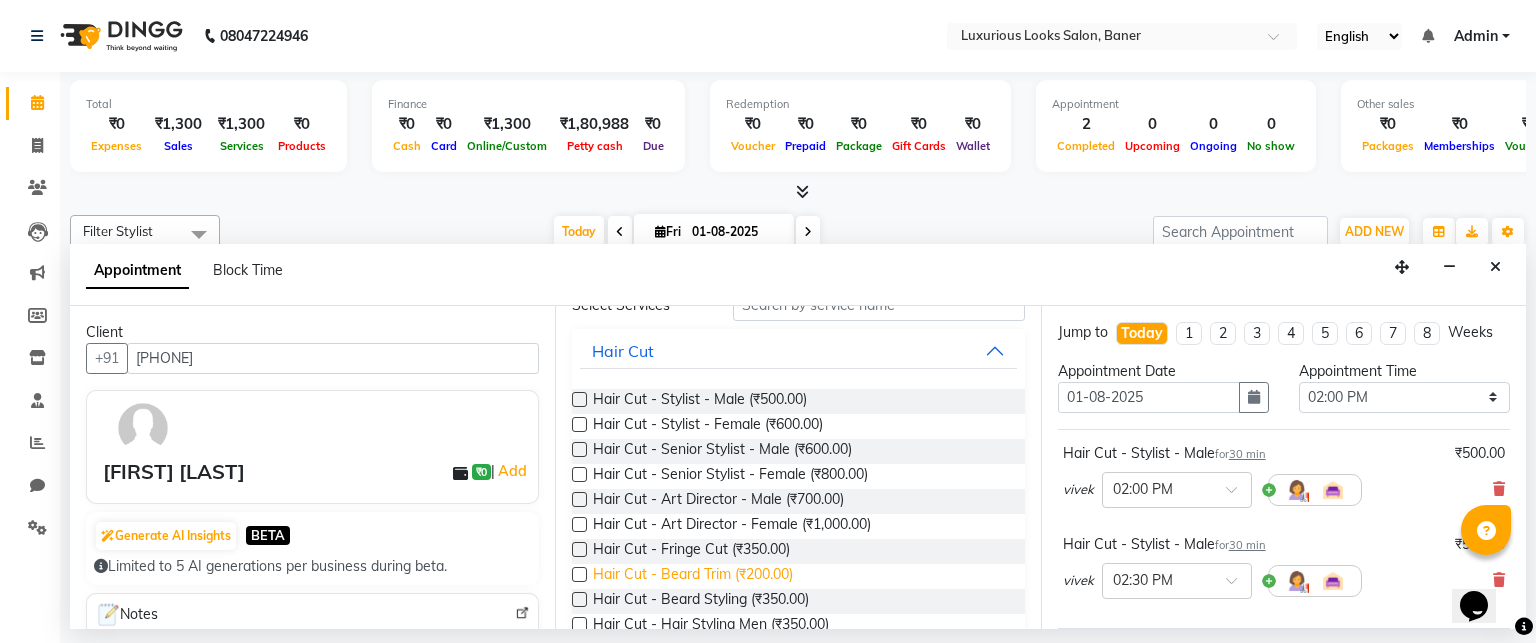 click on "Hair Cut - Beard Trim (₹200.00)" at bounding box center [693, 576] 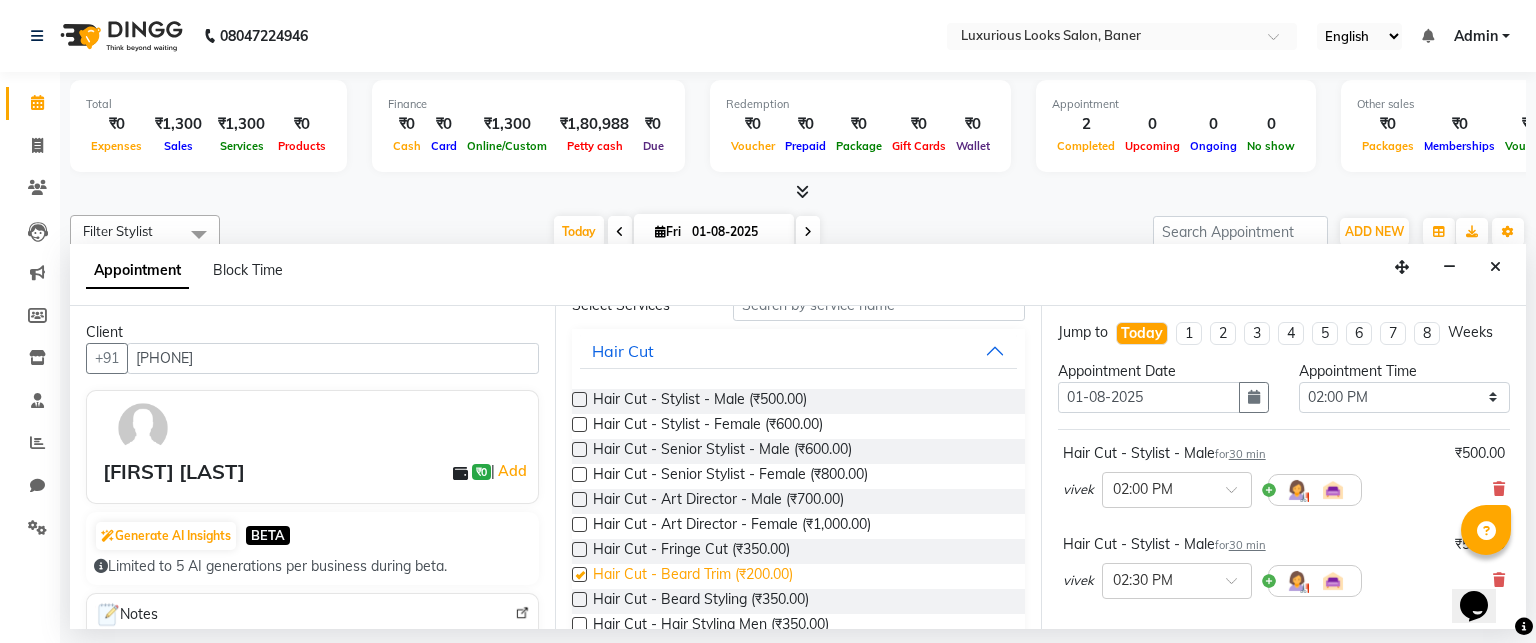 checkbox on "false" 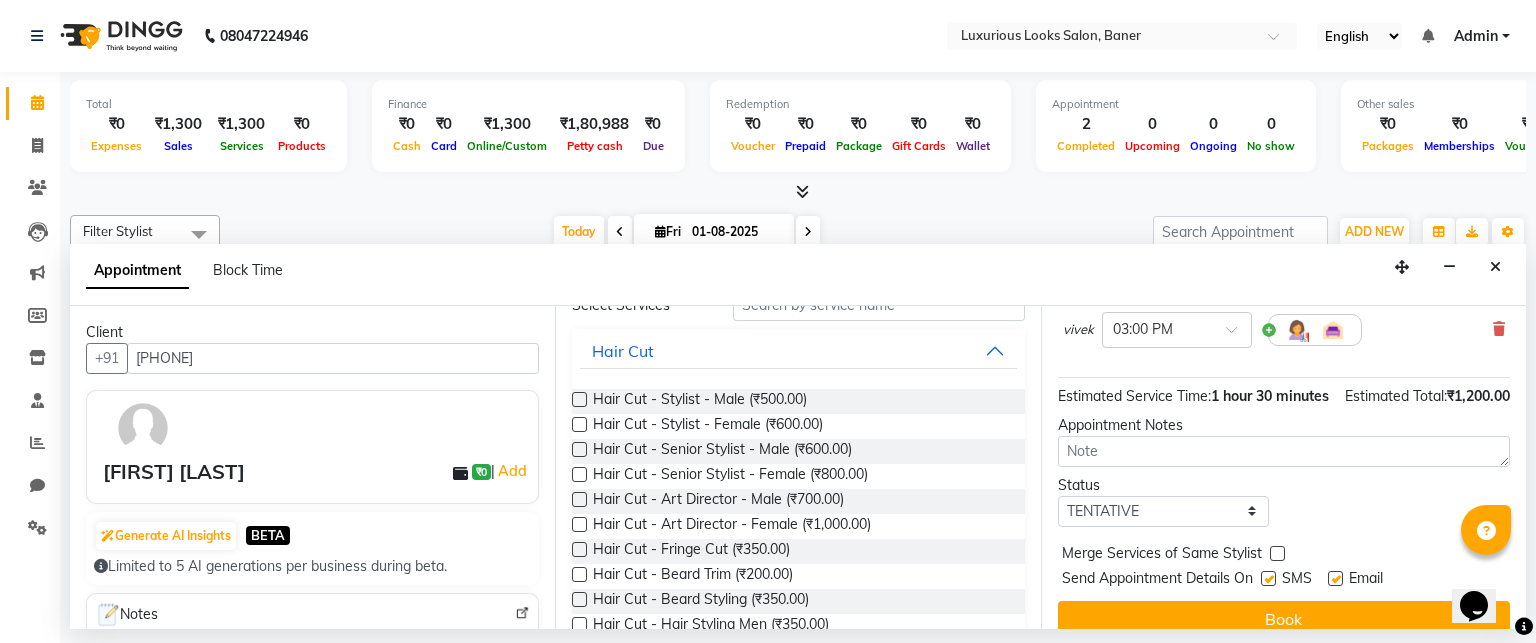 scroll, scrollTop: 384, scrollLeft: 0, axis: vertical 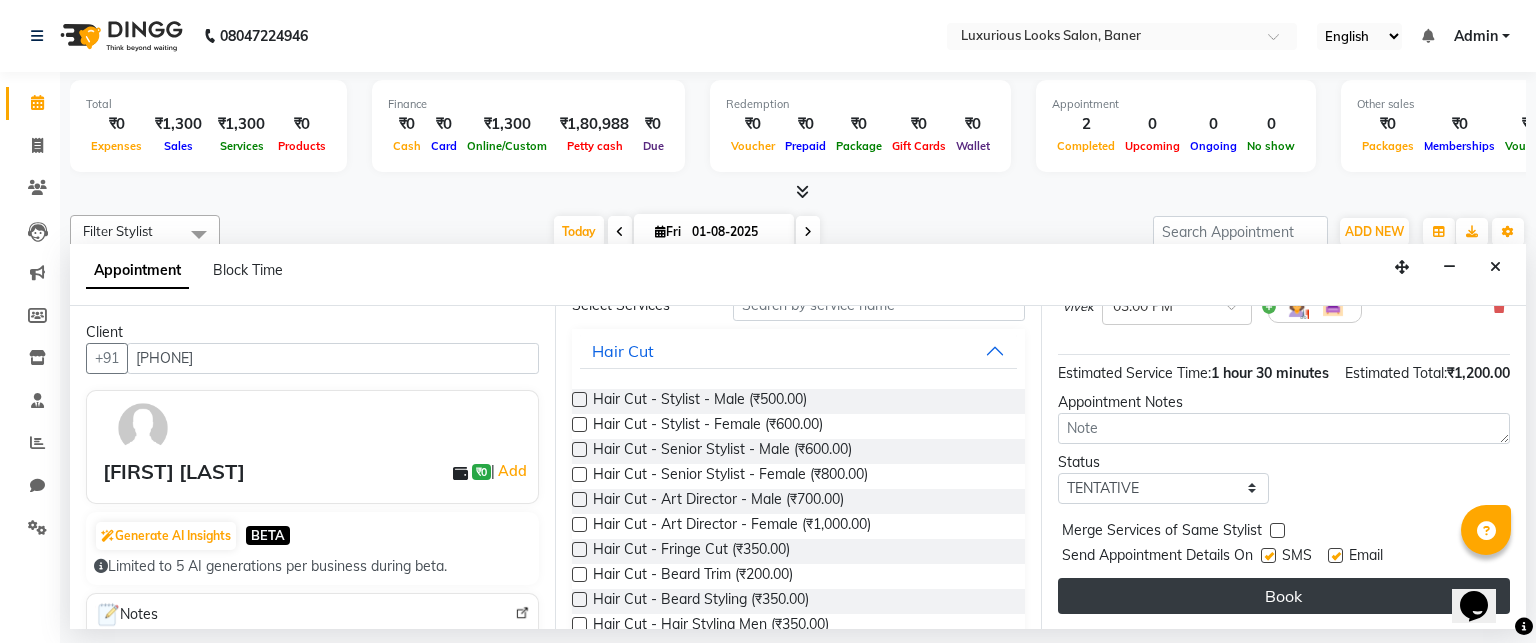 click on "Book" at bounding box center (1284, 596) 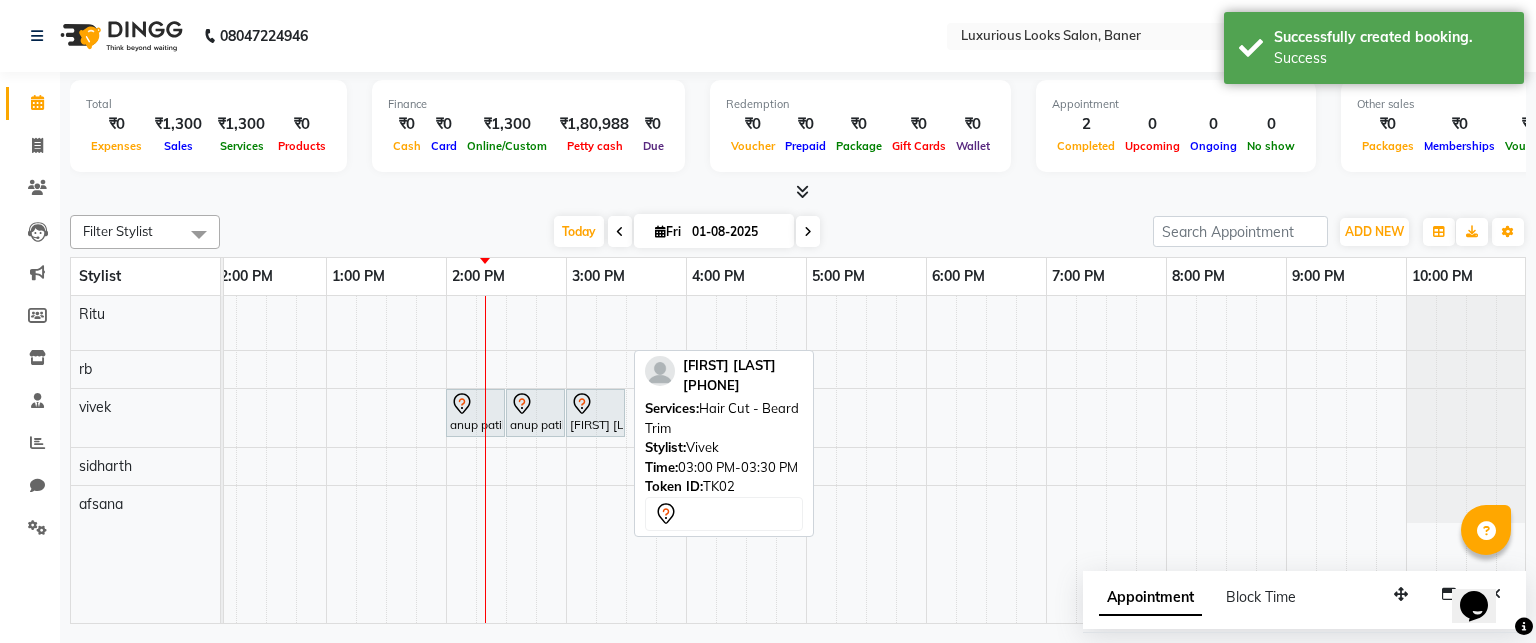 click at bounding box center [595, 404] 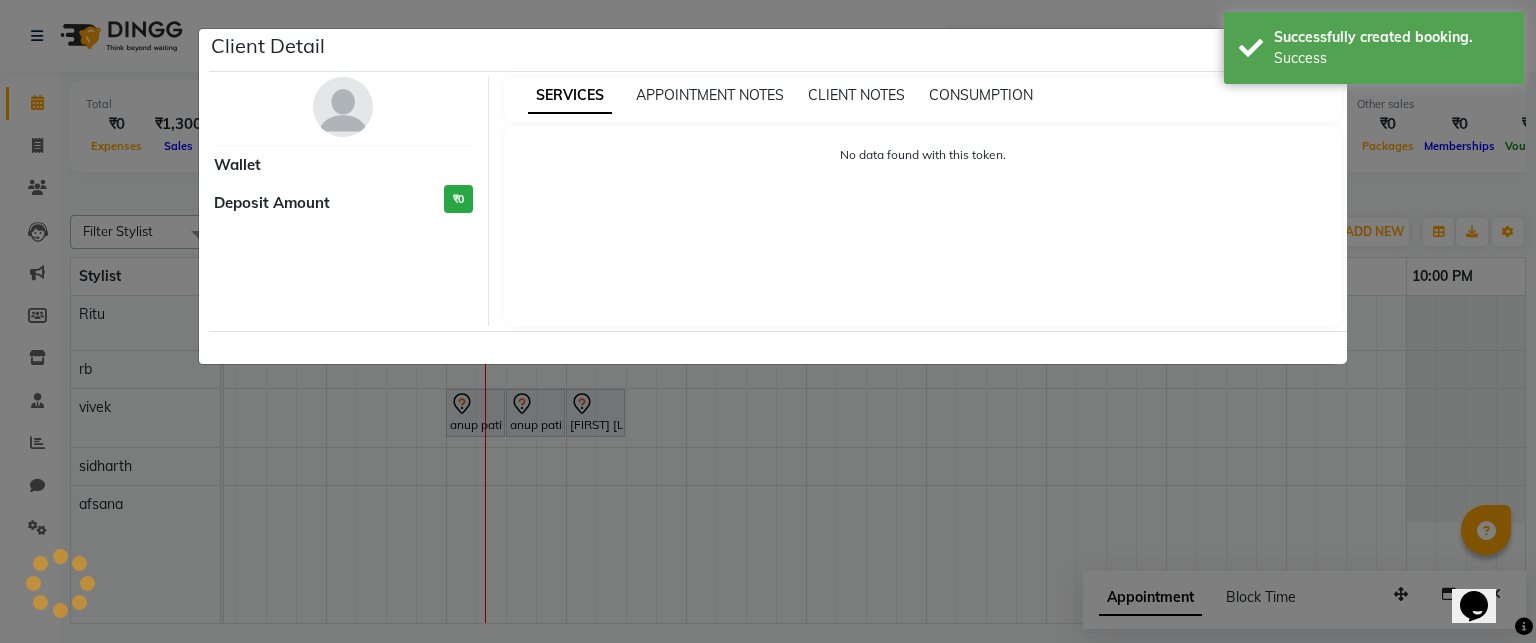 select on "7" 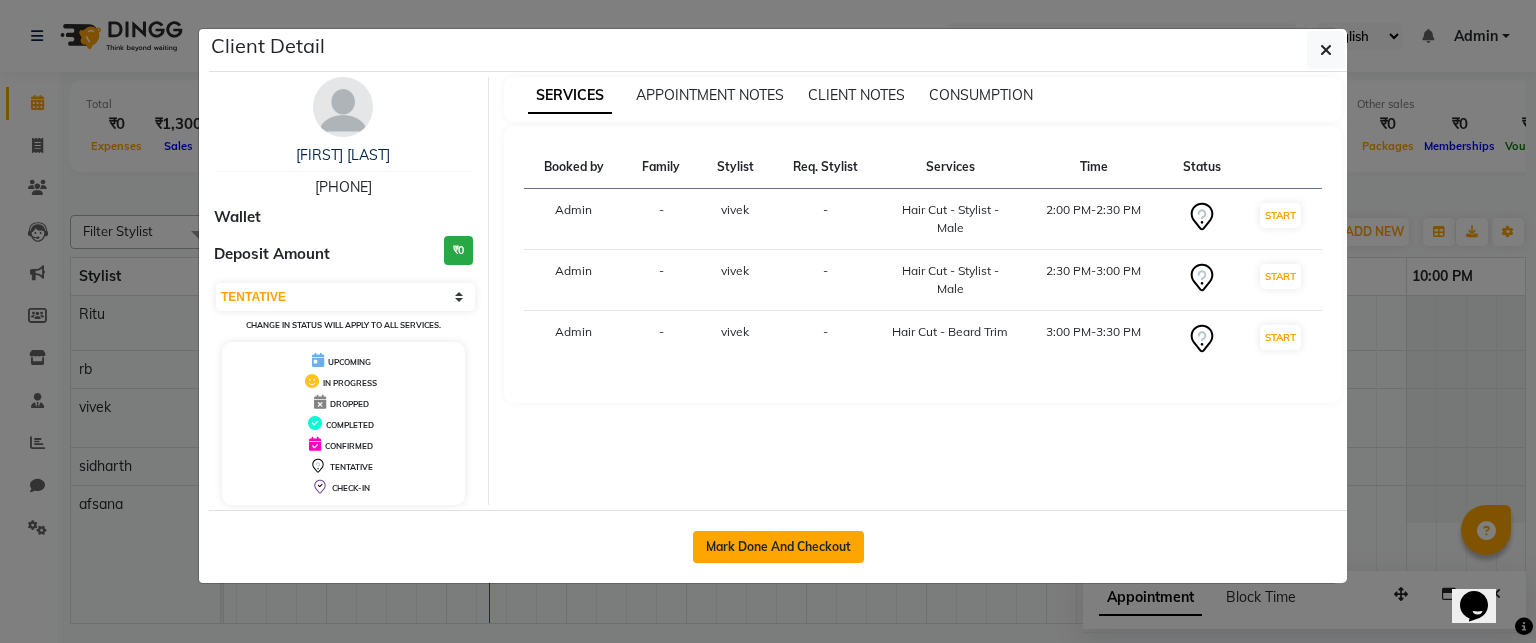 click on "Mark Done And Checkout" 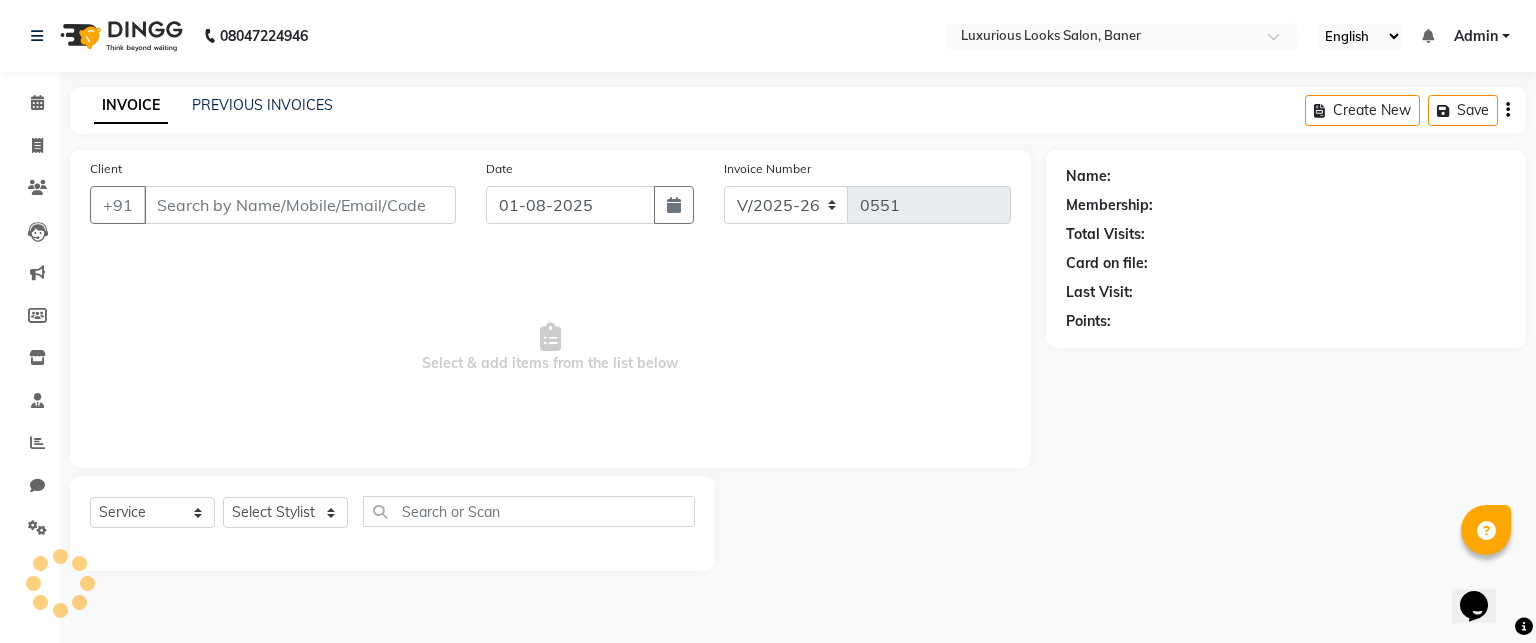 type on "[PHONE]" 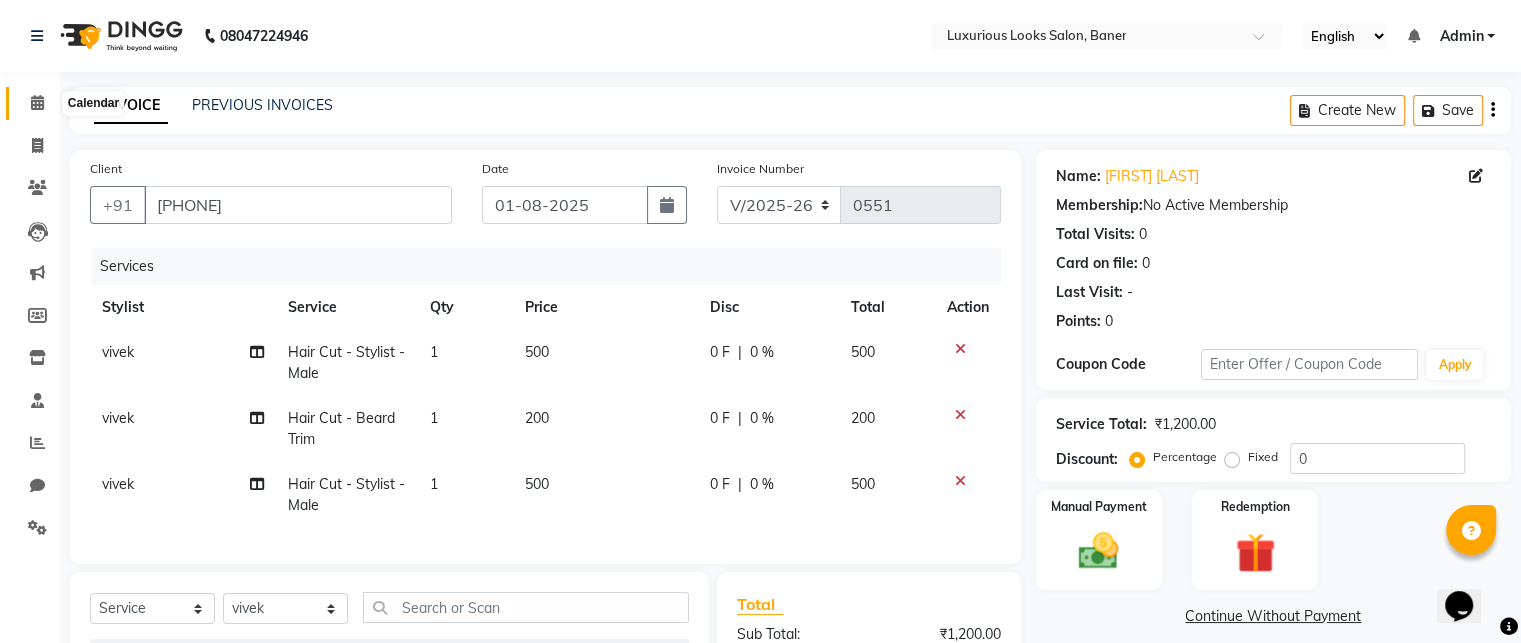 click 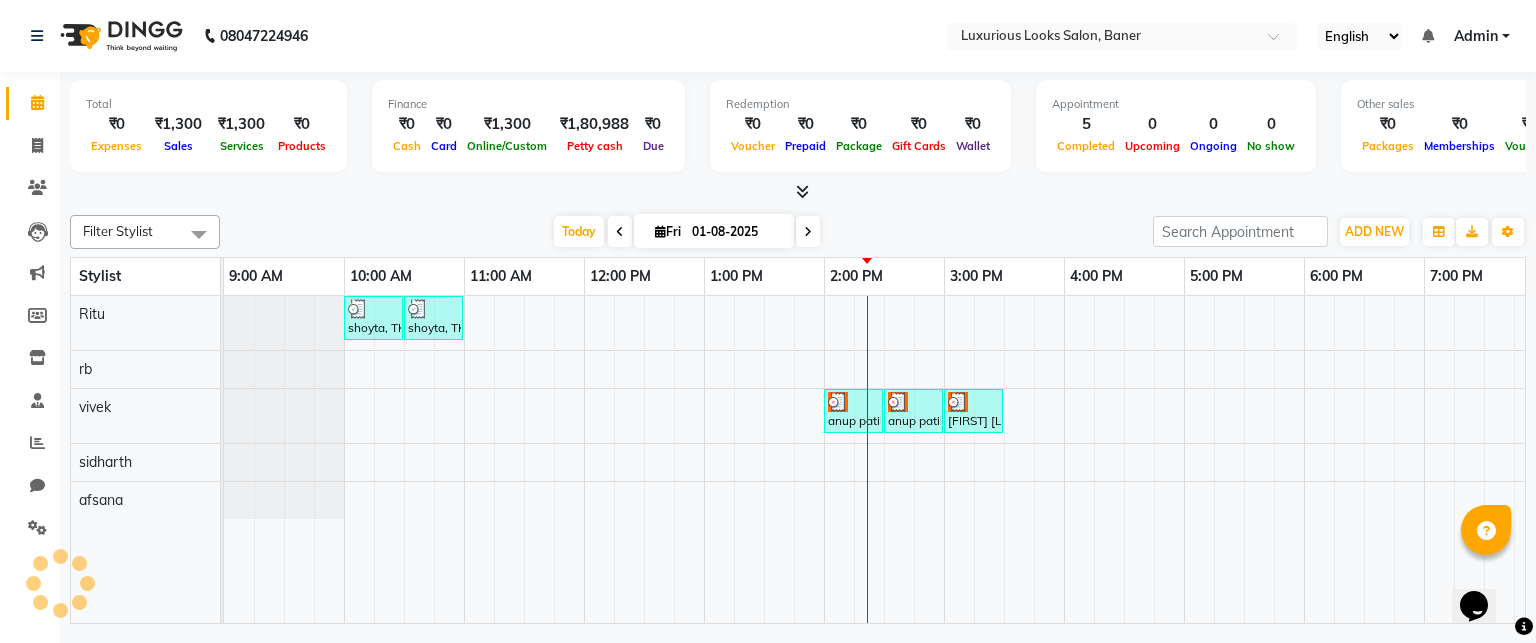 scroll, scrollTop: 0, scrollLeft: 0, axis: both 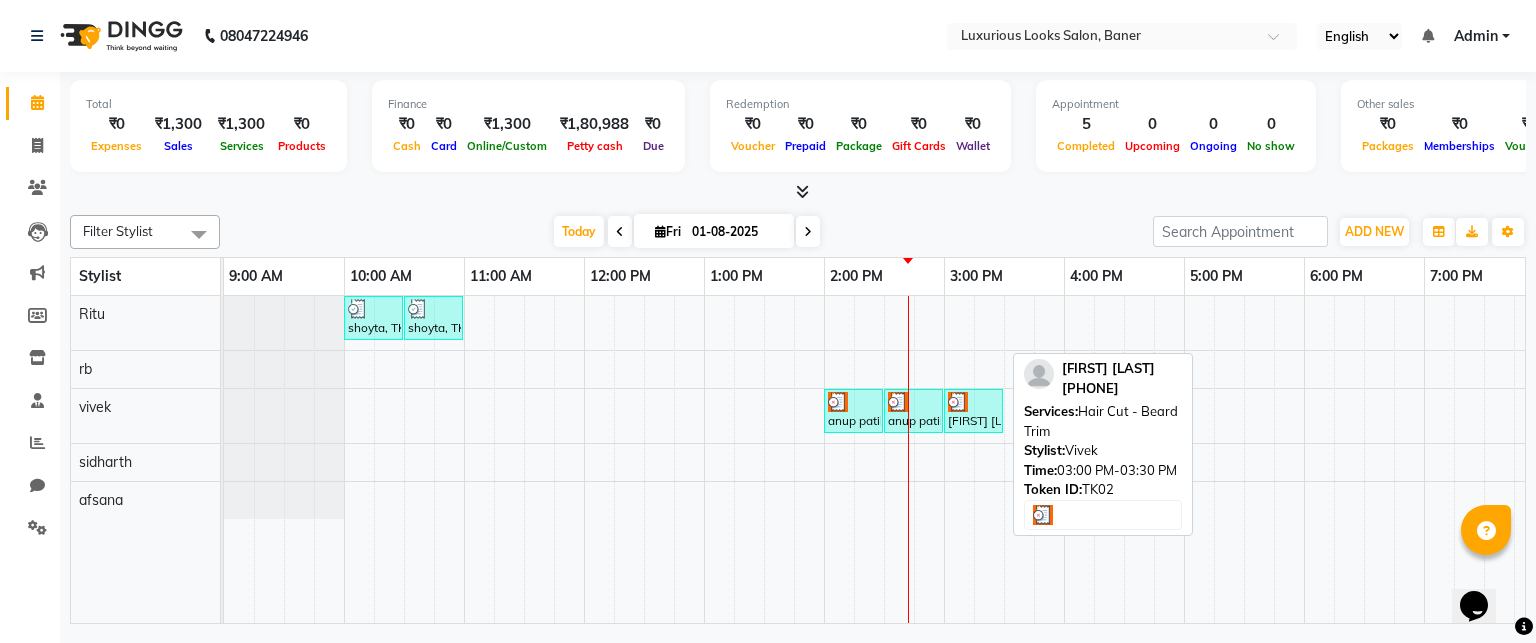 click at bounding box center [973, 402] 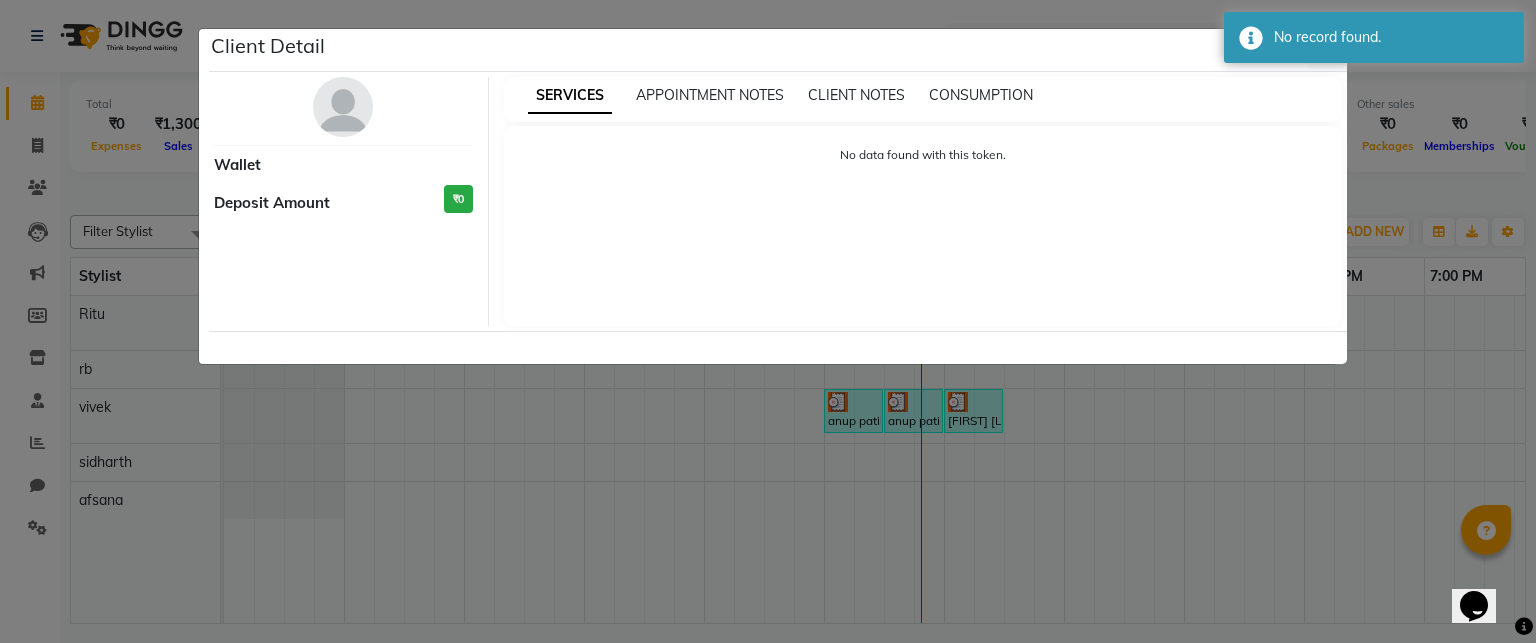 click on "Client Detail     Wallet Deposit Amount  ₹0  SERVICES APPOINTMENT NOTES CLIENT NOTES CONSUMPTION No data found with this token." 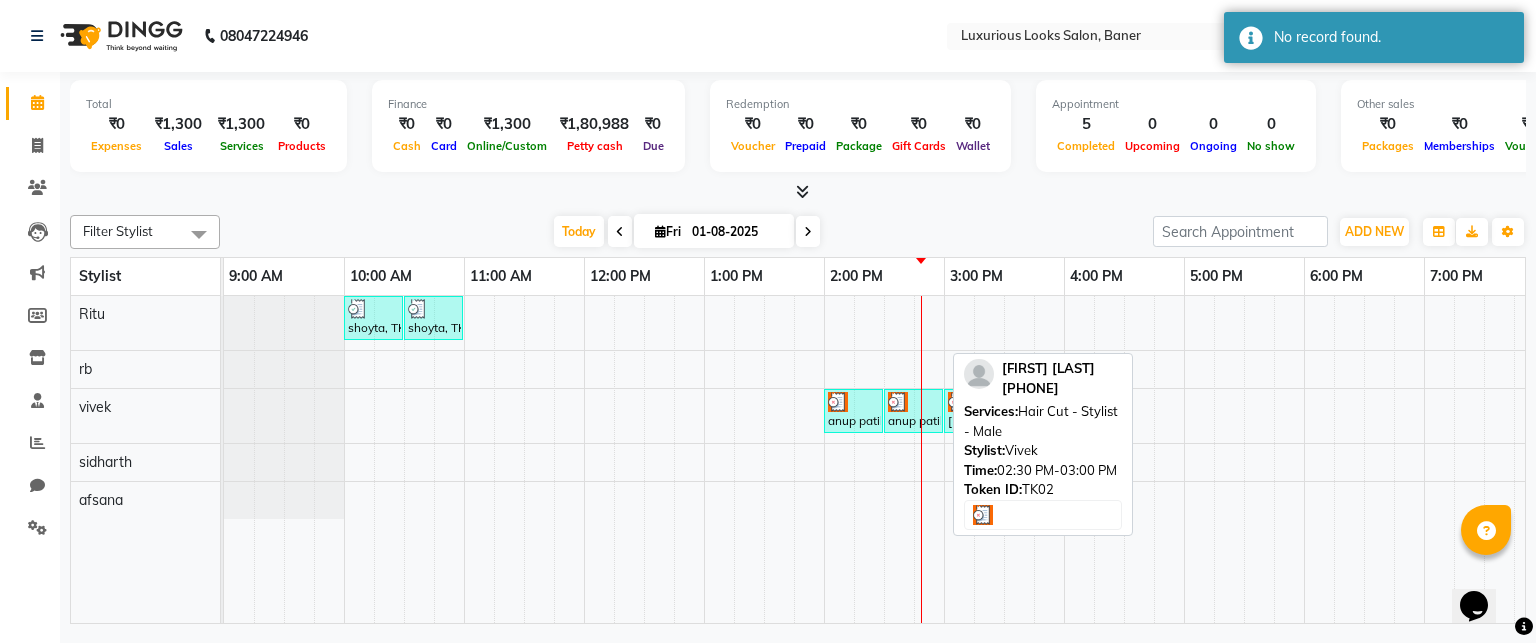click at bounding box center [898, 402] 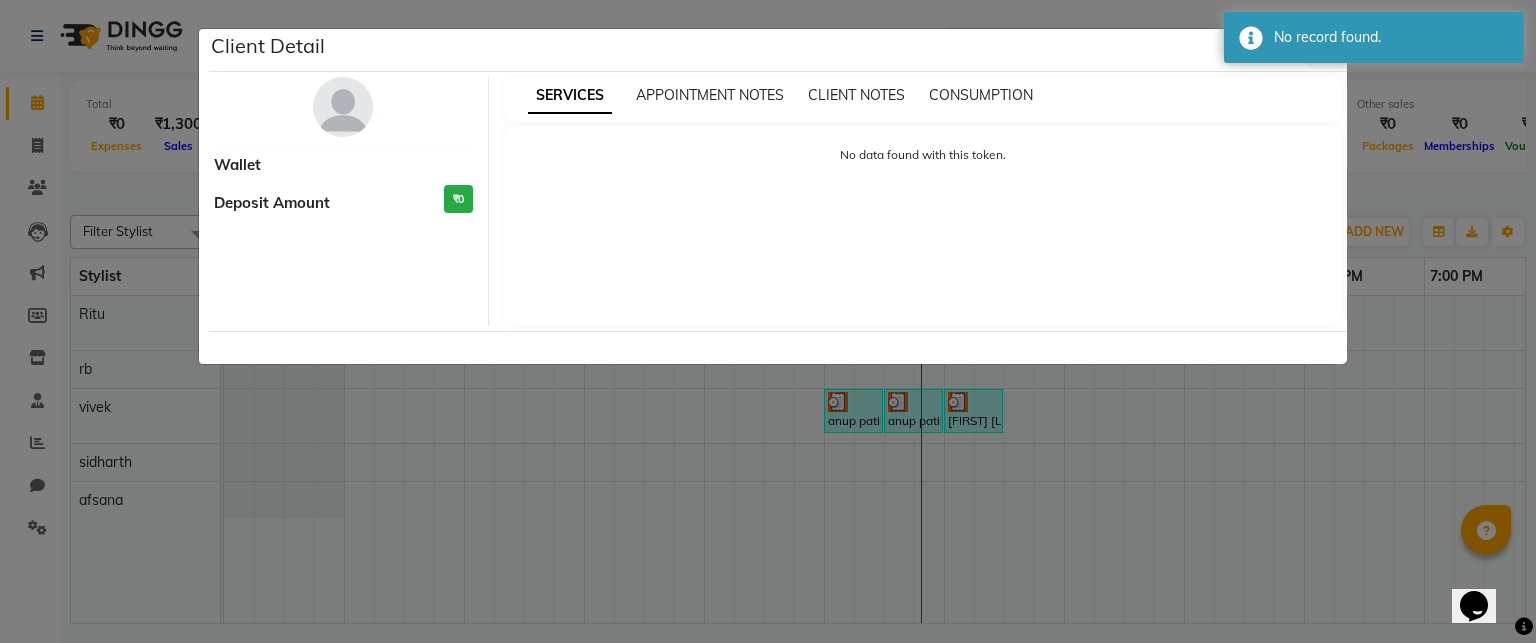 click on "Client Detail     Wallet Deposit Amount  ₹0  SERVICES APPOINTMENT NOTES CLIENT NOTES CONSUMPTION No data found with this token." 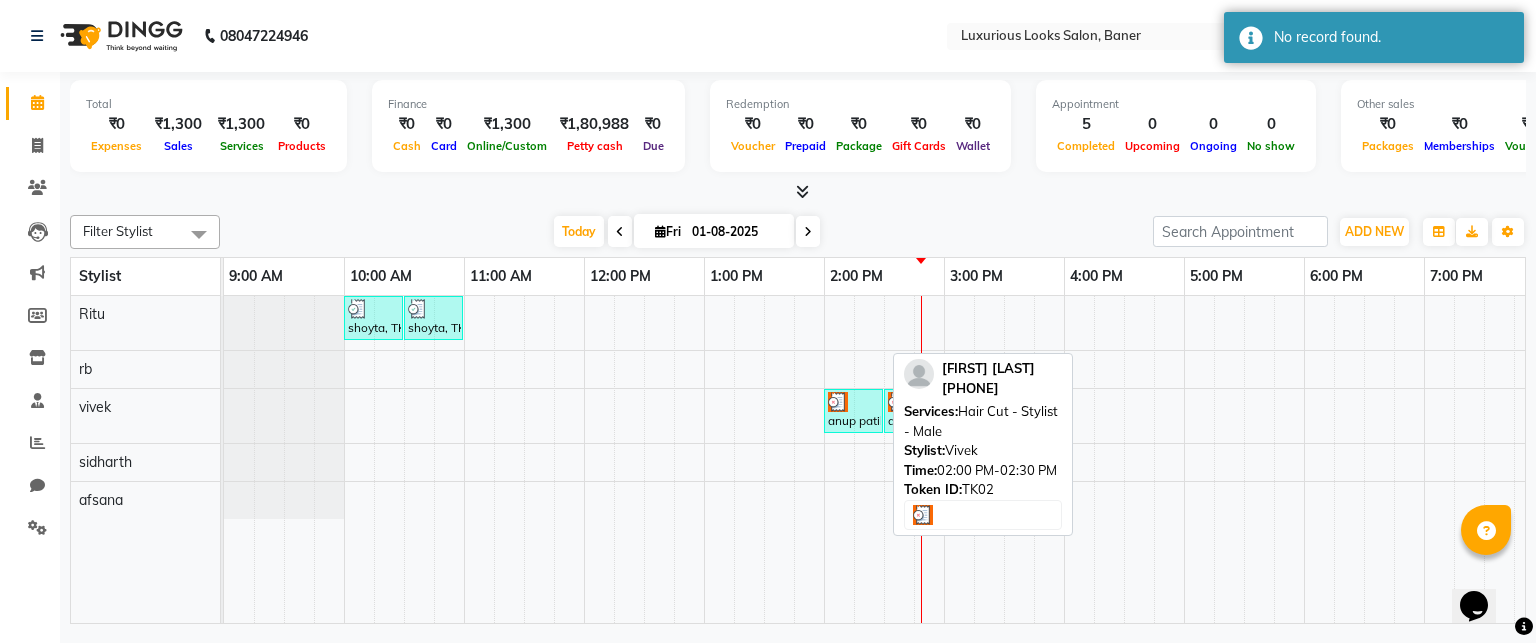 click on "anup patil, TK02, 02:00 PM-02:30 PM, Hair Cut - Stylist - Male" at bounding box center [853, 411] 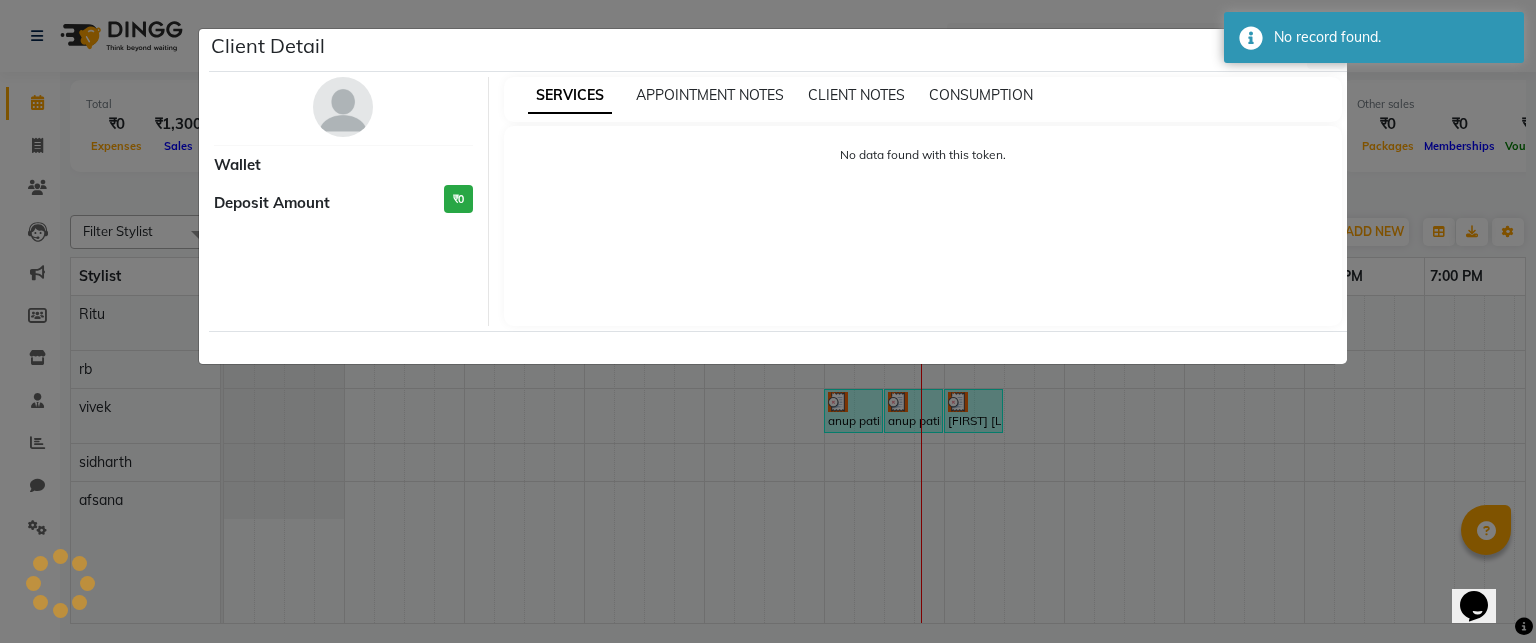 click on "Client Detail     Wallet Deposit Amount  ₹0  SERVICES APPOINTMENT NOTES CLIENT NOTES CONSUMPTION No data found with this token." 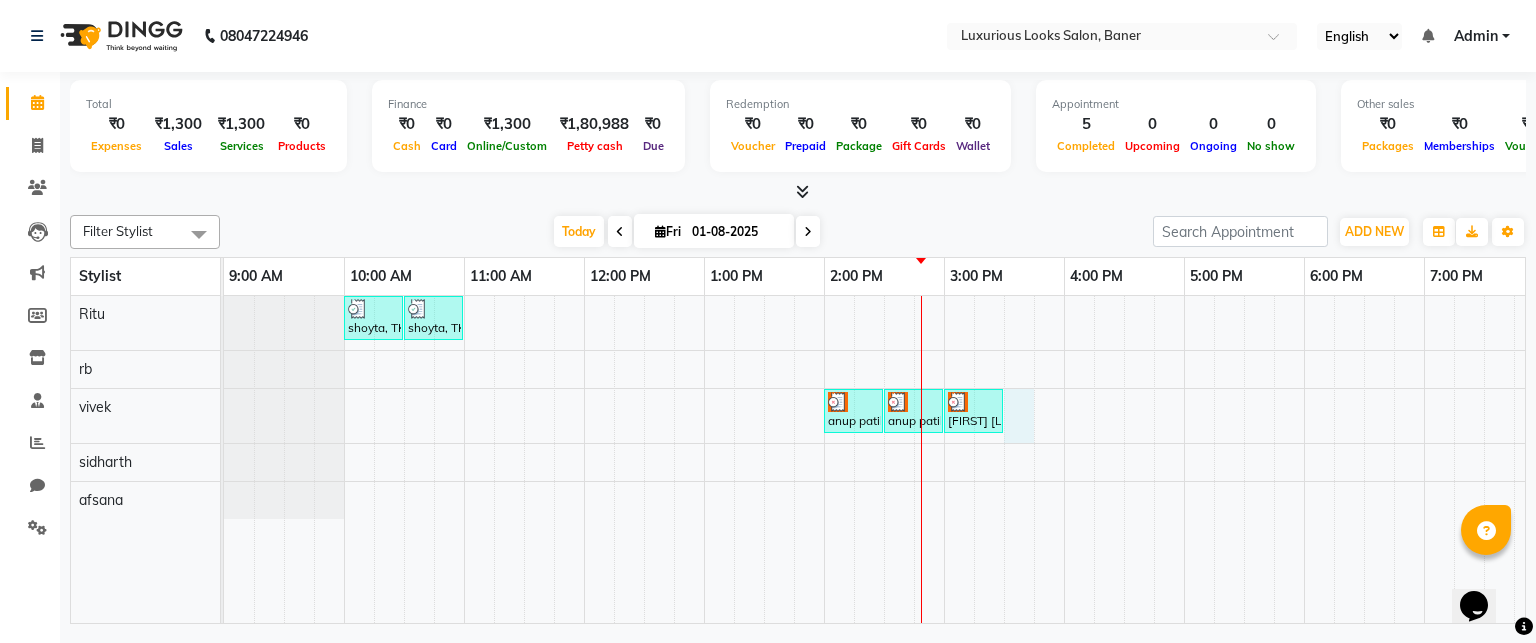 click on "[FIRST] TK01, 10:00 AM-10:30 AM, Women Cartridge Waxing - Full Arms     [FIRST], TK01, 10:30 AM-11:00 AM, Women Cartridge Waxing - Full Legs     [FIRST] [LAST], TK02, 02:00 PM-02:30 PM, Hair Cut - Stylist - Male     [FIRST] [LAST], TK02, 02:30 PM-03:00 PM, Hair Cut - Stylist - Male     [FIRST] [LAST], TK02, 03:00 PM-03:30 PM, Hair Cut - Beard Trim" at bounding box center (1064, 460) 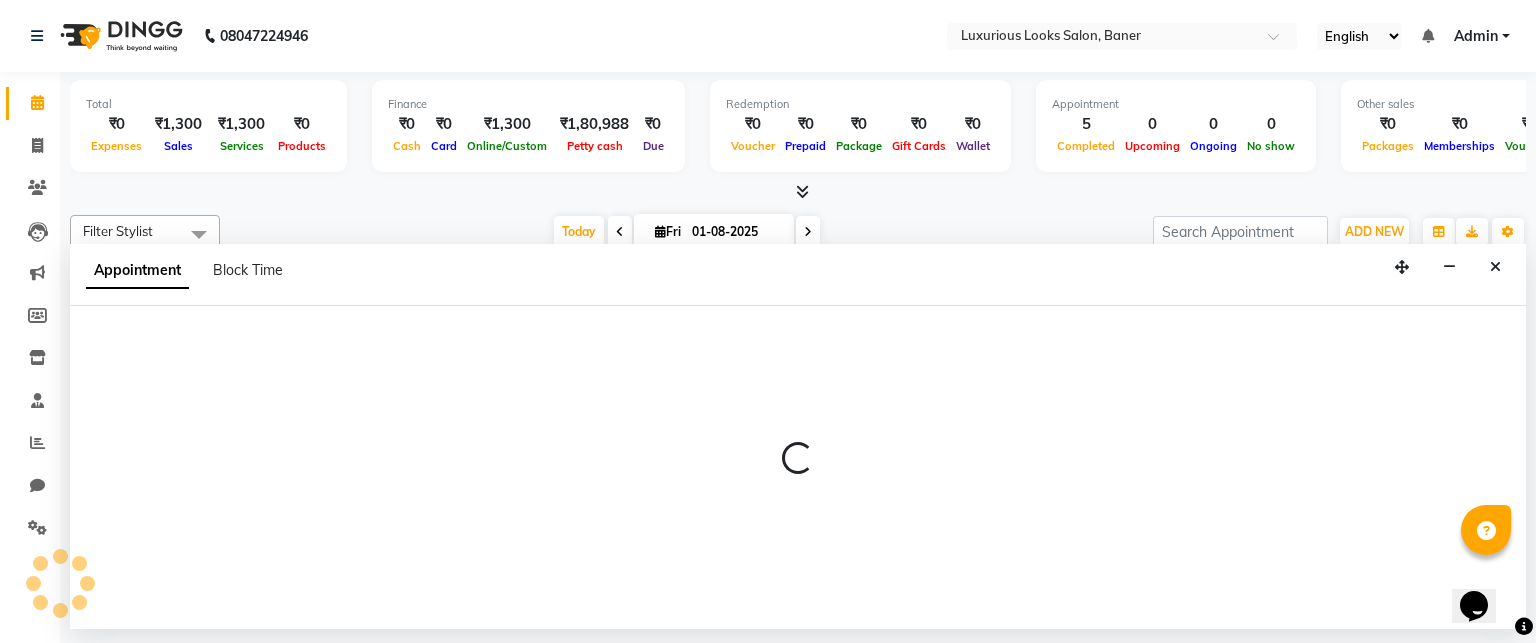 select on "83130" 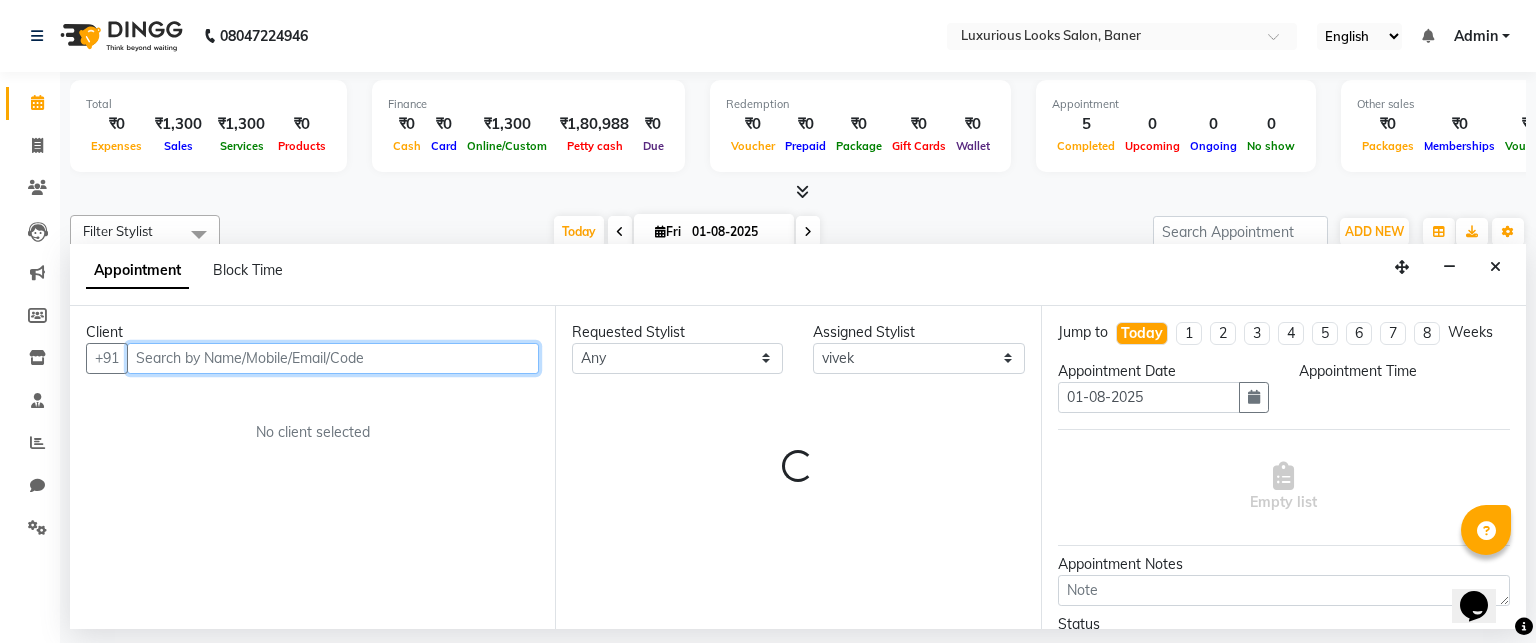 select on "930" 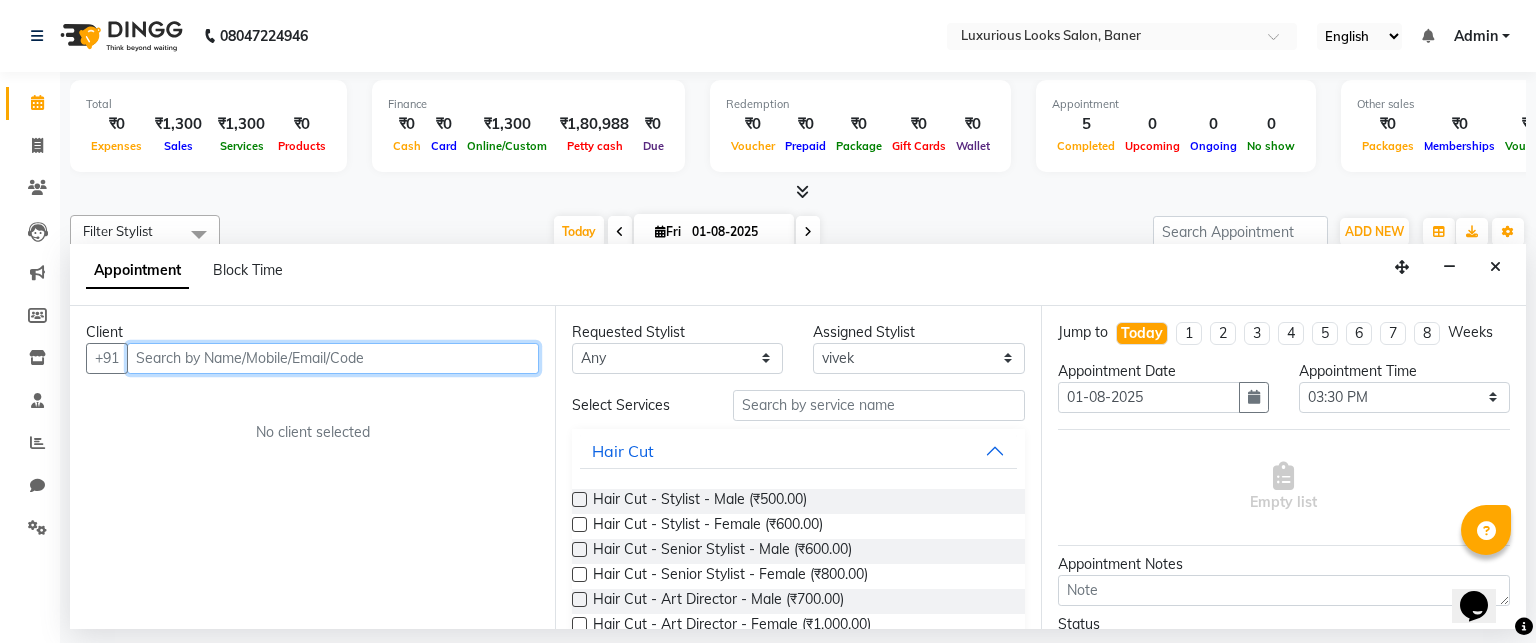 click at bounding box center (333, 358) 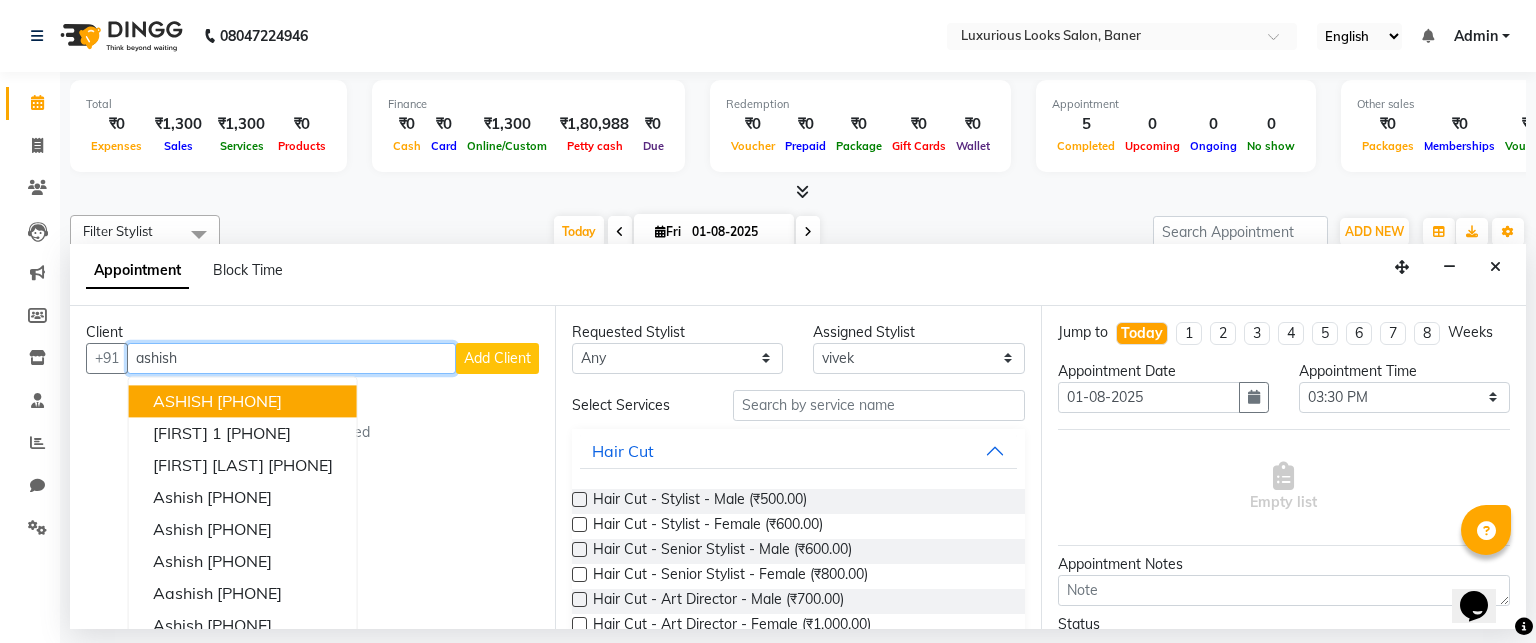 click on "[PHONE]" at bounding box center [249, 401] 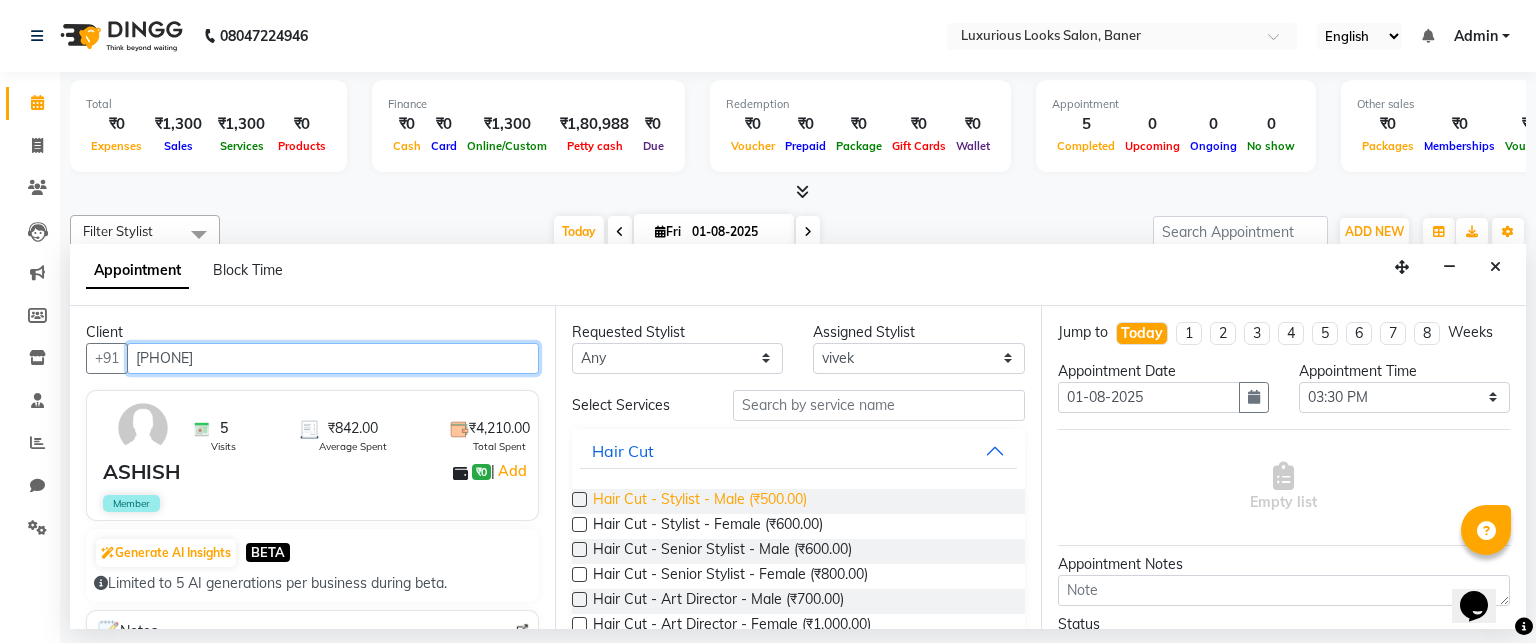 type on "[PHONE]" 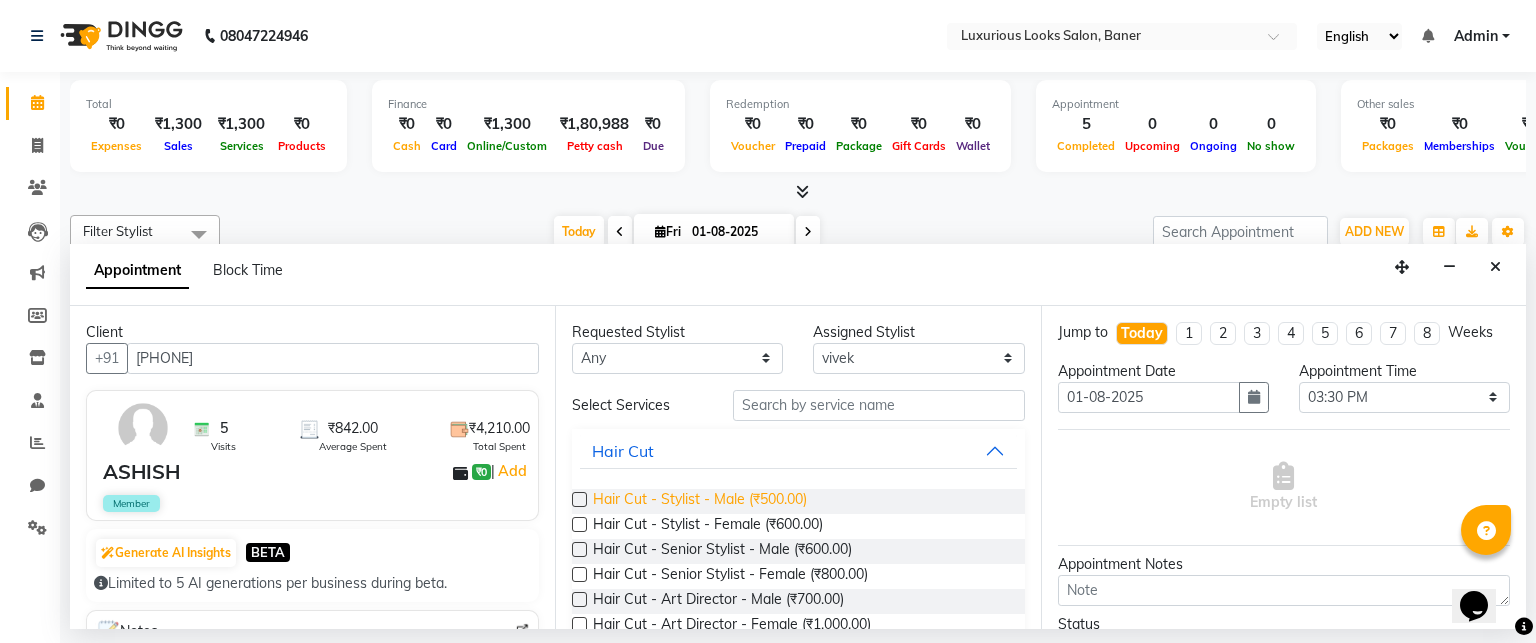 click on "Hair Cut - Stylist - Male (₹500.00)" at bounding box center (700, 501) 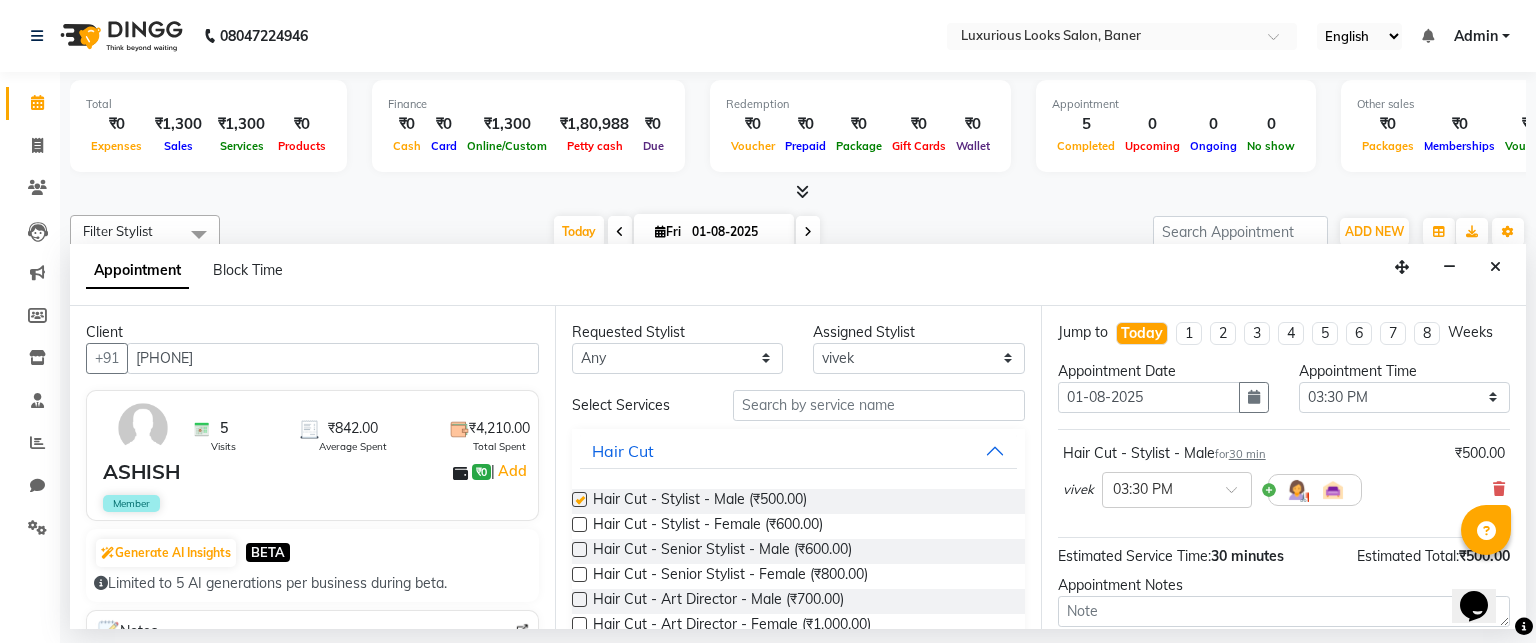 checkbox on "false" 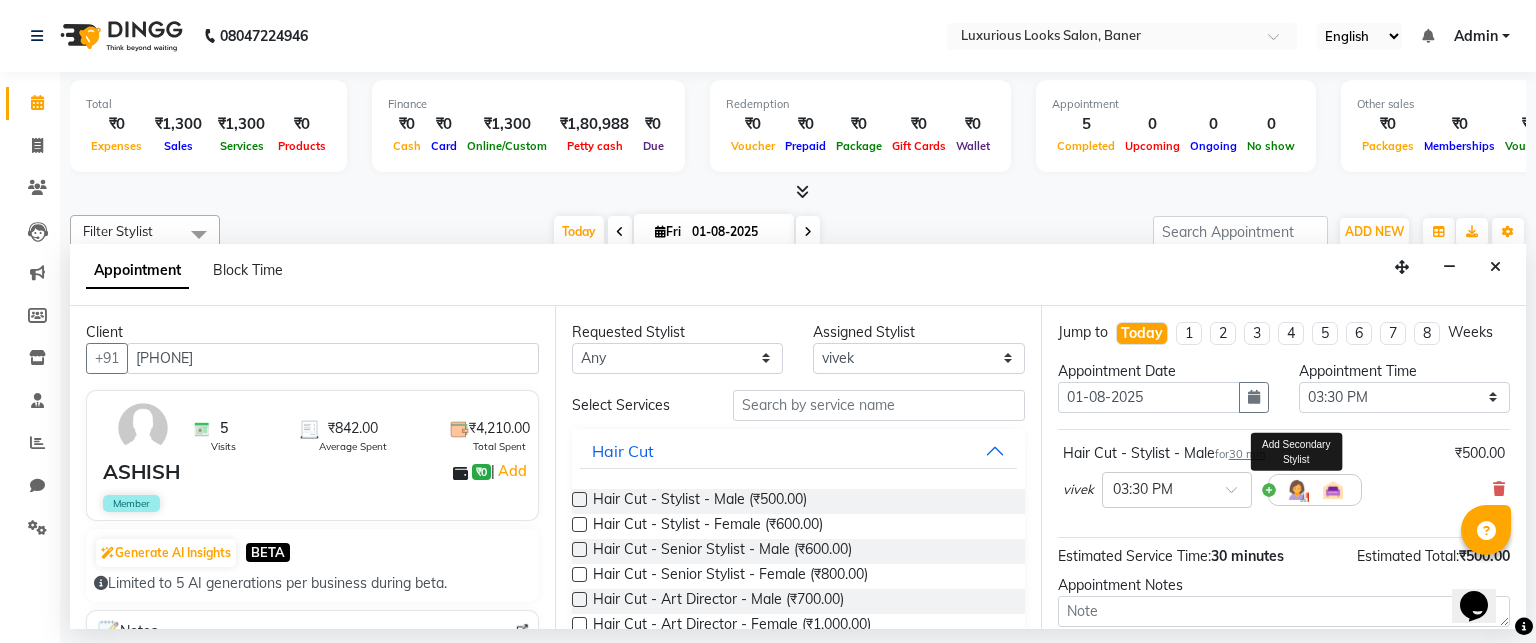 scroll, scrollTop: 182, scrollLeft: 0, axis: vertical 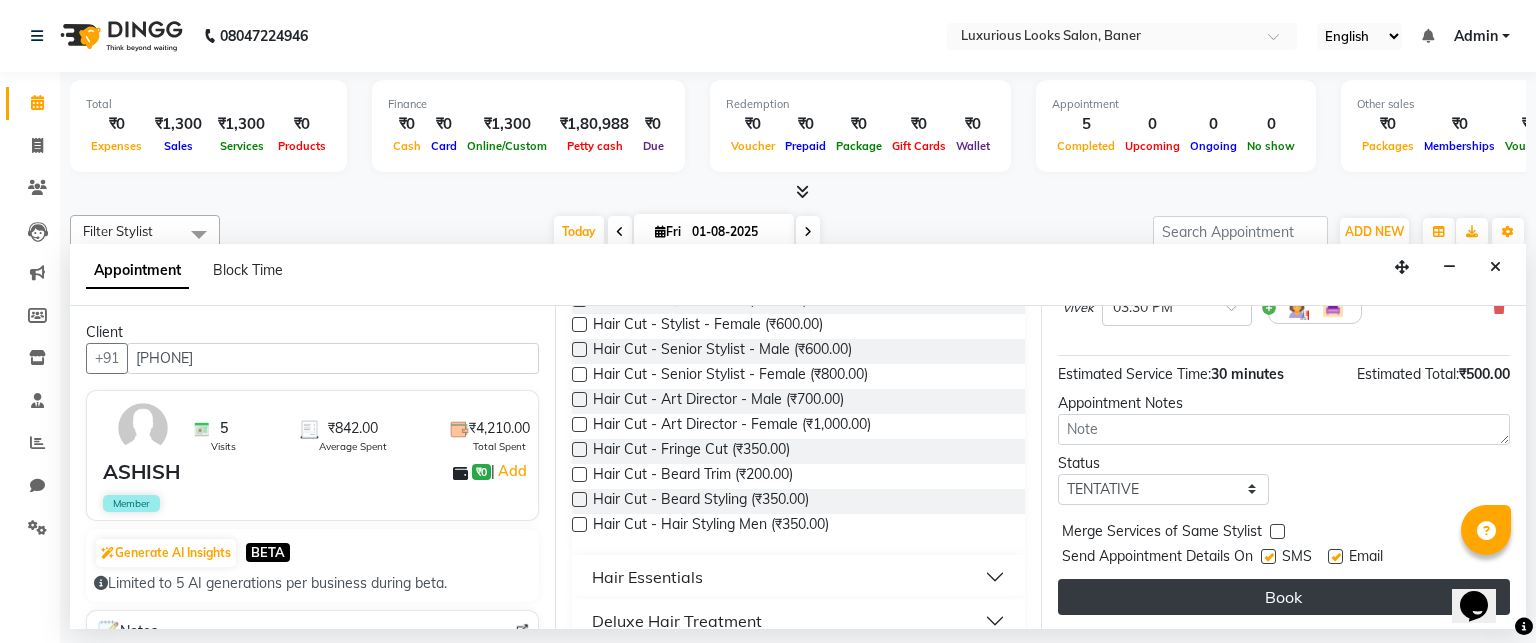 click on "Book" at bounding box center [1284, 597] 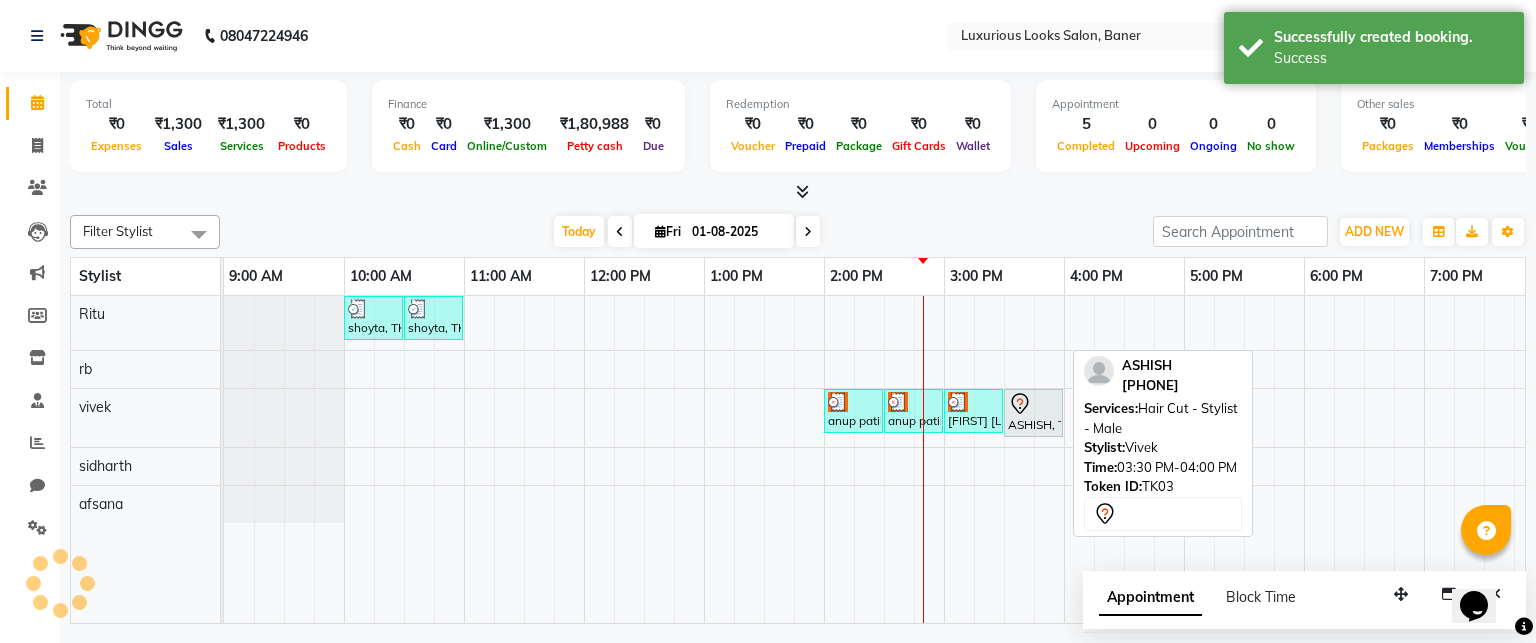 click on "ASHISH, TK03, 03:30 PM-04:00 PM, Hair Cut - Stylist - Male" at bounding box center [1033, 413] 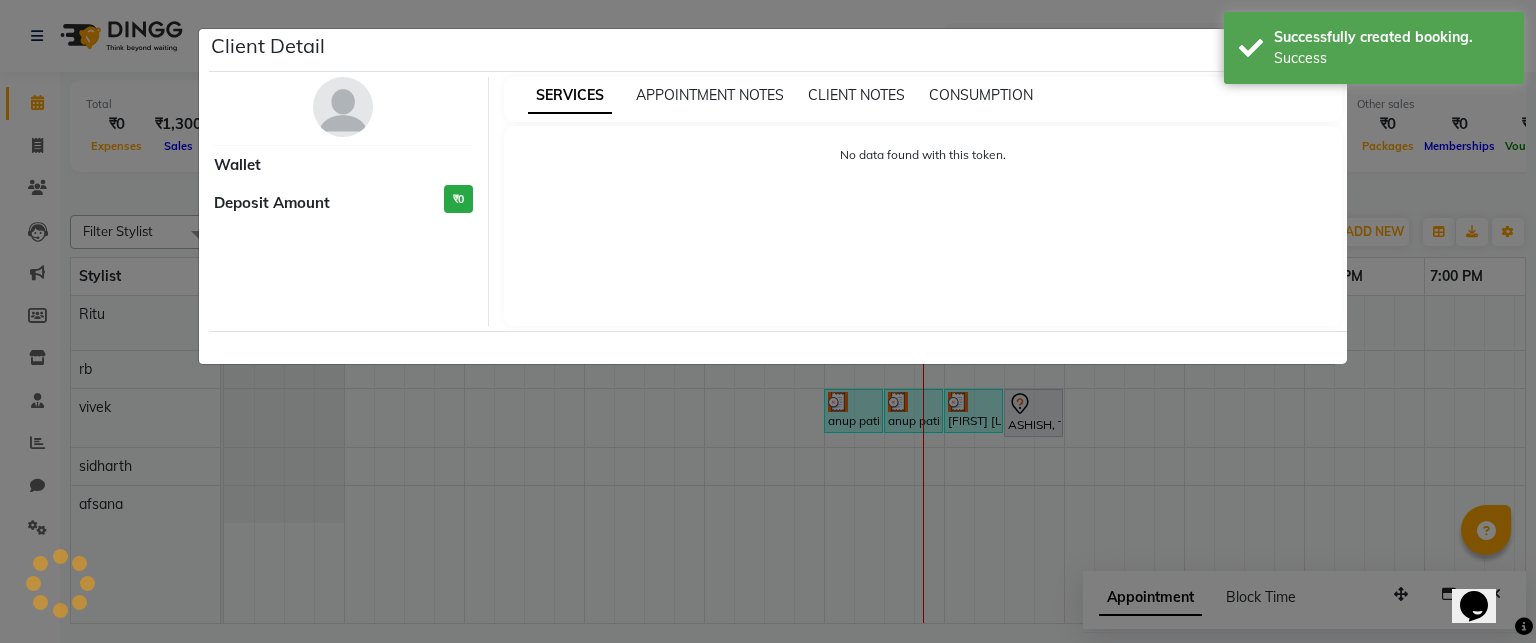 select on "7" 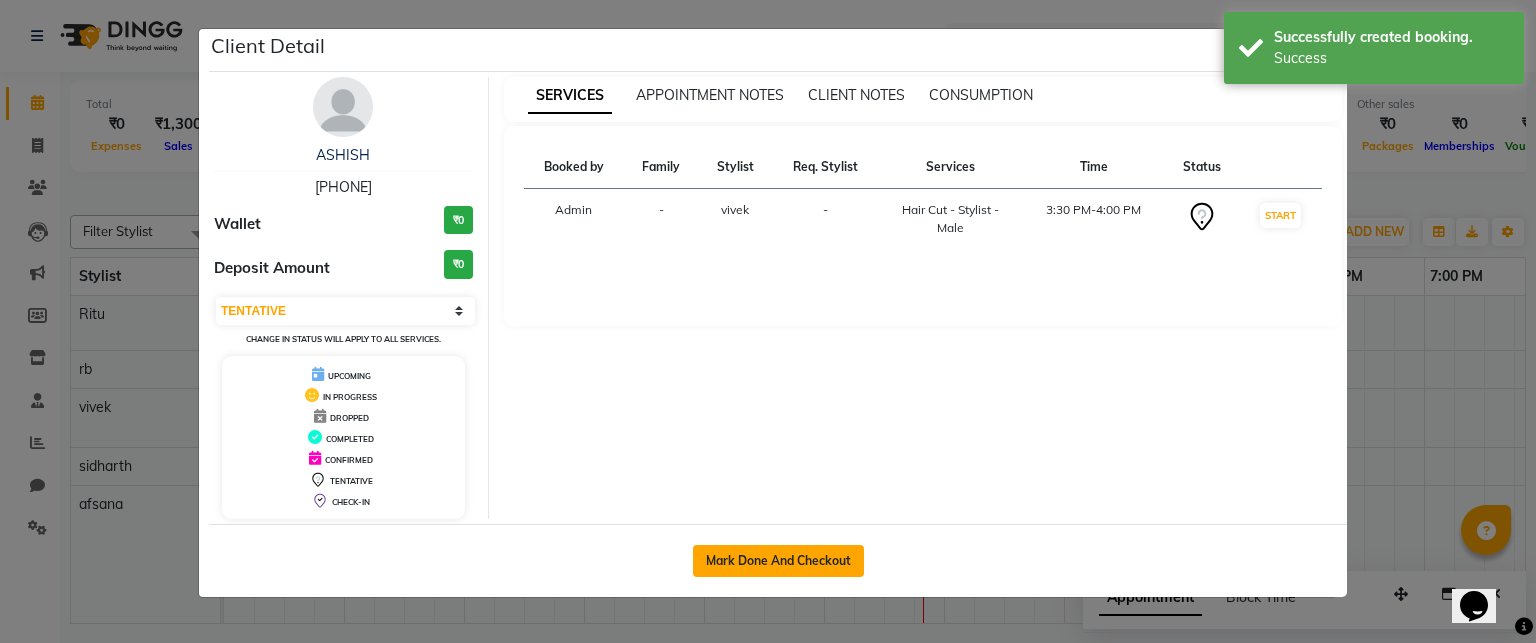 click on "Mark Done And Checkout" 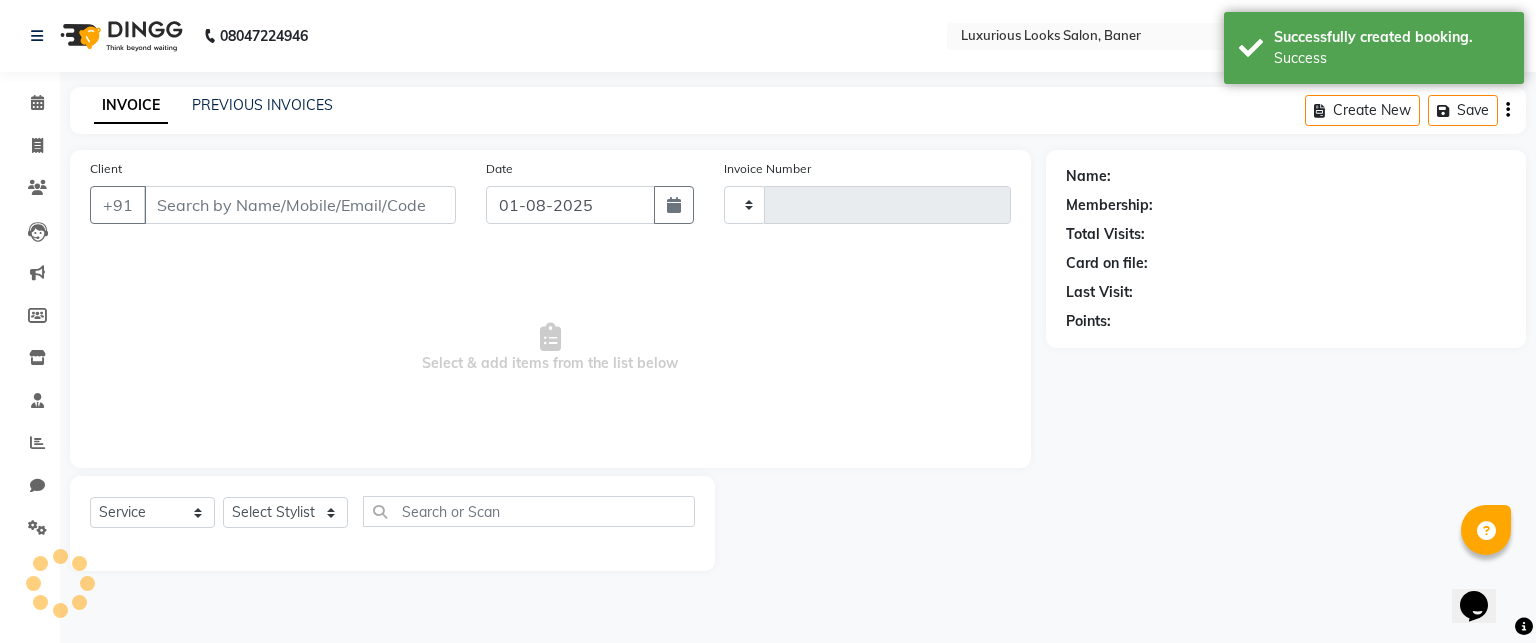 type on "[PHONE]" 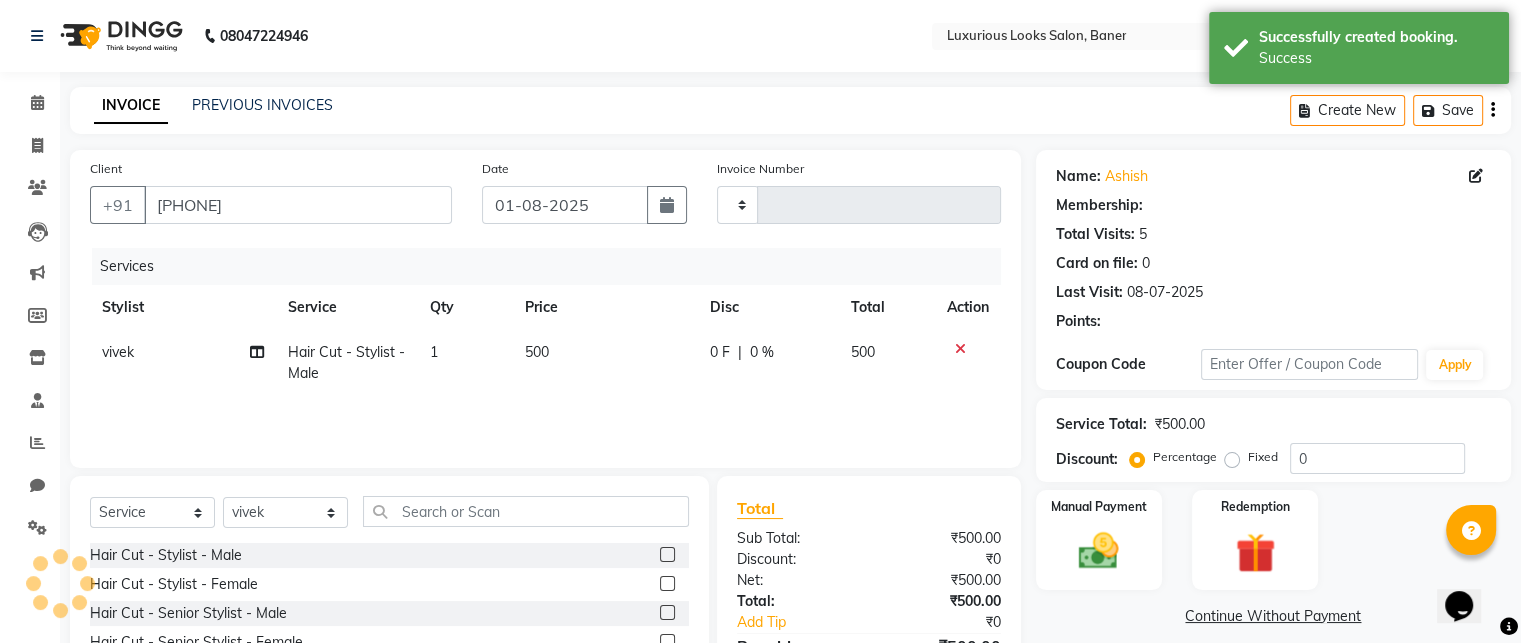 select on "1: Object" 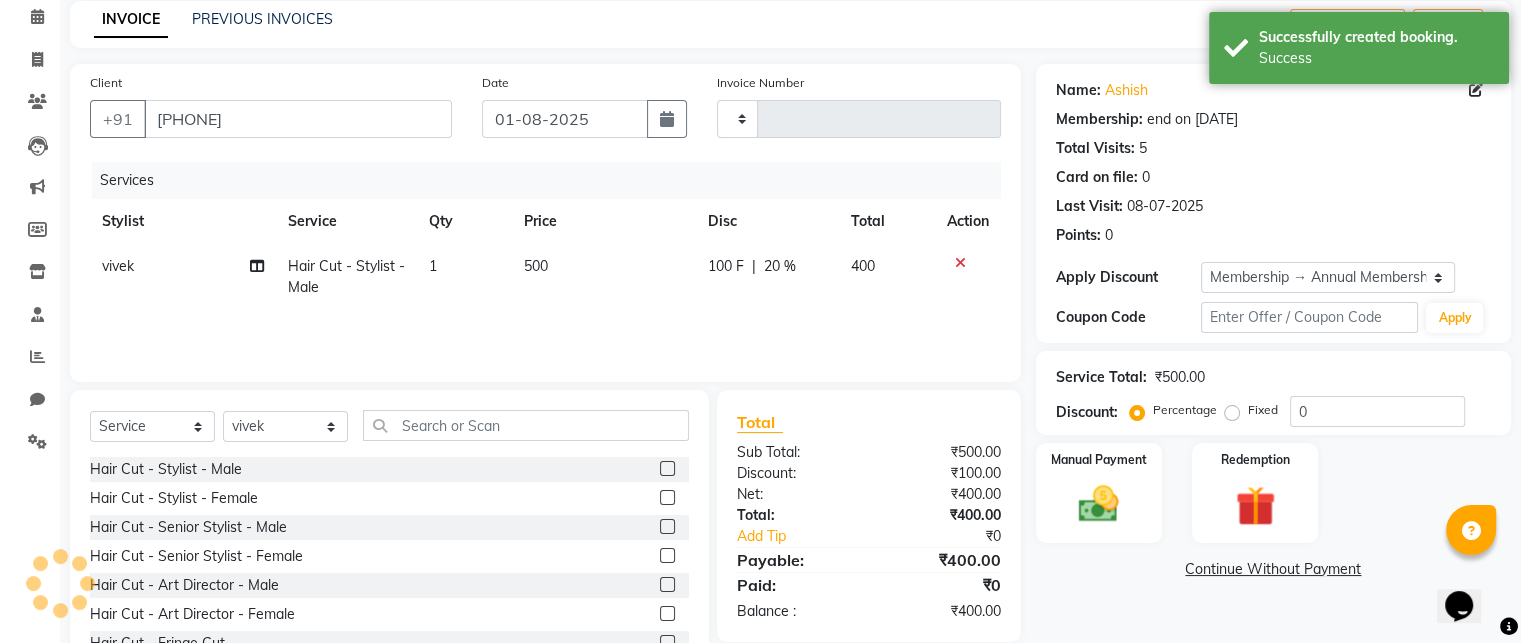 scroll, scrollTop: 158, scrollLeft: 0, axis: vertical 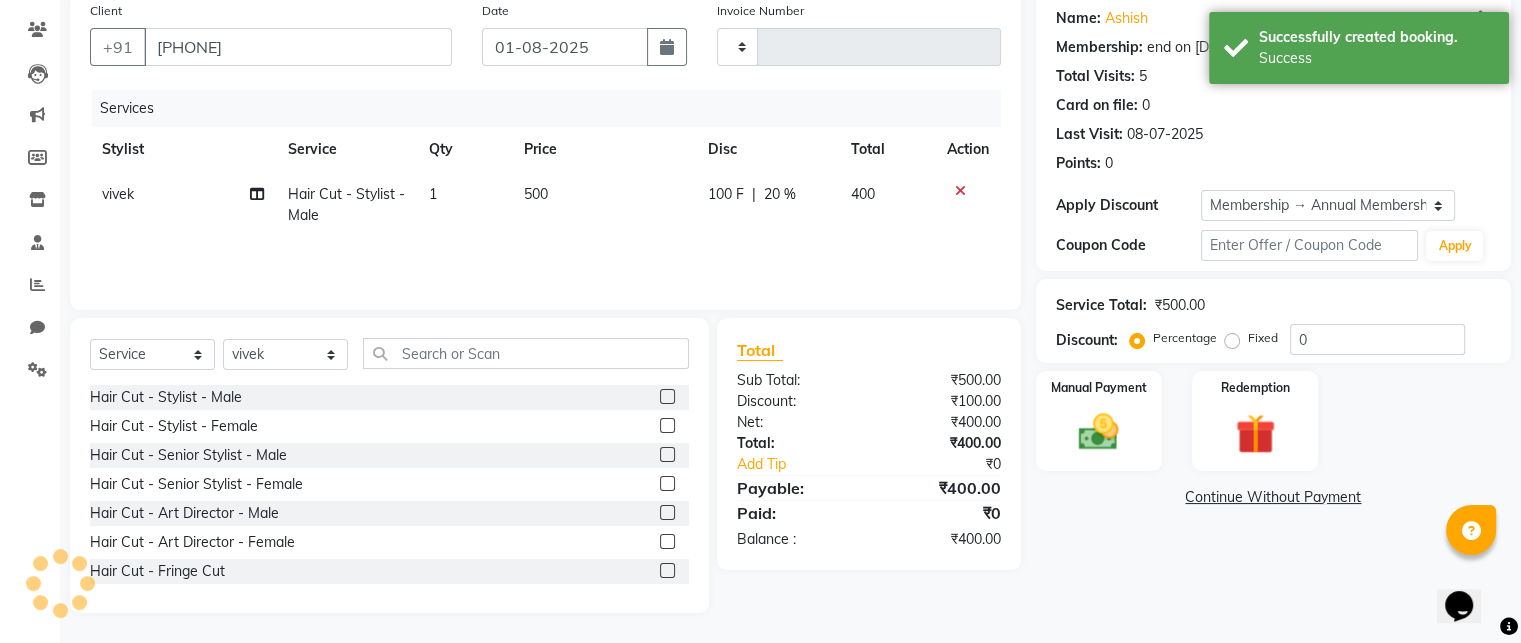 type on "0551" 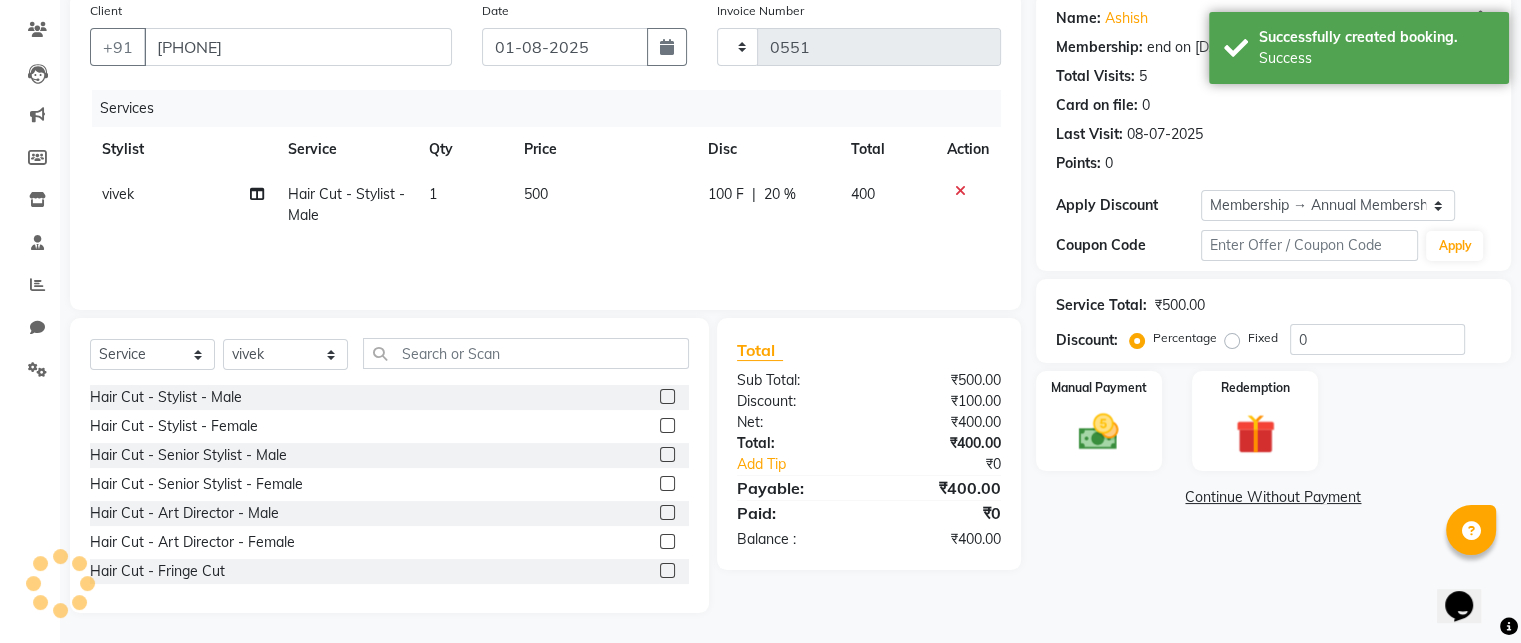 select on "7573" 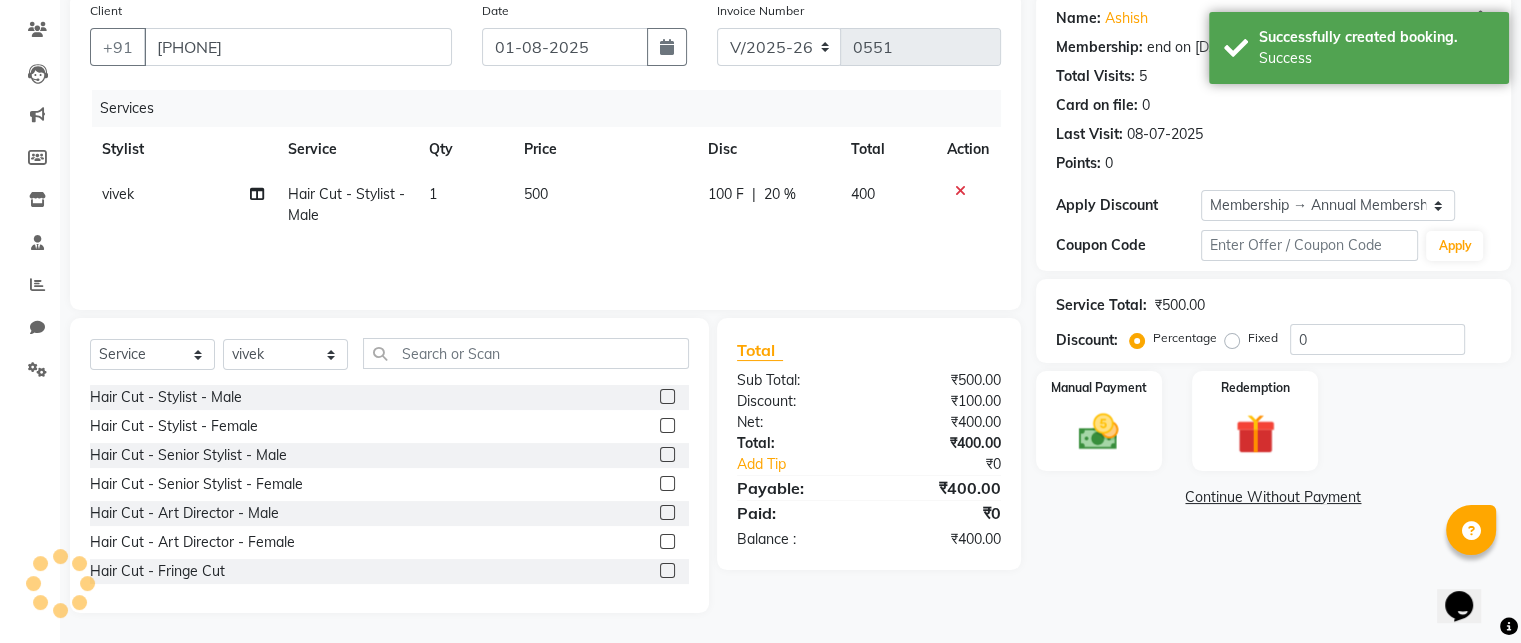 type on "20" 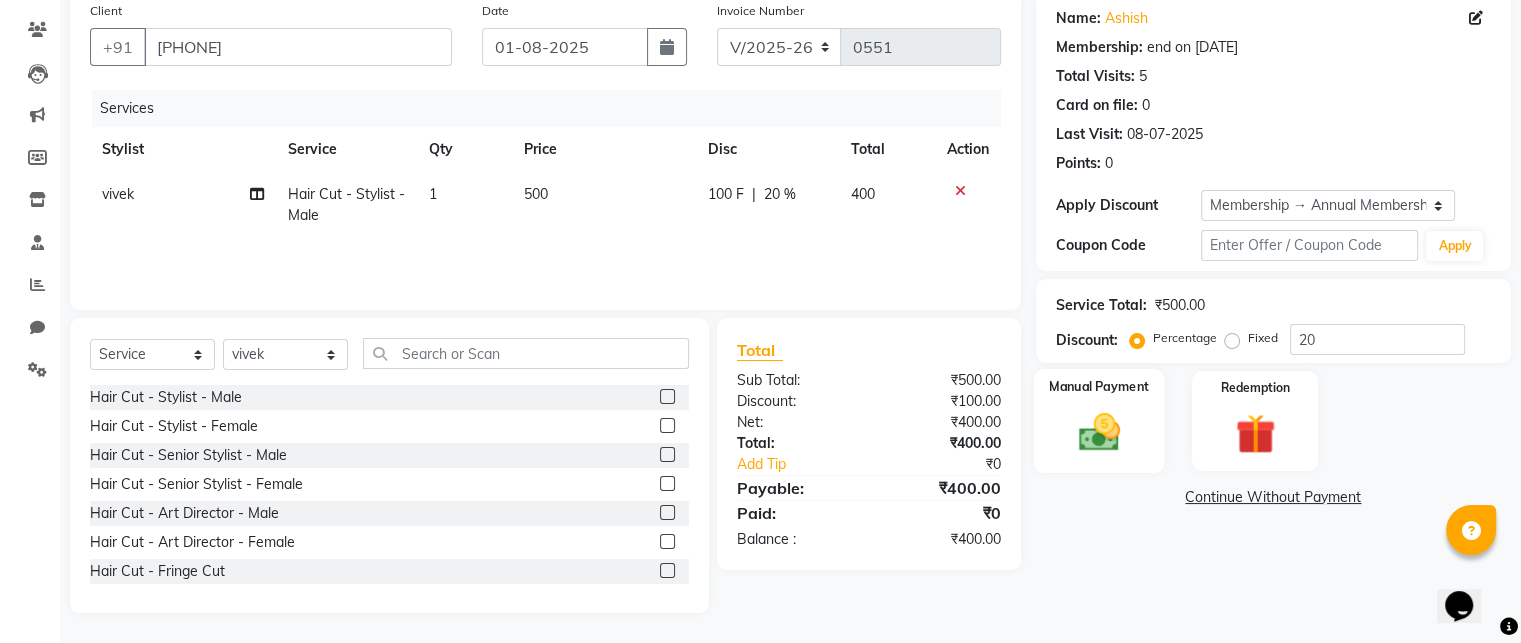click 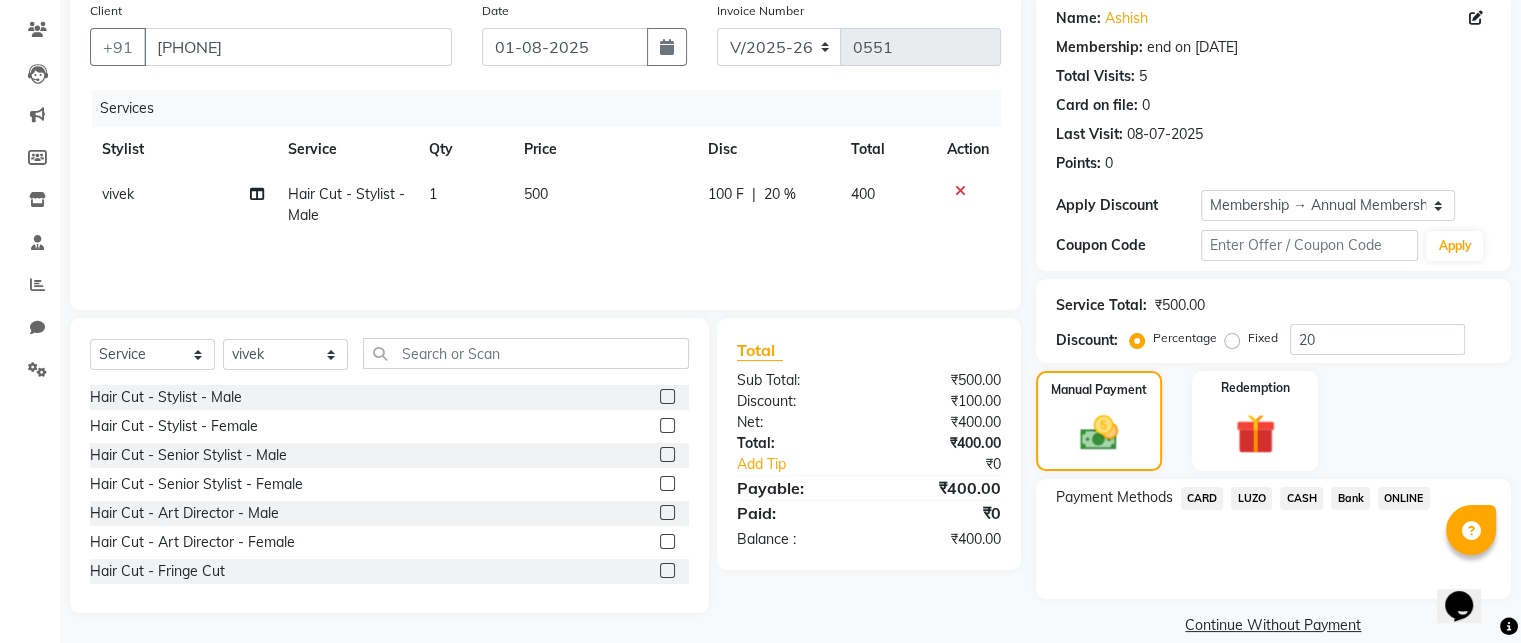 click on "CARD" 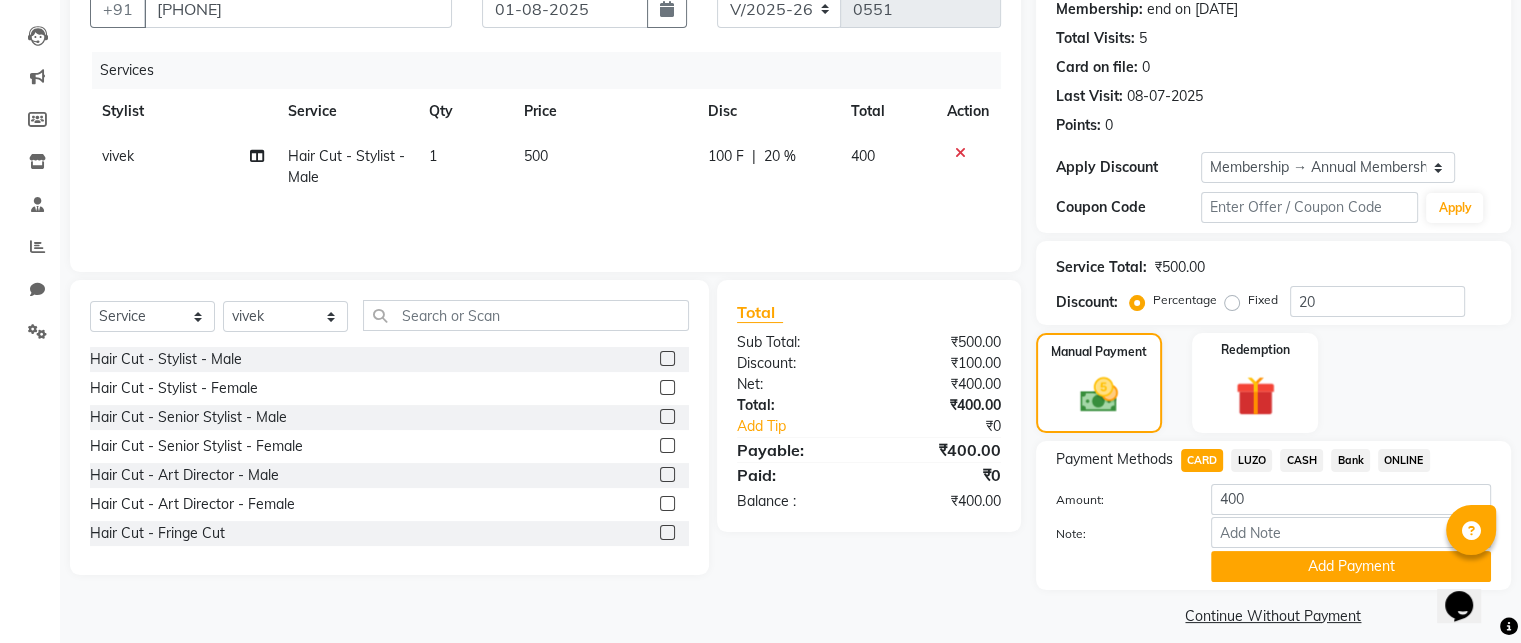 scroll, scrollTop: 215, scrollLeft: 0, axis: vertical 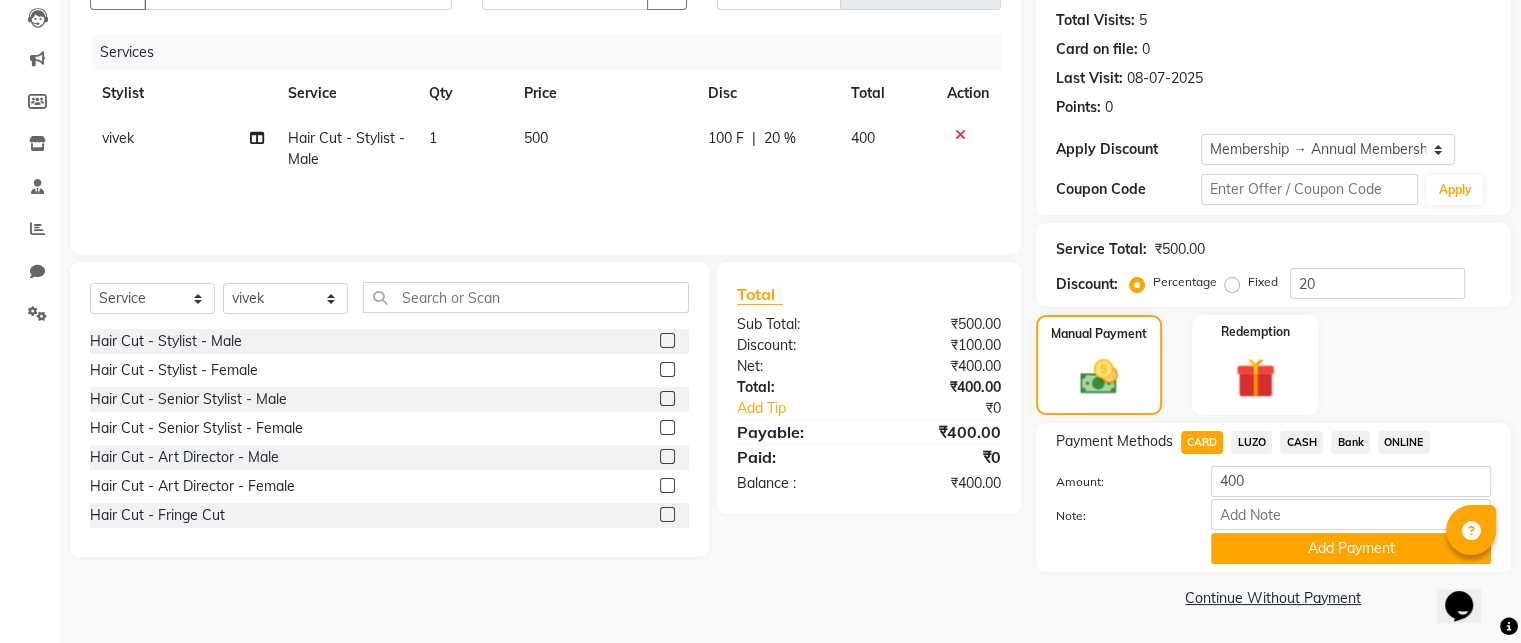 click on "ONLINE" 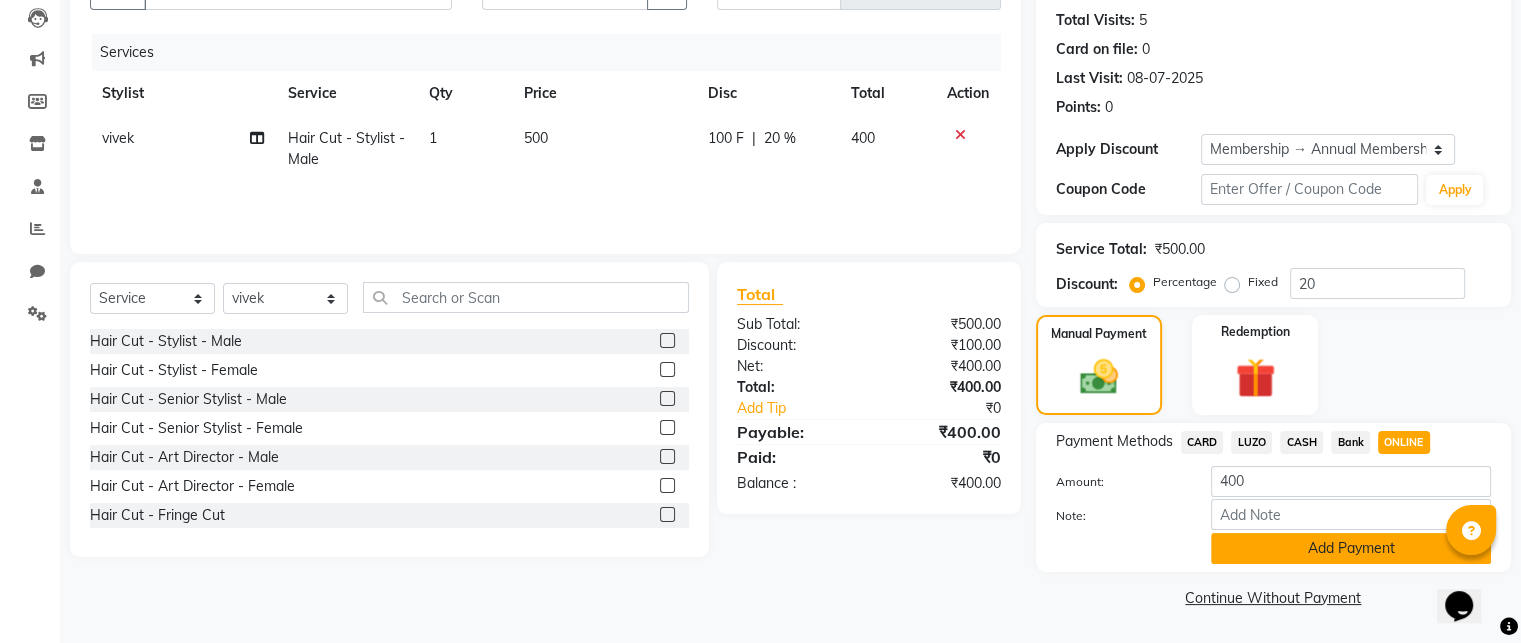 click on "Add Payment" 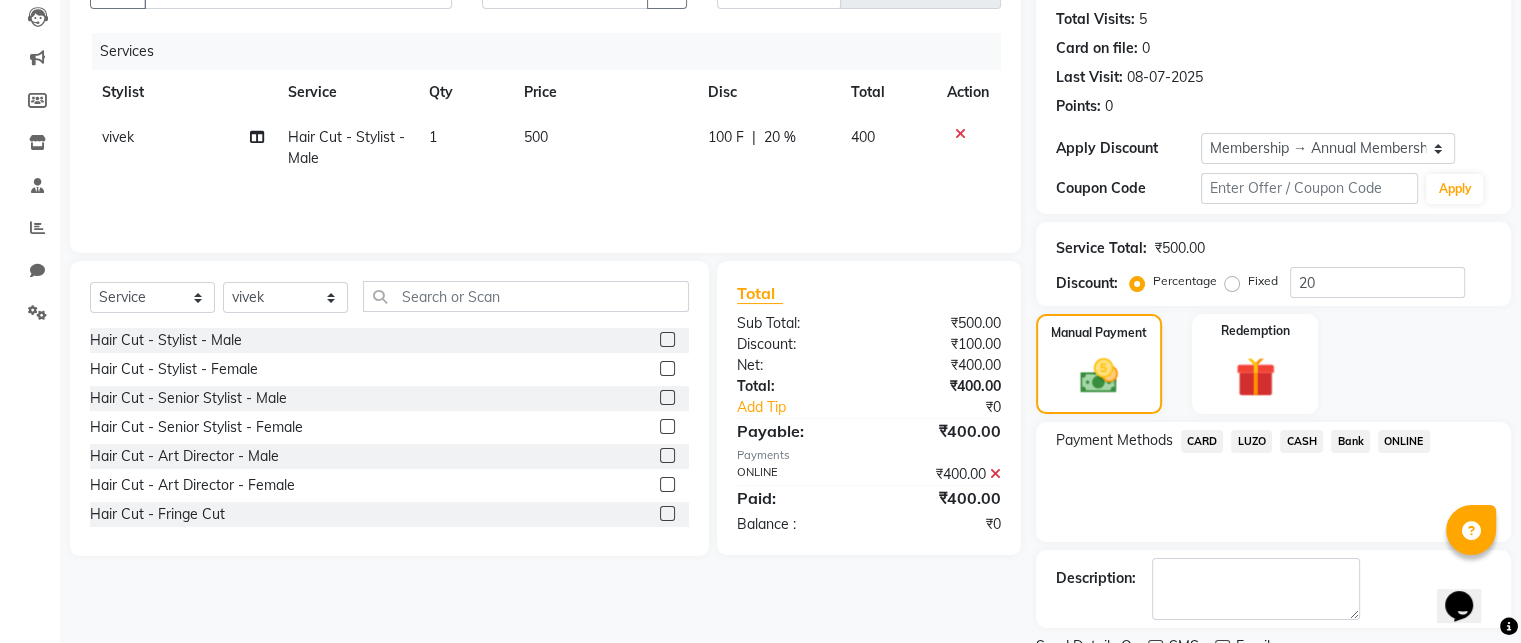 scroll, scrollTop: 296, scrollLeft: 0, axis: vertical 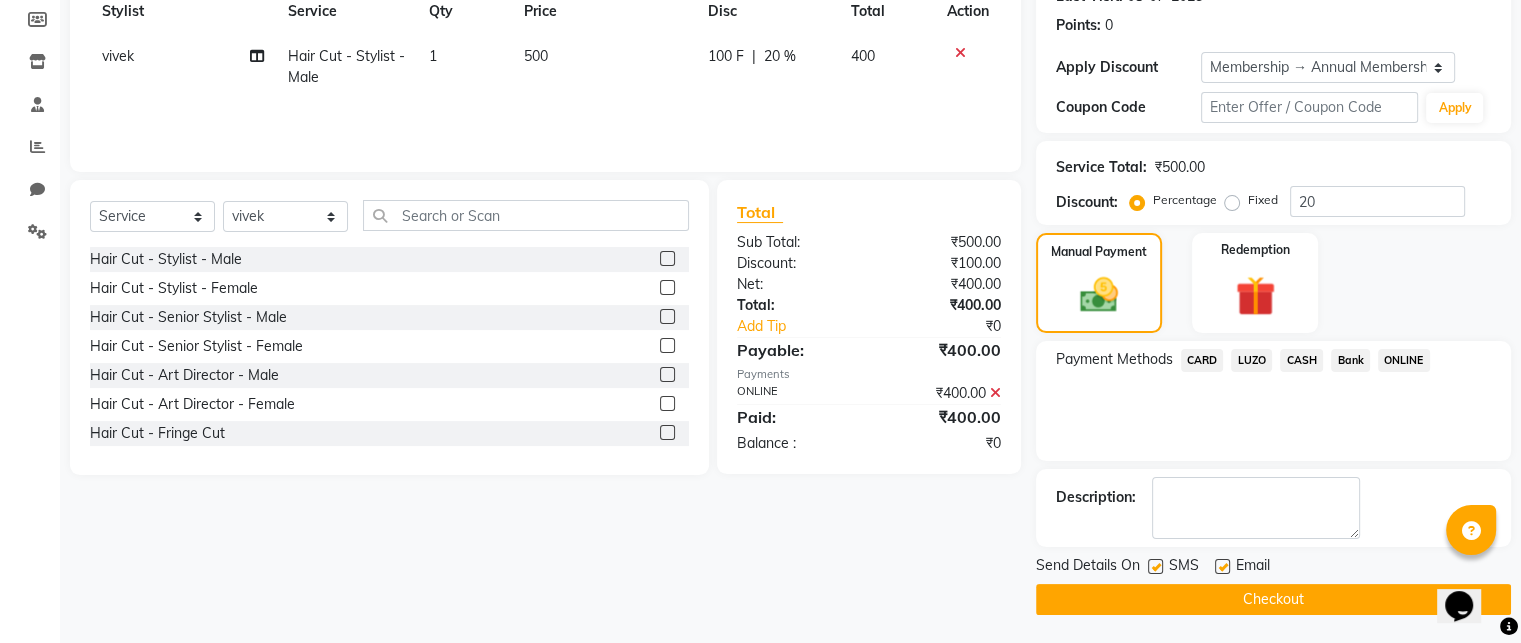 click on "Checkout" 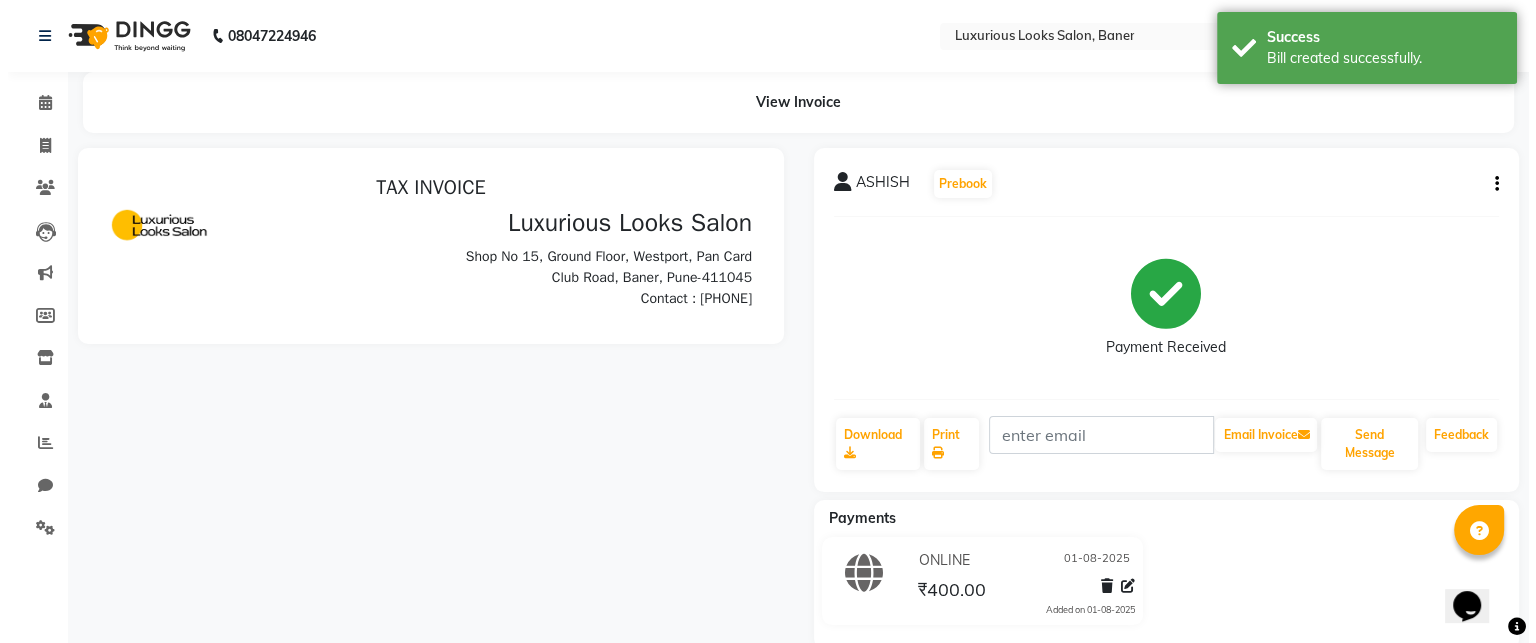 scroll, scrollTop: 0, scrollLeft: 0, axis: both 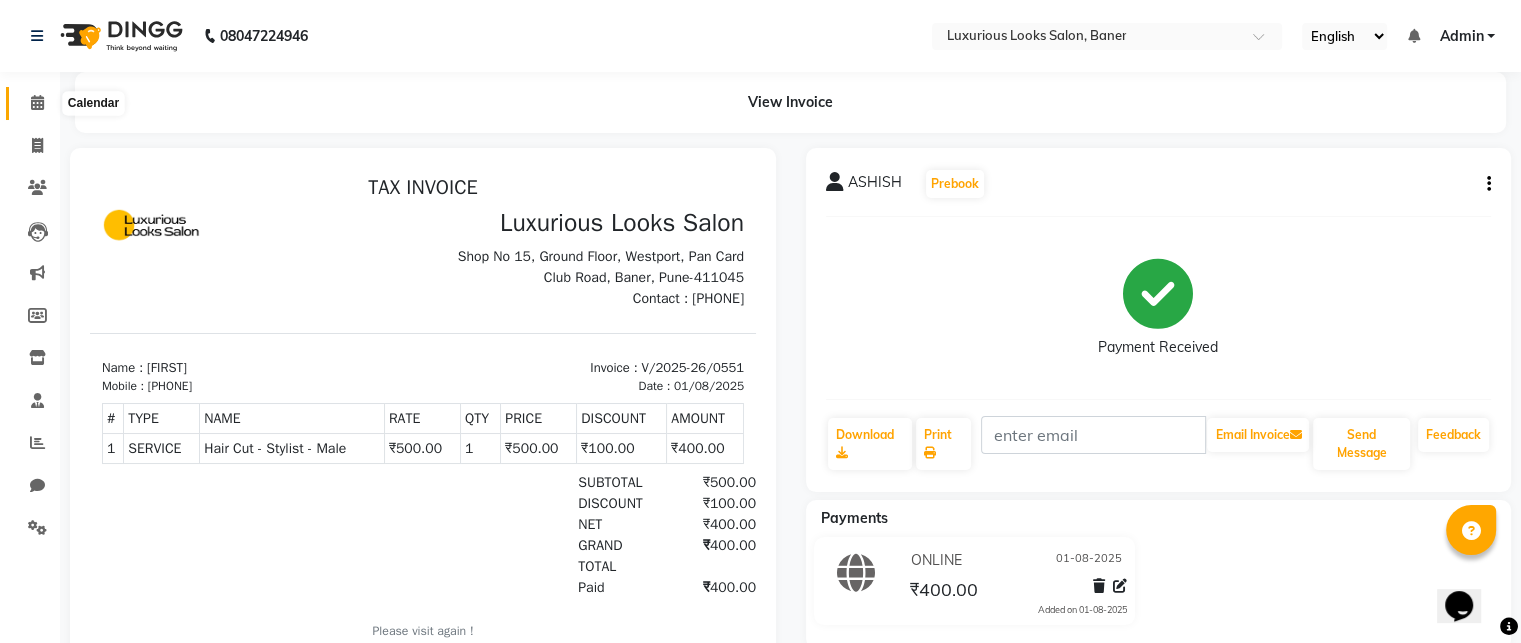 click 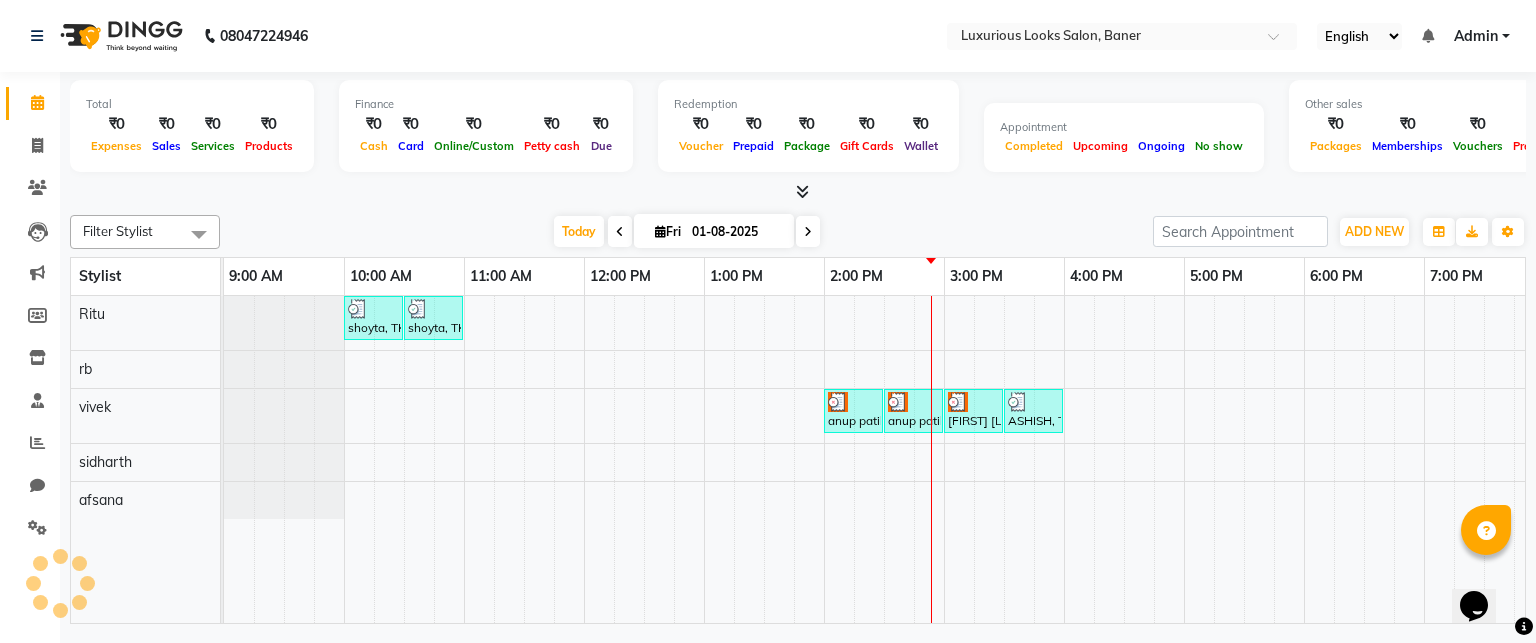 scroll, scrollTop: 0, scrollLeft: 0, axis: both 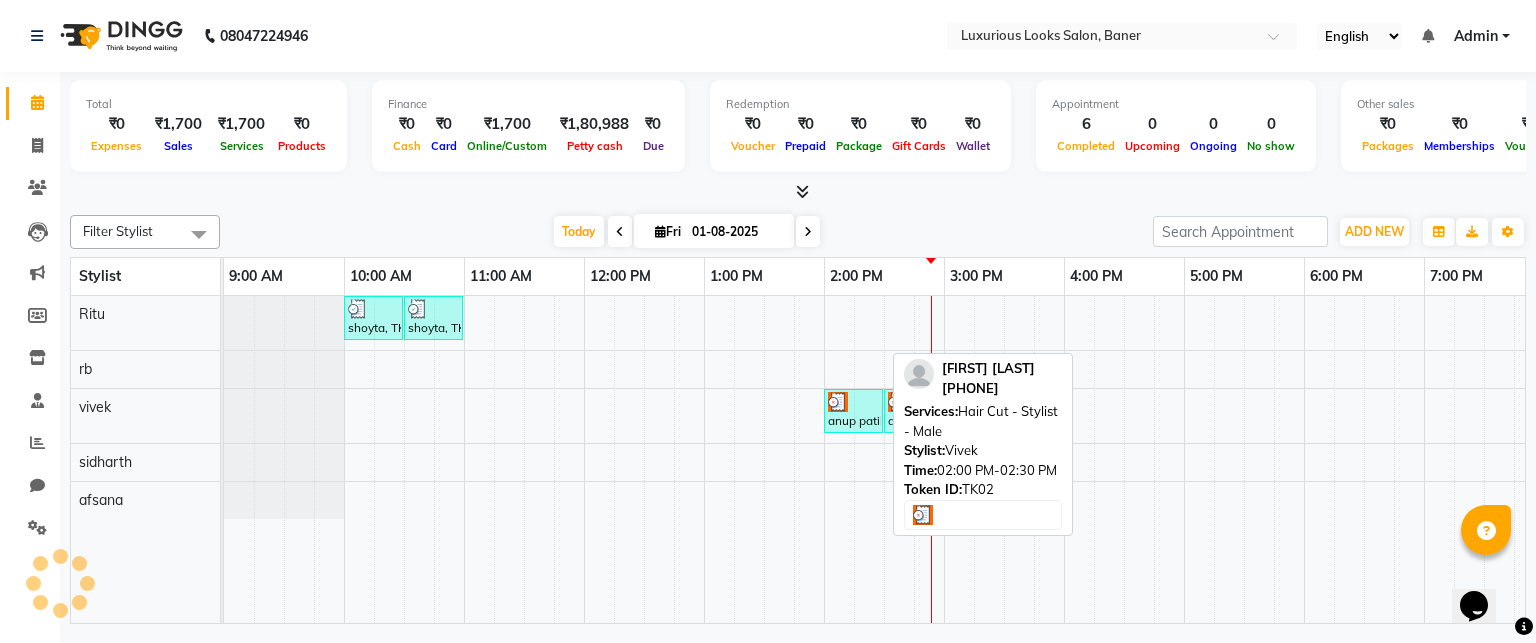 click on "anup patil, TK02, 02:00 PM-02:30 PM, Hair Cut - Stylist - Male" at bounding box center [853, 411] 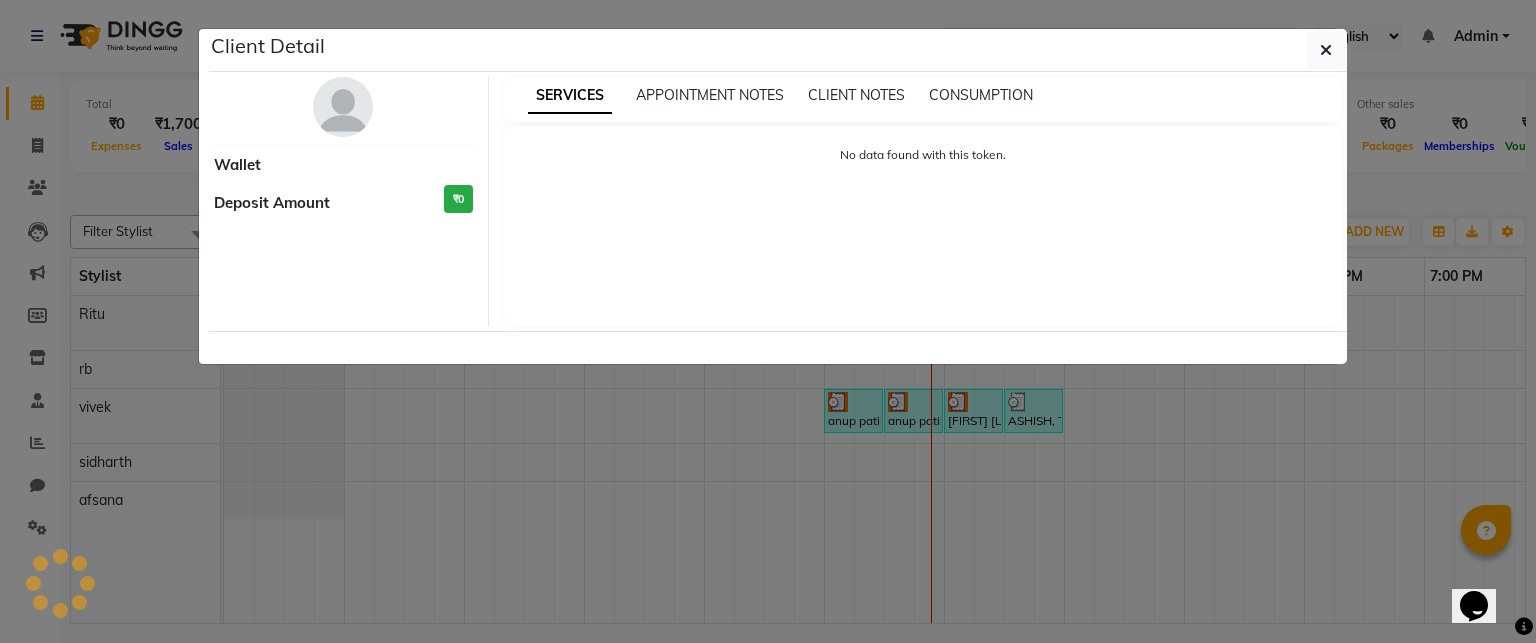 select on "3" 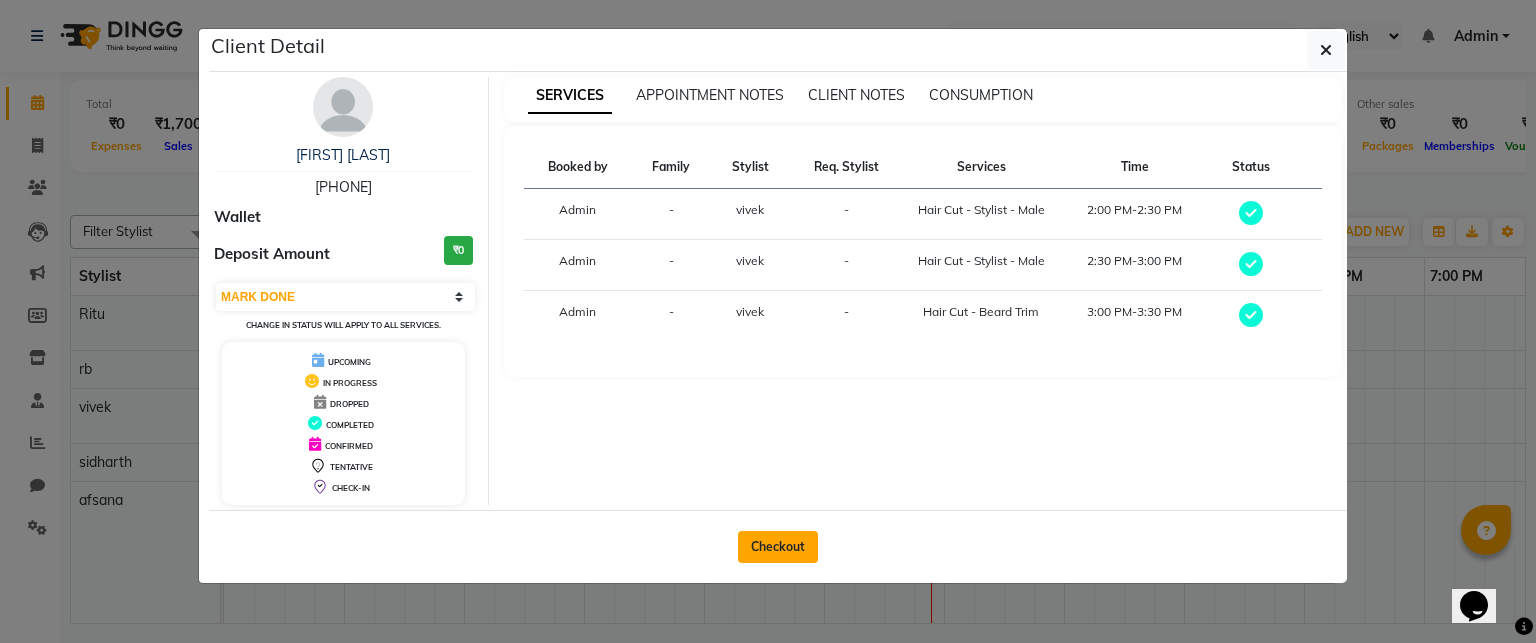 click on "Checkout" 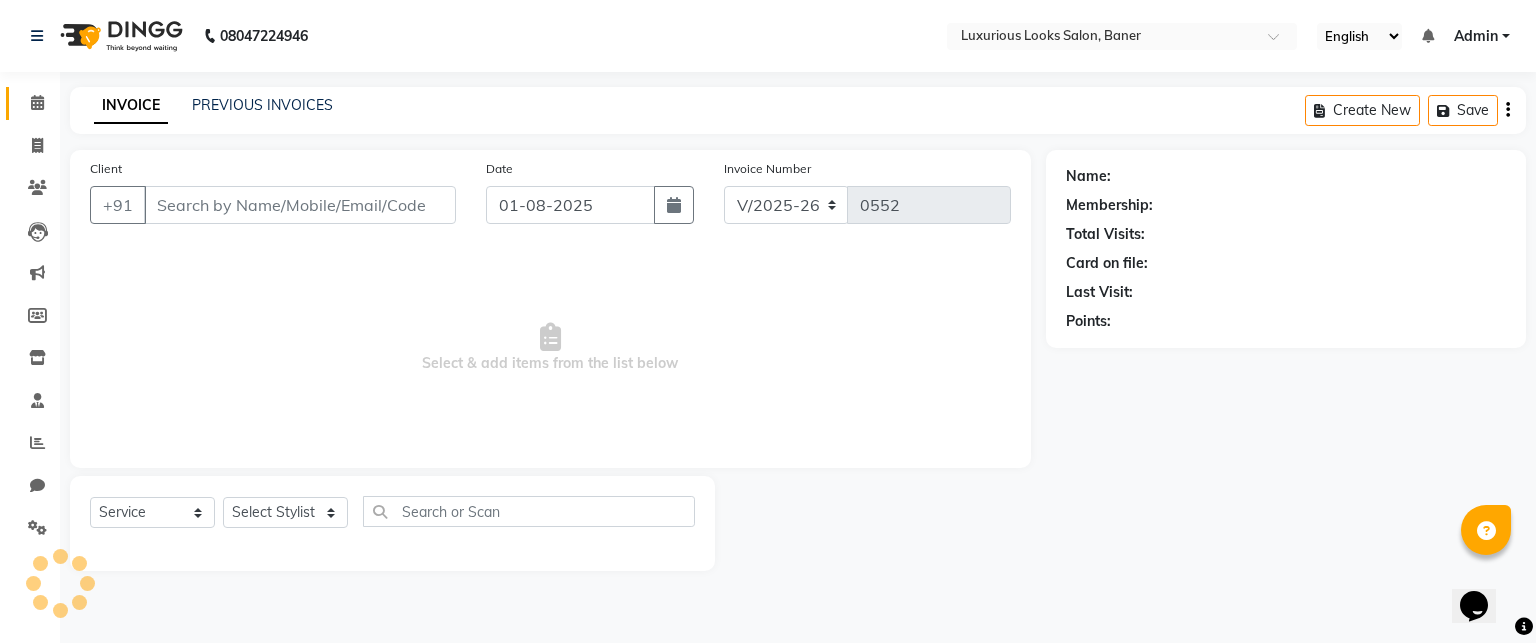 type on "[PHONE]" 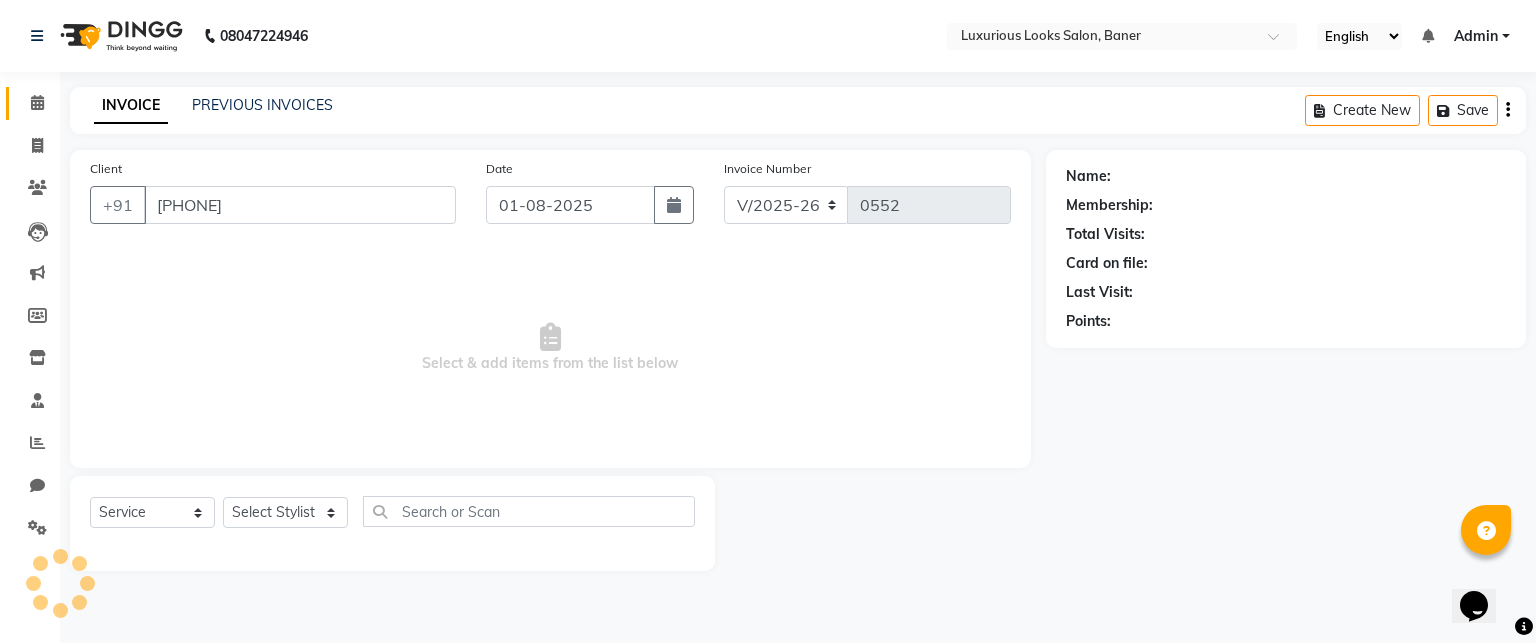 select on "83130" 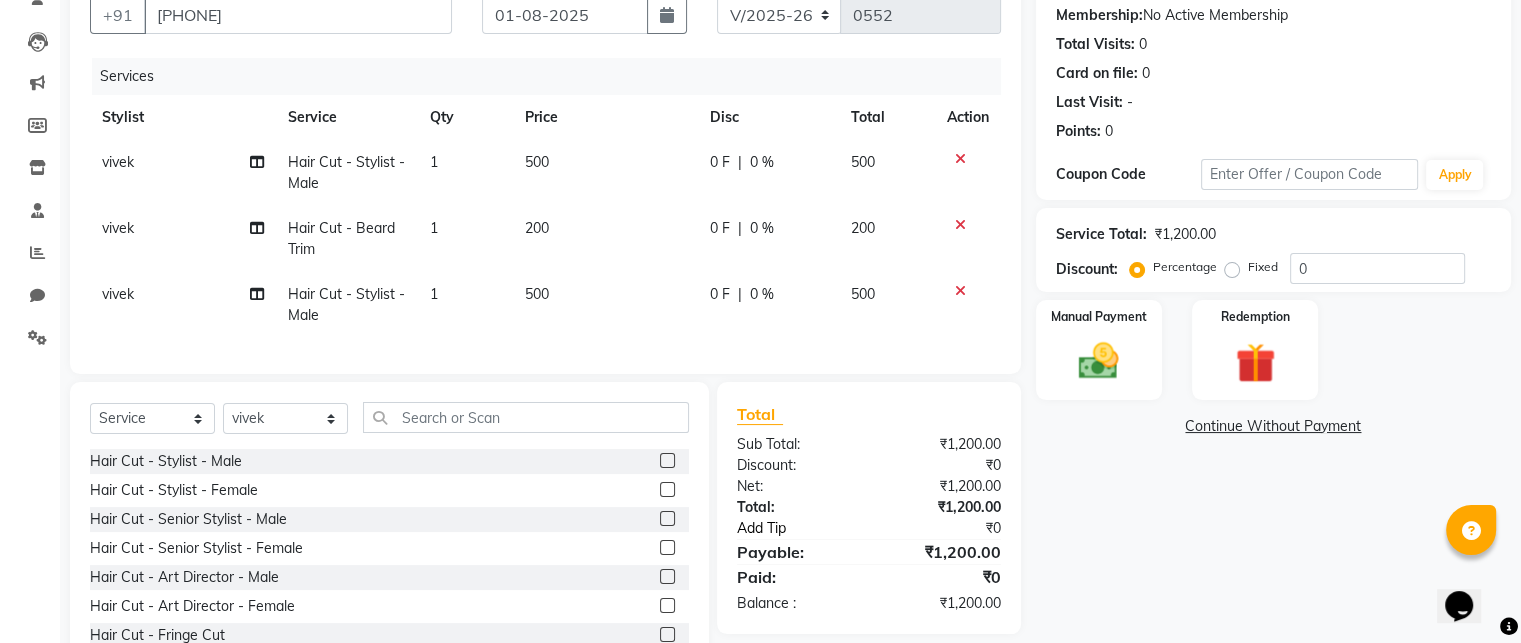 scroll, scrollTop: 200, scrollLeft: 0, axis: vertical 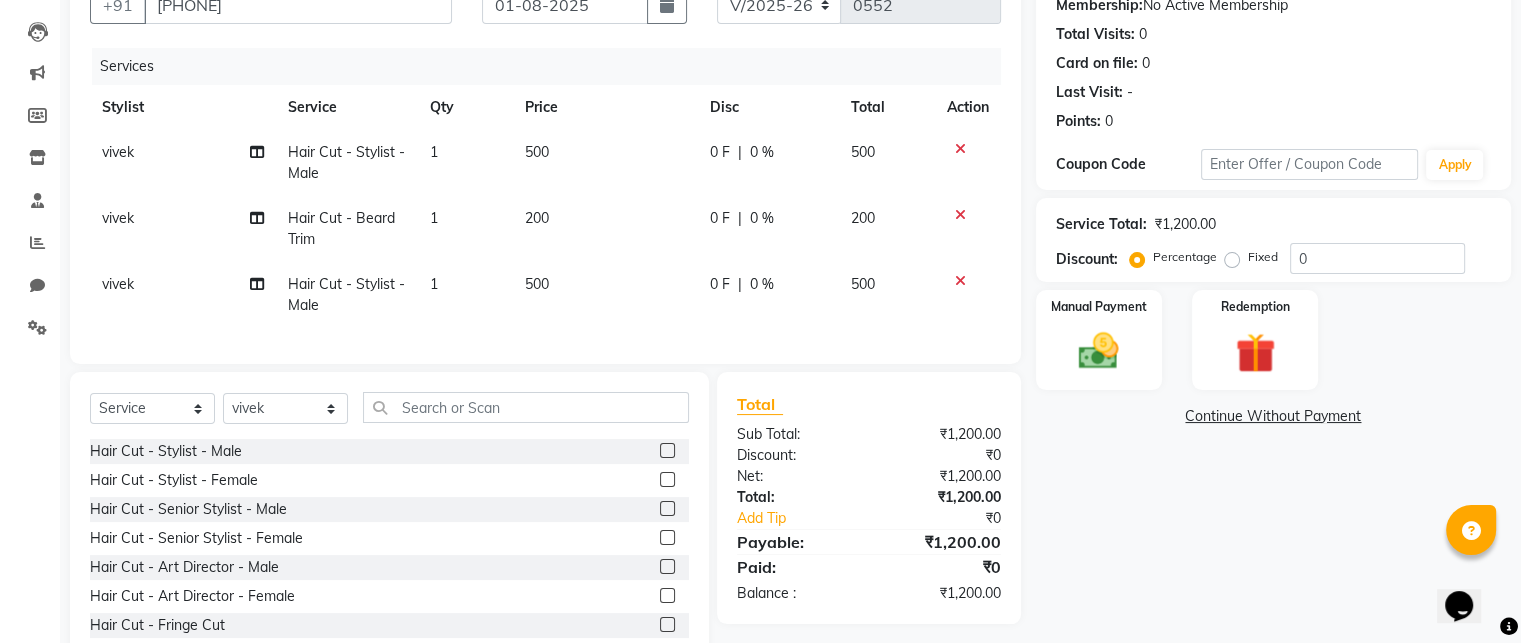 click on "0 F" 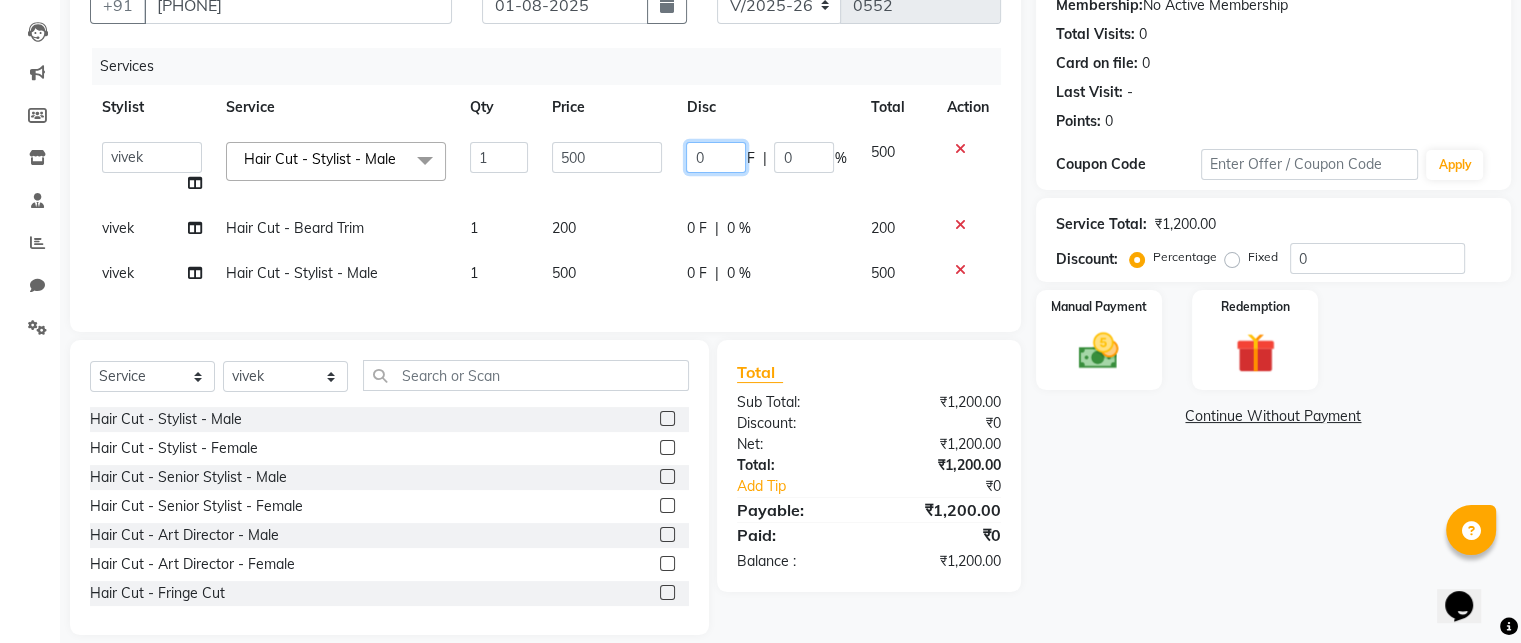 click on "0" 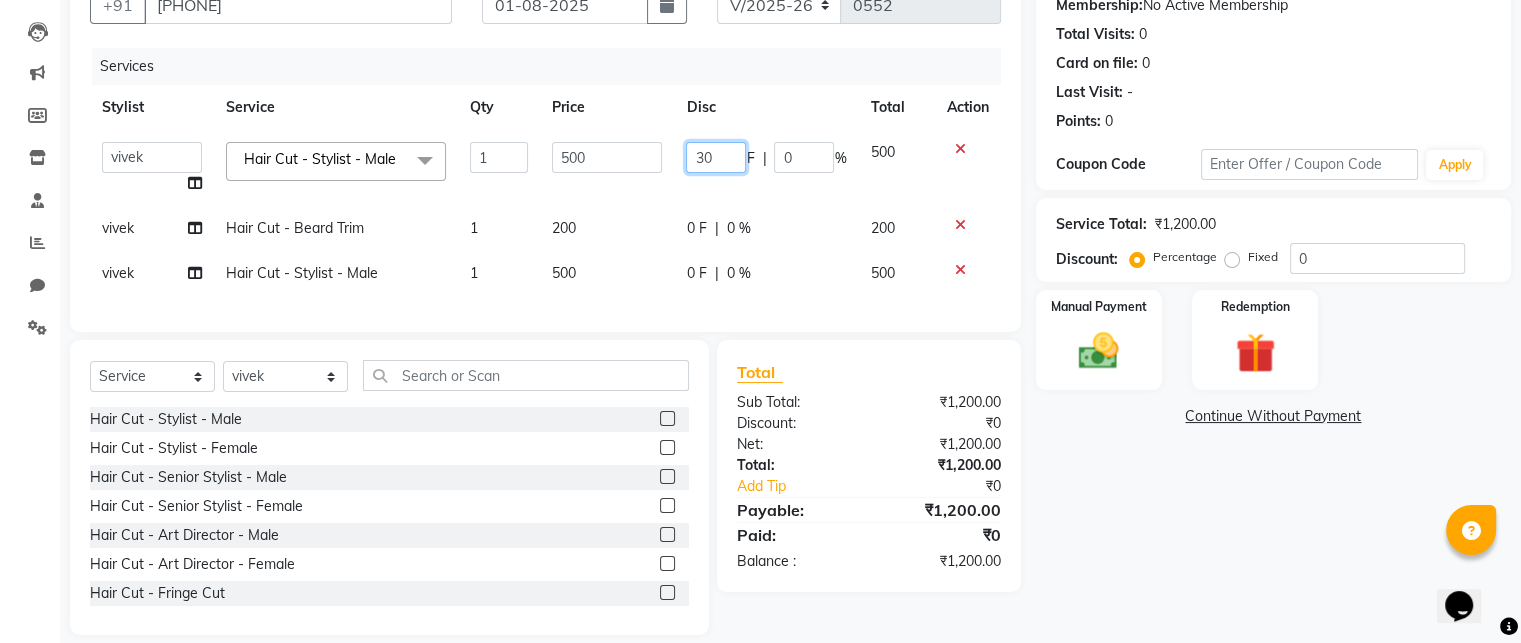 type on "300" 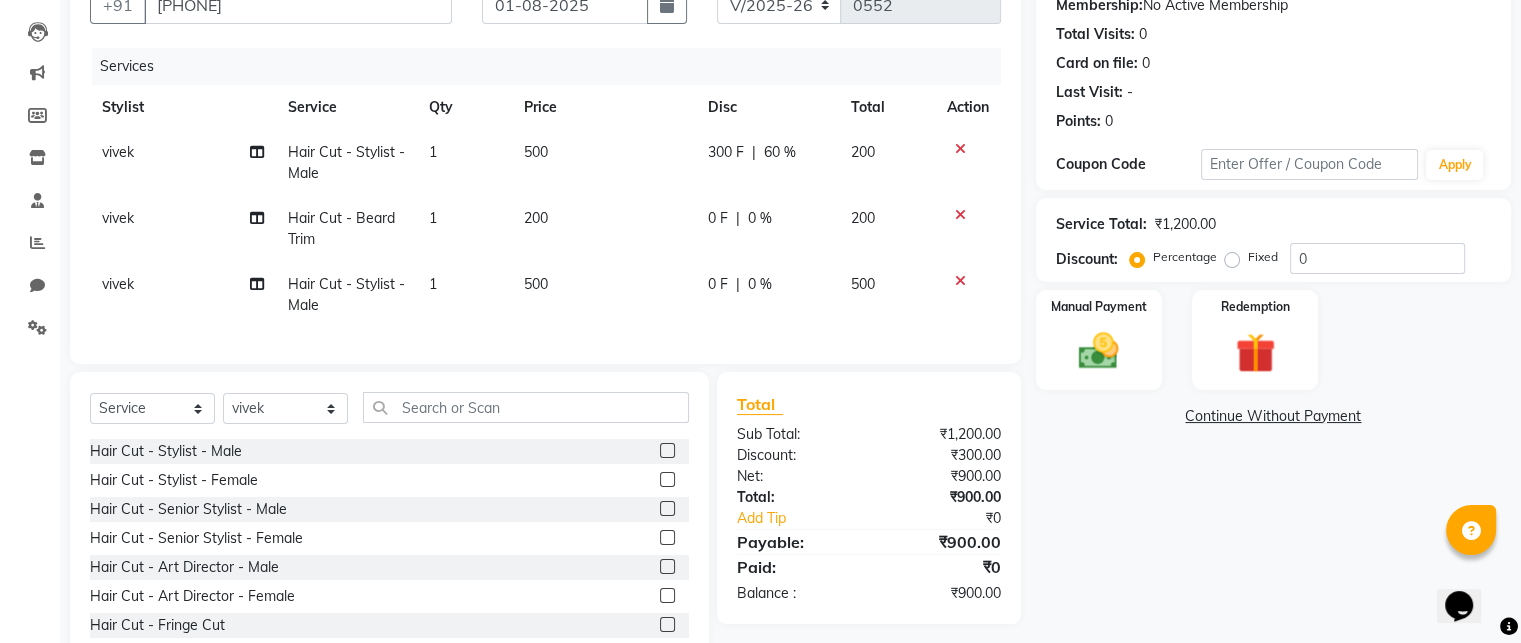 click on "0 F | 0 %" 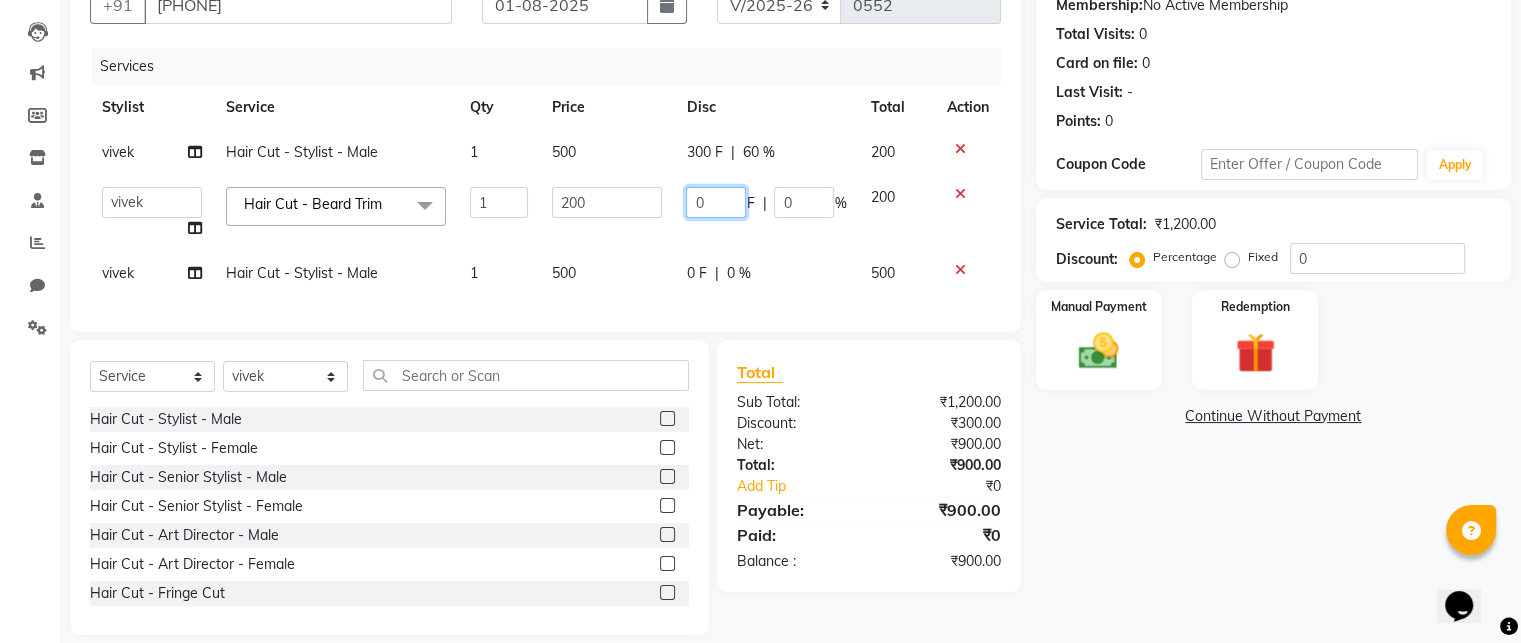 click on "0" 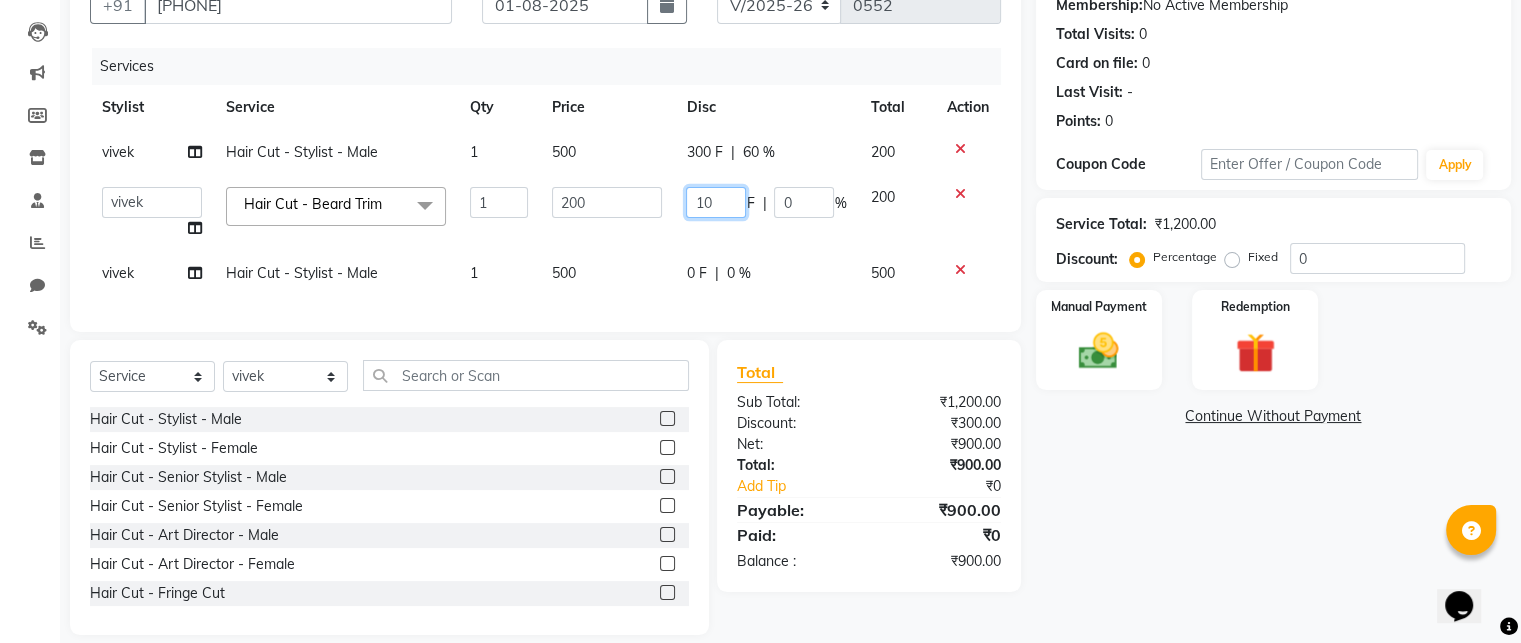 type on "100" 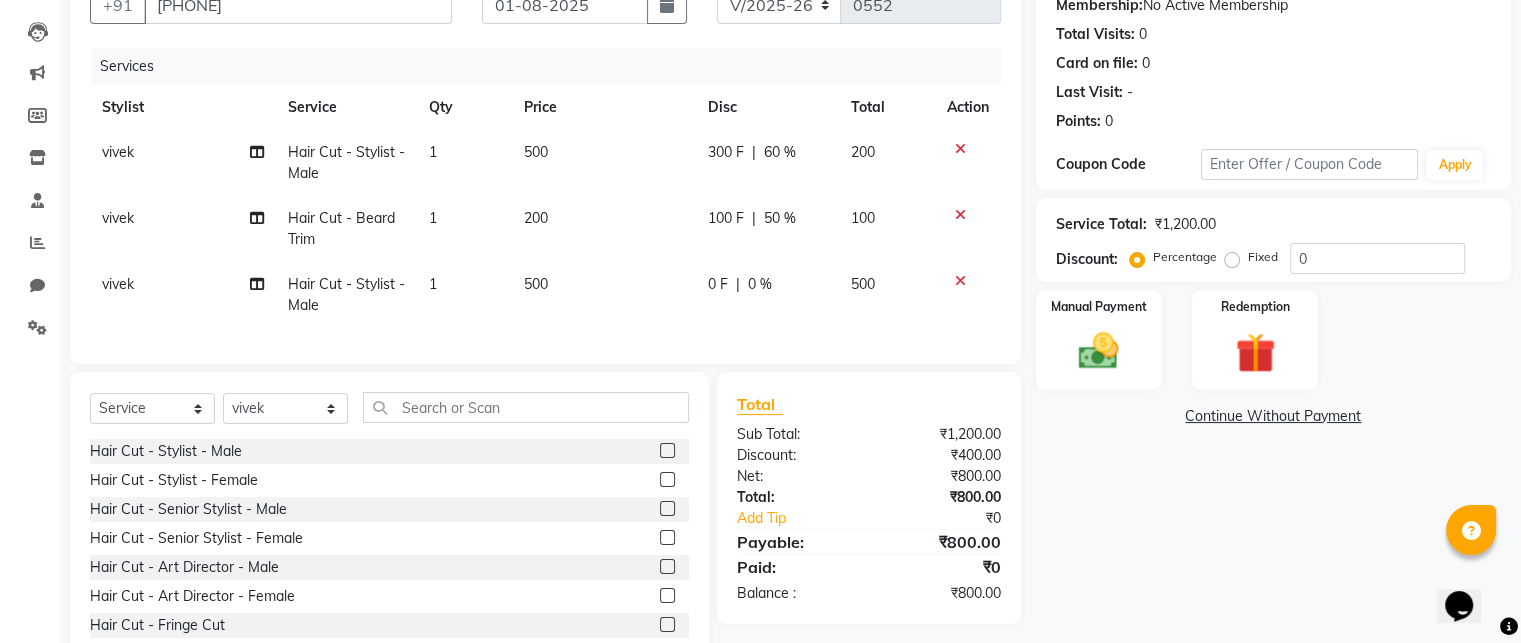 click on "200" 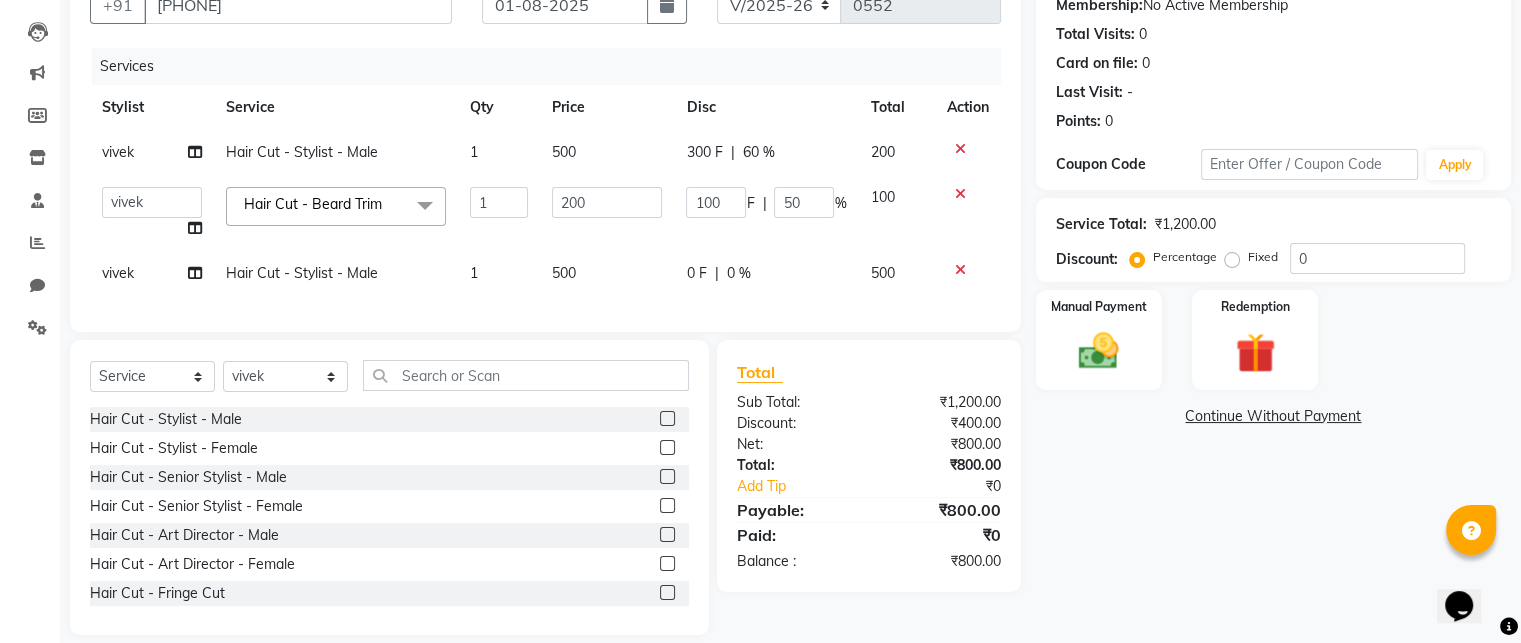 click on "0 F" 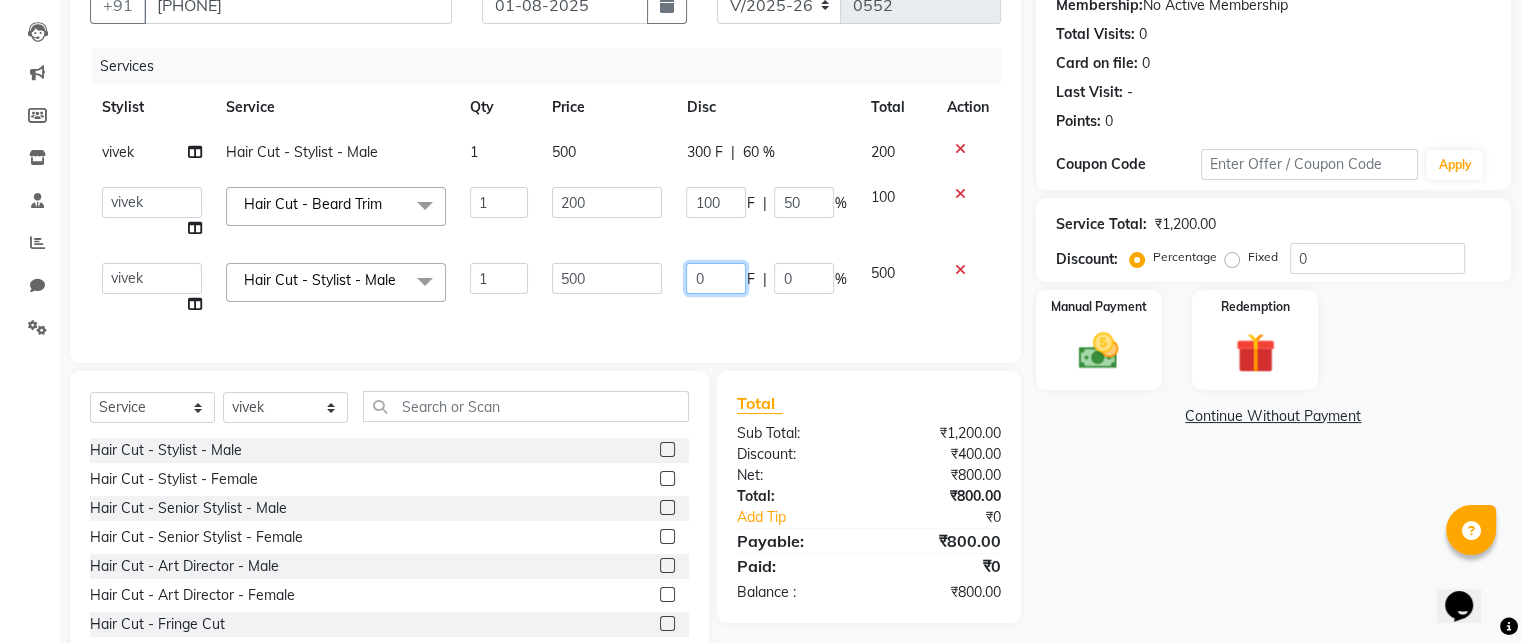 click on "0" 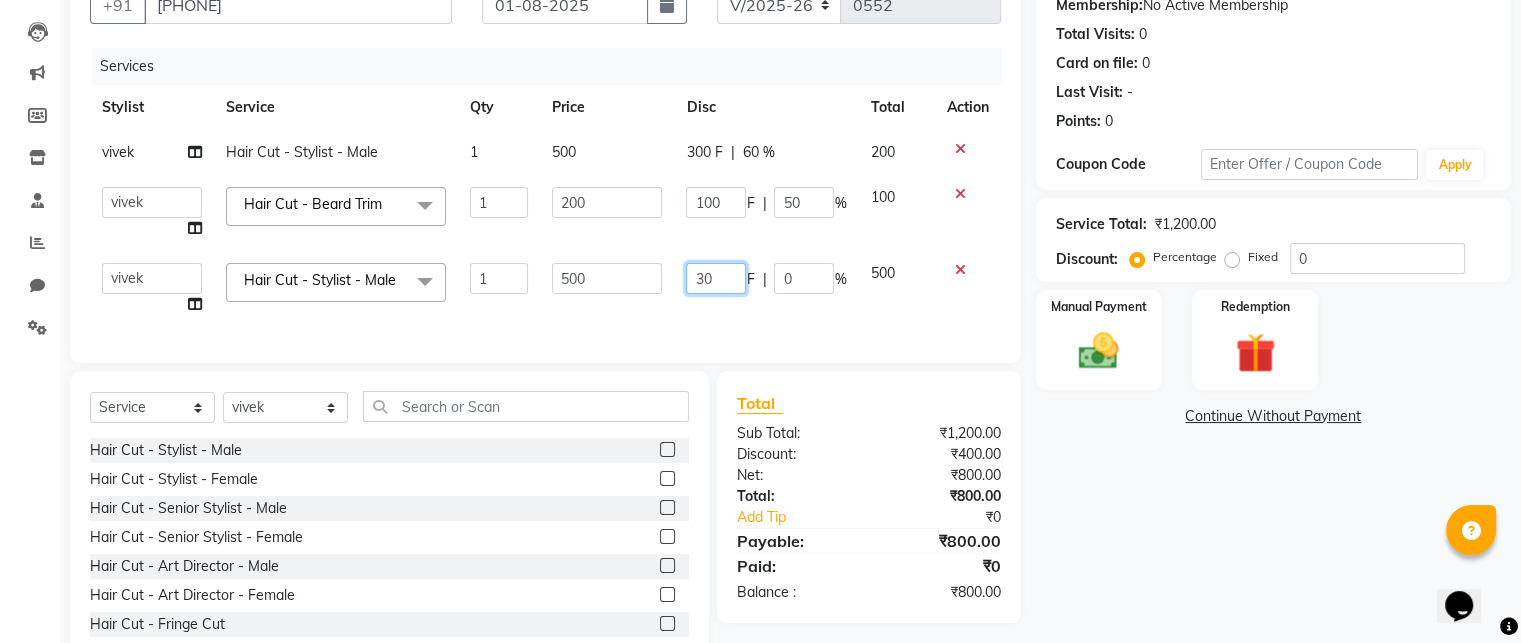 type on "300" 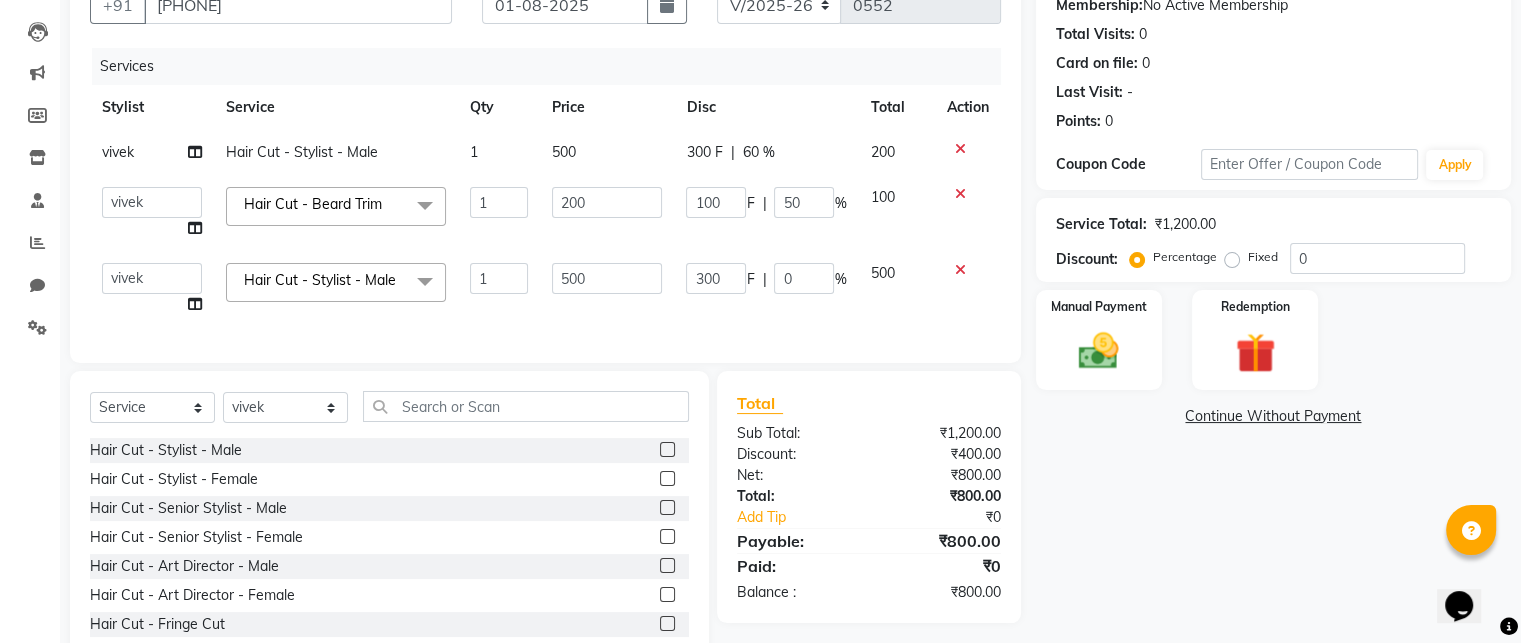 click on "Services Stylist Service Qty Price Disc Total Action [FIRST] Hair Cut - Stylist - Male 1 500 300 F | 60 % 200  [FIRST]   rb   Ritu   [FIRST]  [FIRST]  Hair Cut - Beard Trim  x Hair Cut - Stylist - Male Hair Cut - Stylist - Female Hair Cut - Senior Stylist - Male Hair Cut - Senior Stylist - Female Hair Cut - Art Director - Male Hair Cut - Art Director - Female Hair Cut - Fringe Cut Hair Cut - Beard Trim Hair Cut - Beard Styling Hair Cut - Hair Styling Men Hair Essentials - Hair Updo Hair Essentials - Advance Hair Updo Hair Essentials - Hair Wash - Female Hair Essentials - Hair Wash - Male Hair Essentials - Ironing Hair Essentials - Tong Hair Essentials - Tong Long Hair Hair Essentials - Blow Dry Straight Hair Essentials - Blow Dry with Wash Hair Essentials - Blow Dry Outcurls/Flipouts Hair Essentials - Head Massage Hair Essentials - Head Massage with Wash Hair Essentials - Extra Length or Thickness Hair Essentials - Add on Oil Wash Extra Hair Essentials - Add on Wash Deluxe Hair Treatment - Filler Therapy 1 200" 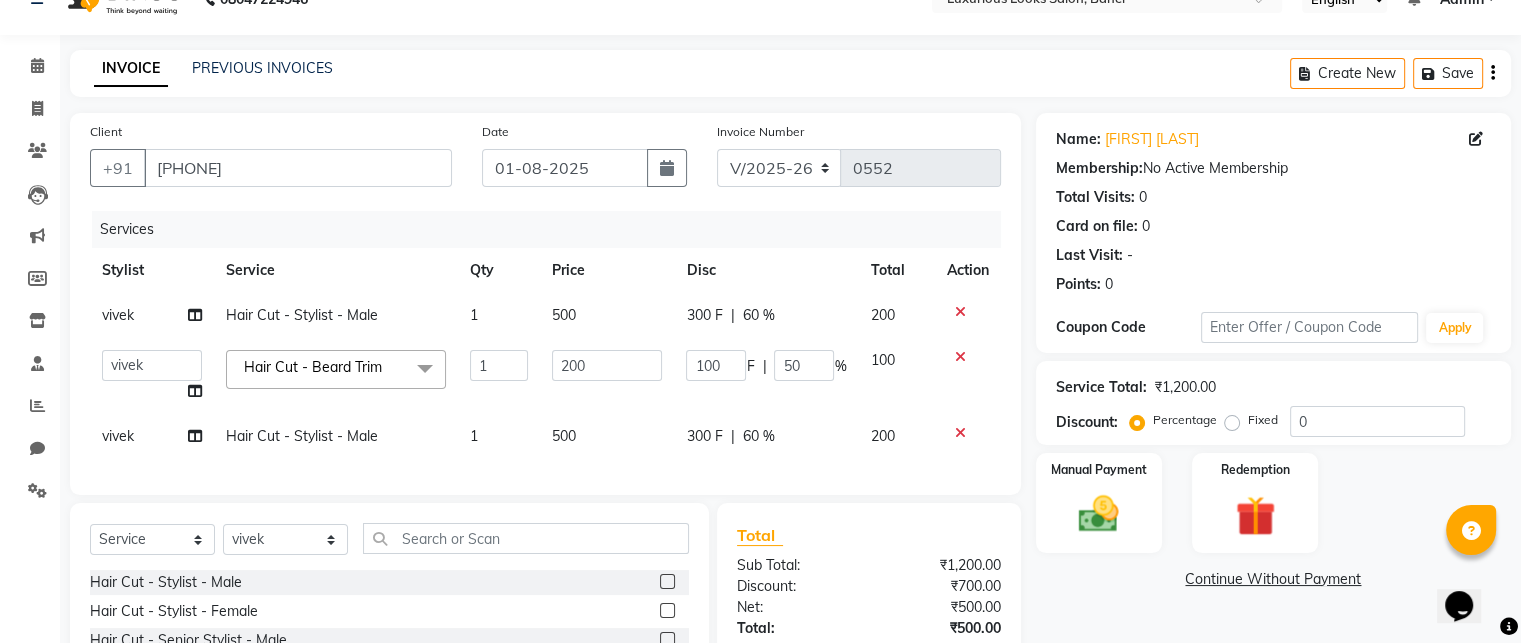 scroll, scrollTop: 237, scrollLeft: 0, axis: vertical 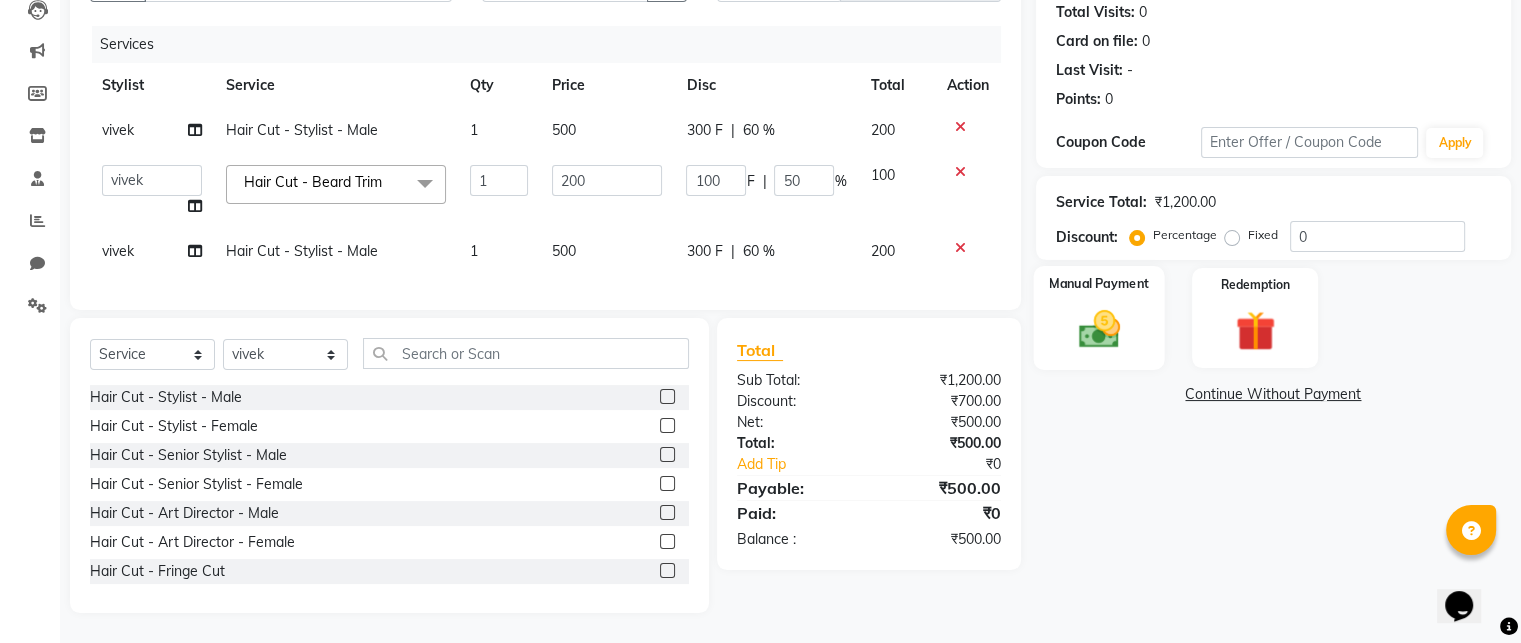 click on "Manual Payment" 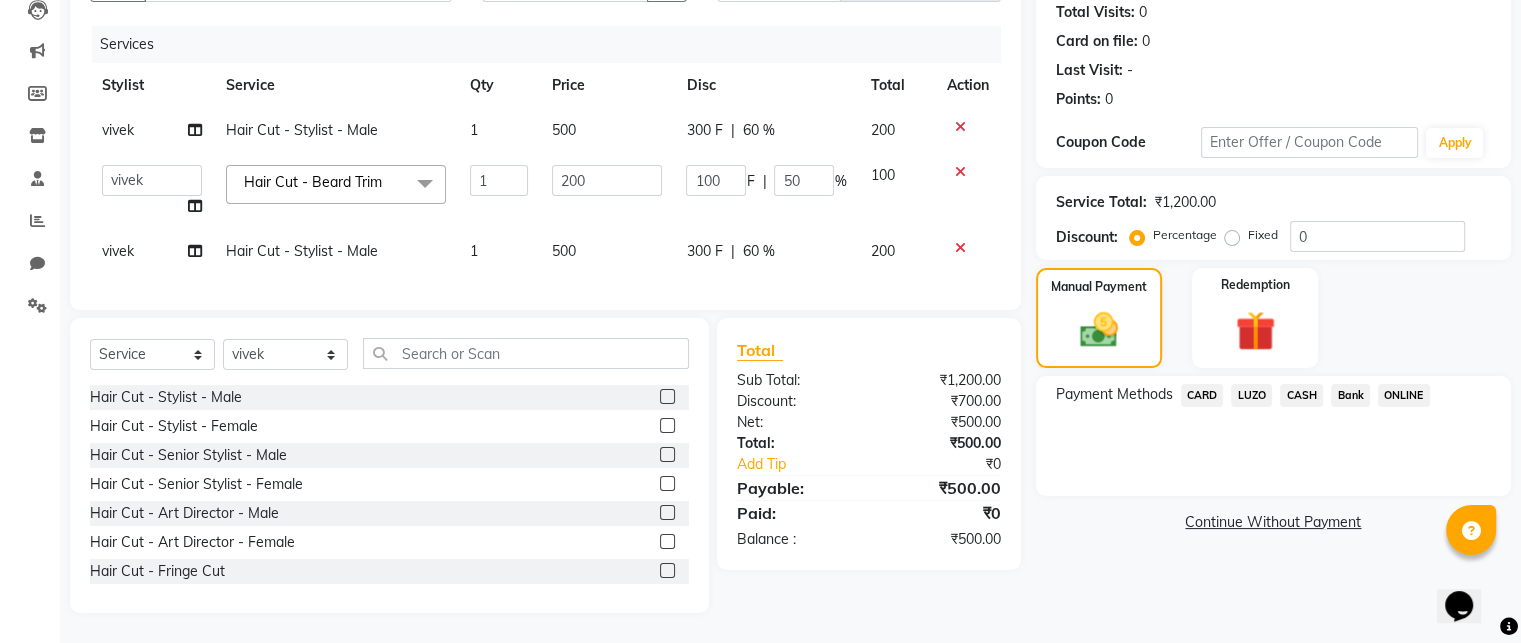 click on "CASH" 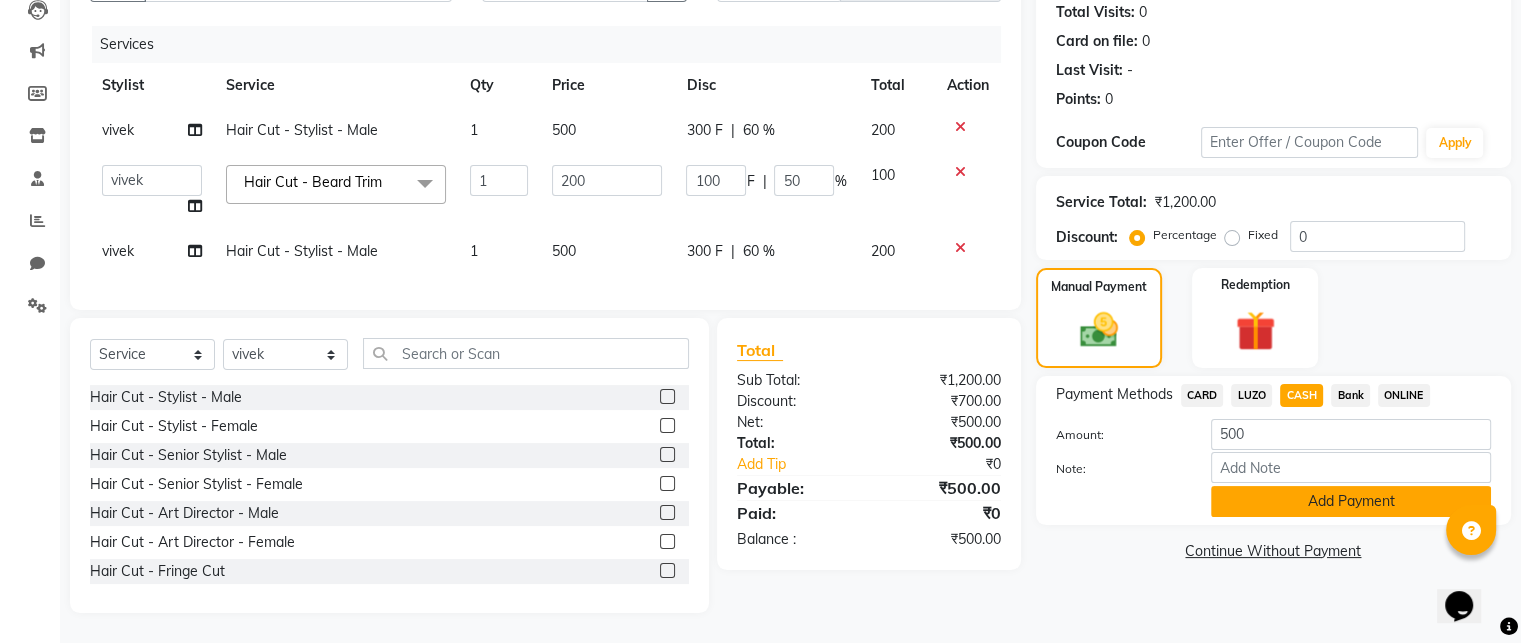click on "Add Payment" 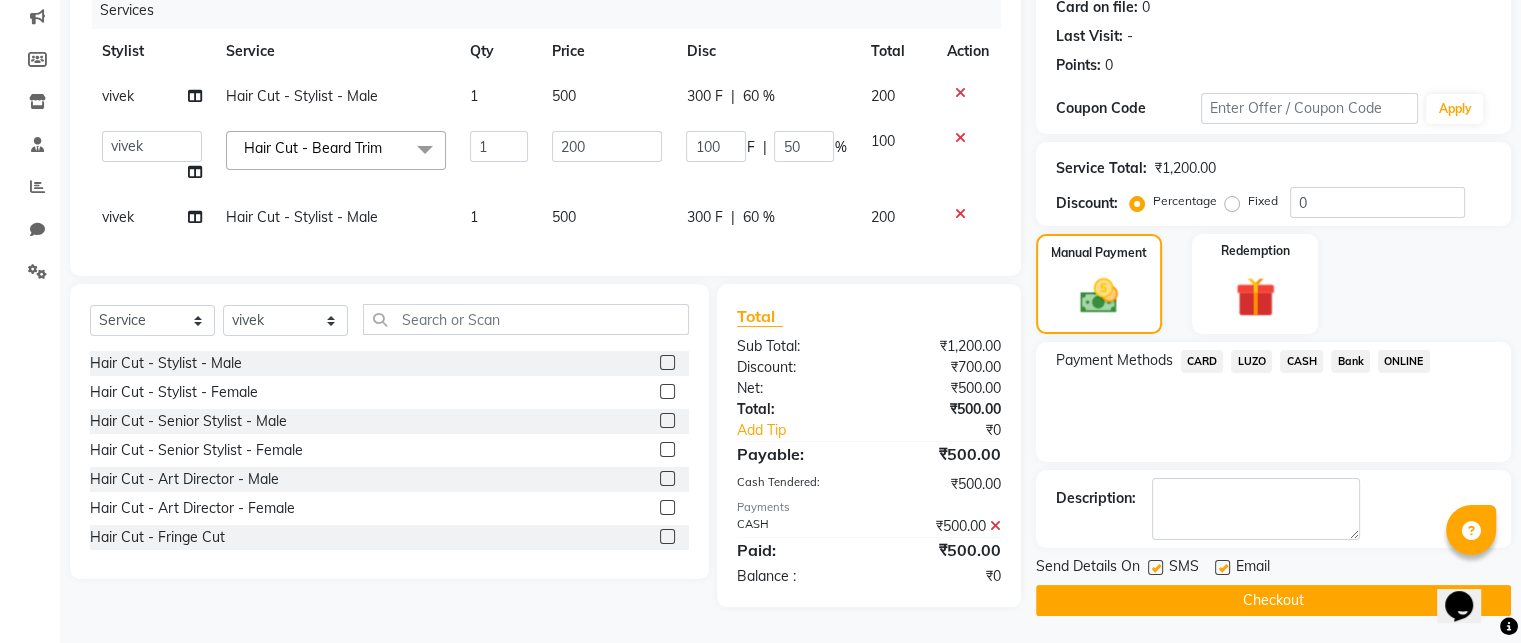 scroll, scrollTop: 265, scrollLeft: 0, axis: vertical 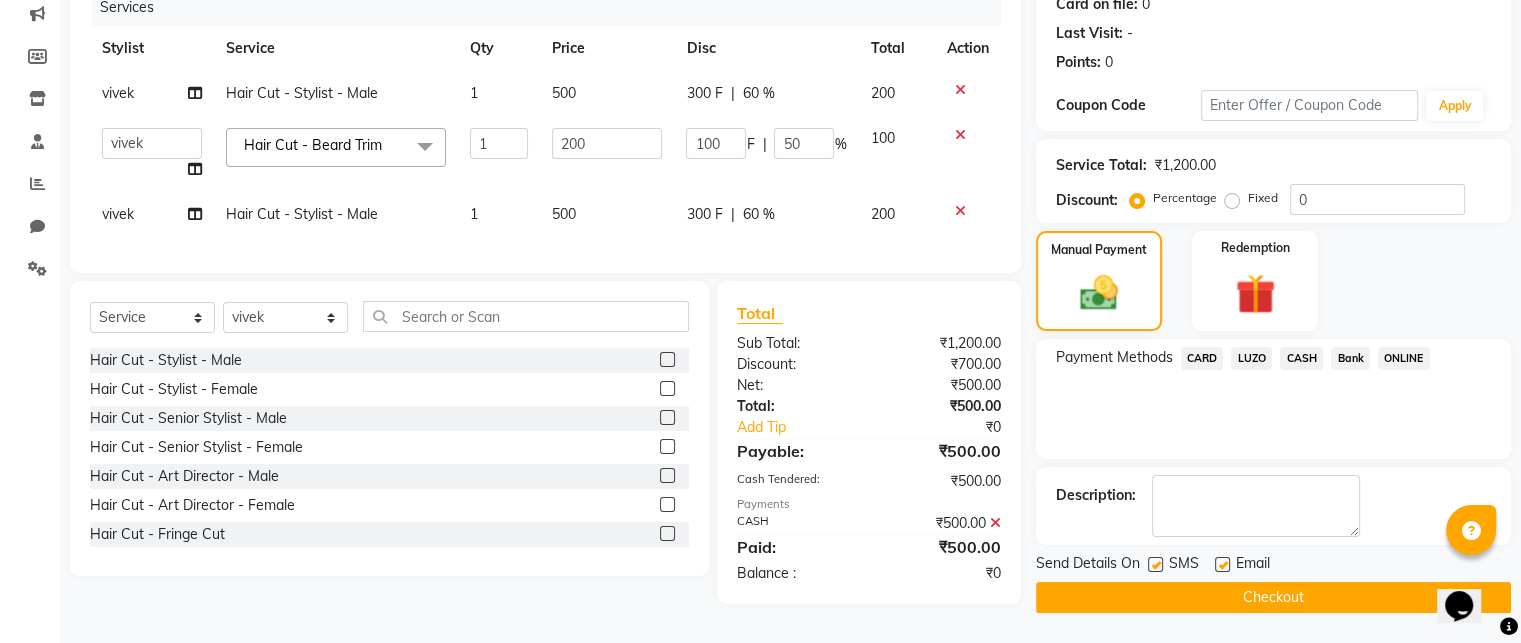 click on "Checkout" 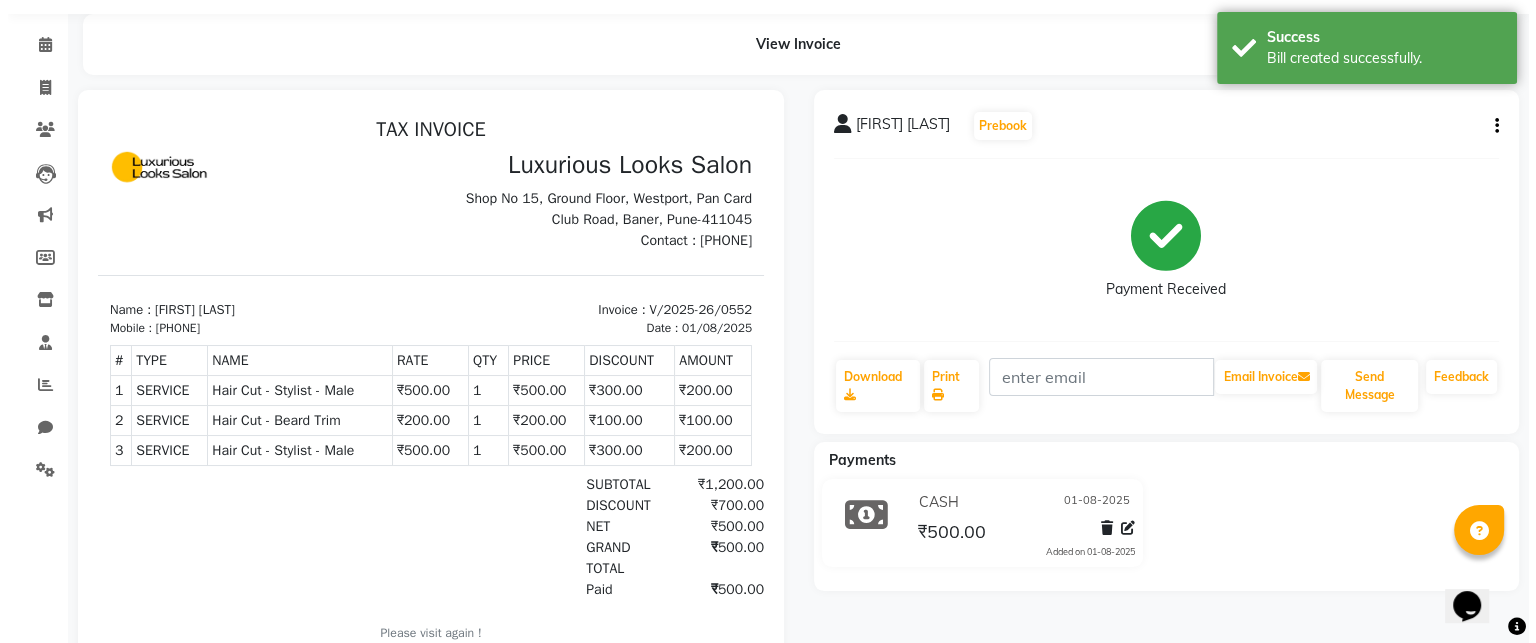 scroll, scrollTop: 0, scrollLeft: 0, axis: both 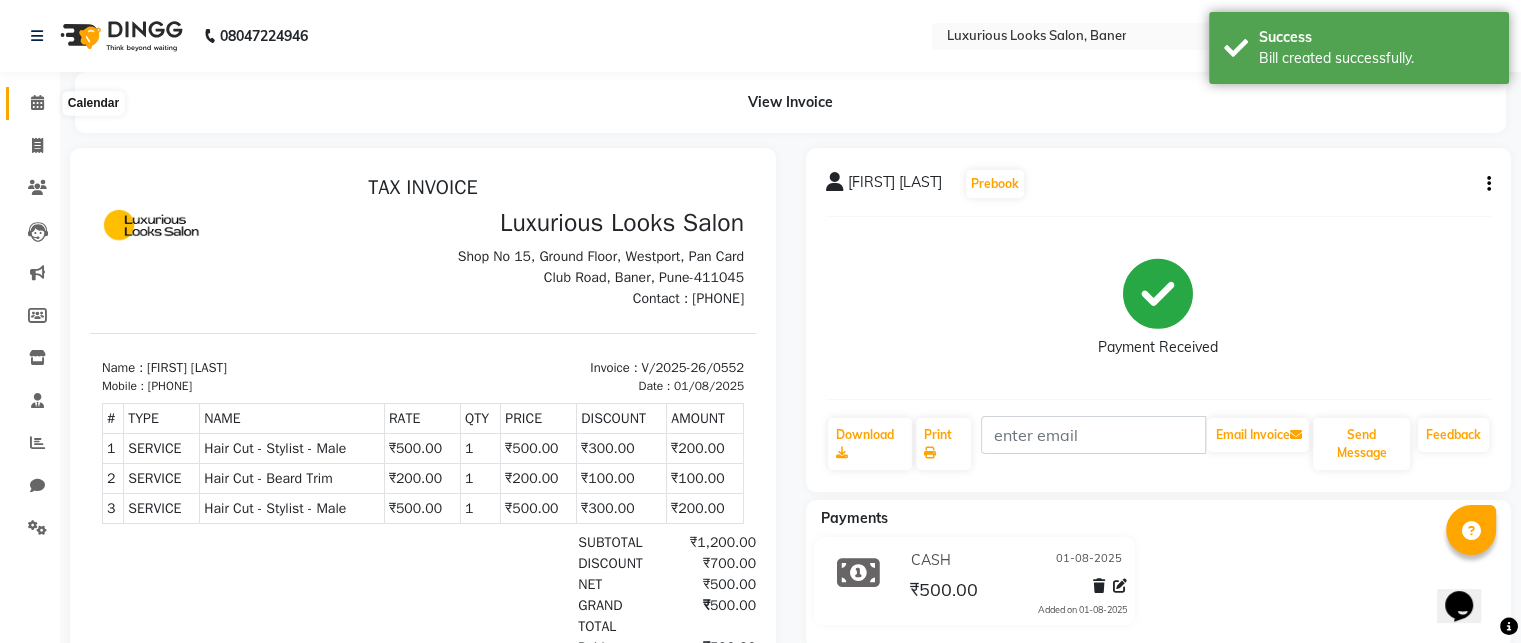 click 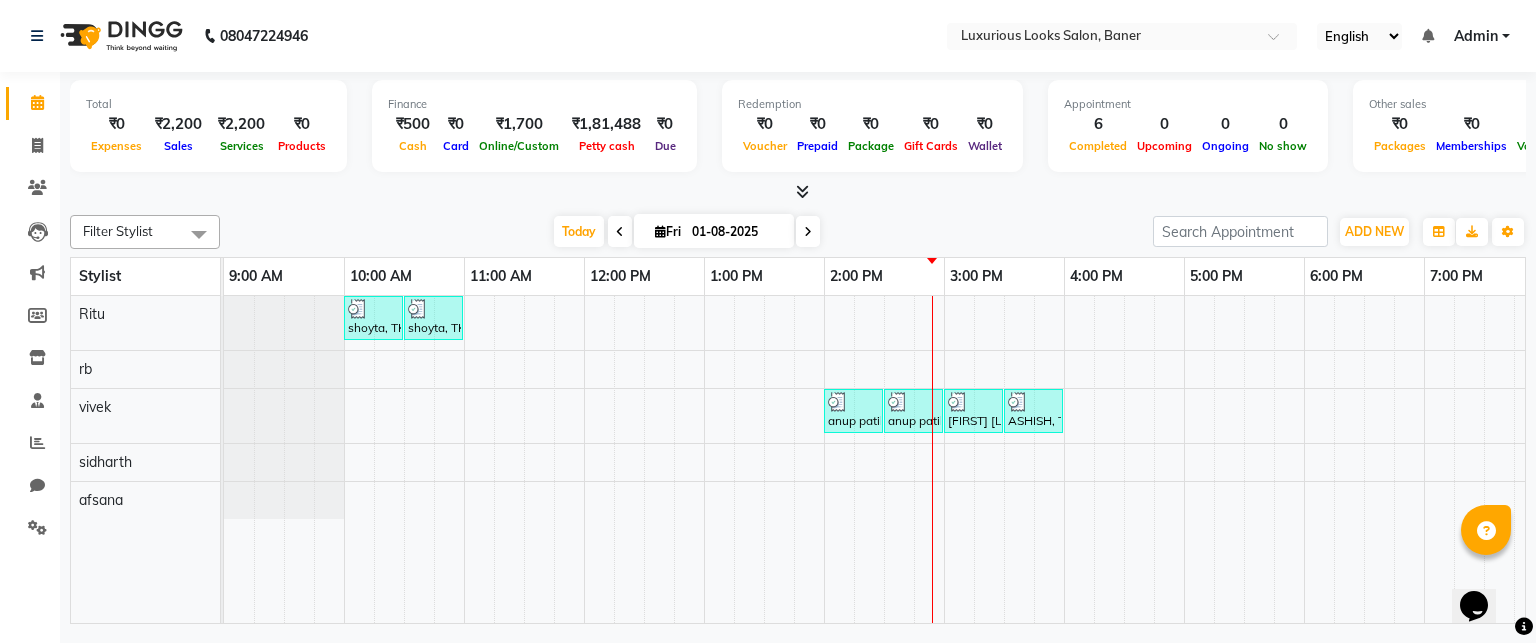 click on "[FIRST], TK01, 10:00 AM-10:30 AM, Women Cartridge Waxing - Full Arms     [FIRST], TK01, 10:30 AM-11:00 AM, Women Cartridge Waxing - Full Legs     [FIRST] [LAST], TK02, 02:00 PM-02:30 PM, Hair Cut - Stylist - Male     [FIRST] [LAST], TK02, 02:30 PM-03:00 PM, Hair Cut - Stylist - Male     [FIRST] [LAST], TK02, 03:00 PM-03:30 PM, Hair Cut - Beard Trim     [FIRST], TK03, 03:30 PM-04:00 PM, Hair Cut - Stylist - Male" at bounding box center [1064, 460] 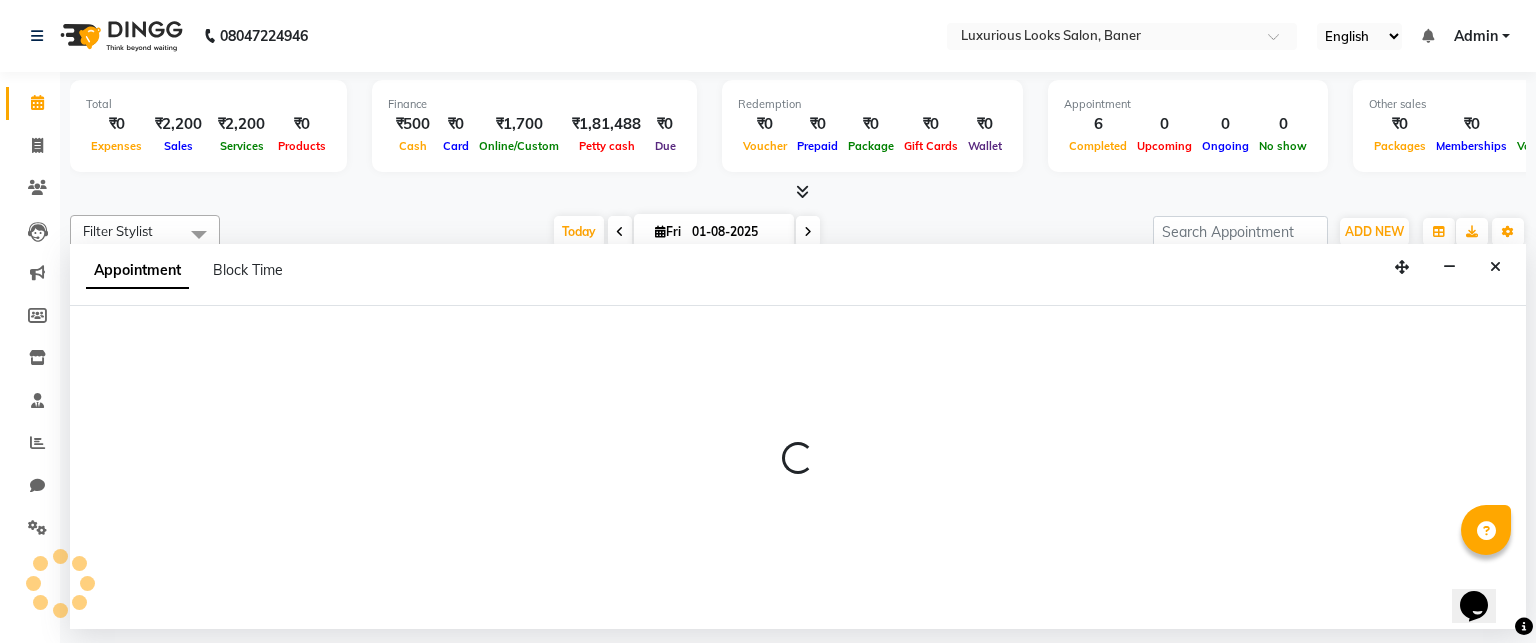 select on "83130" 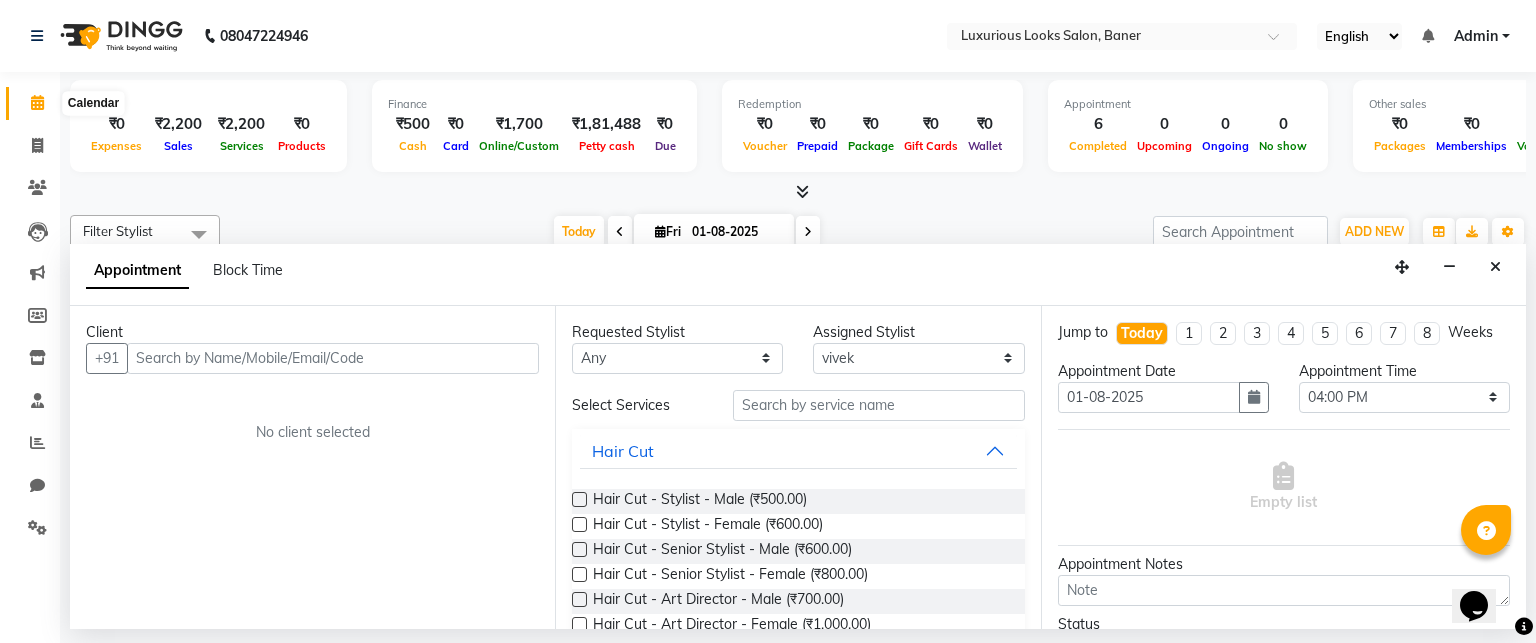 click 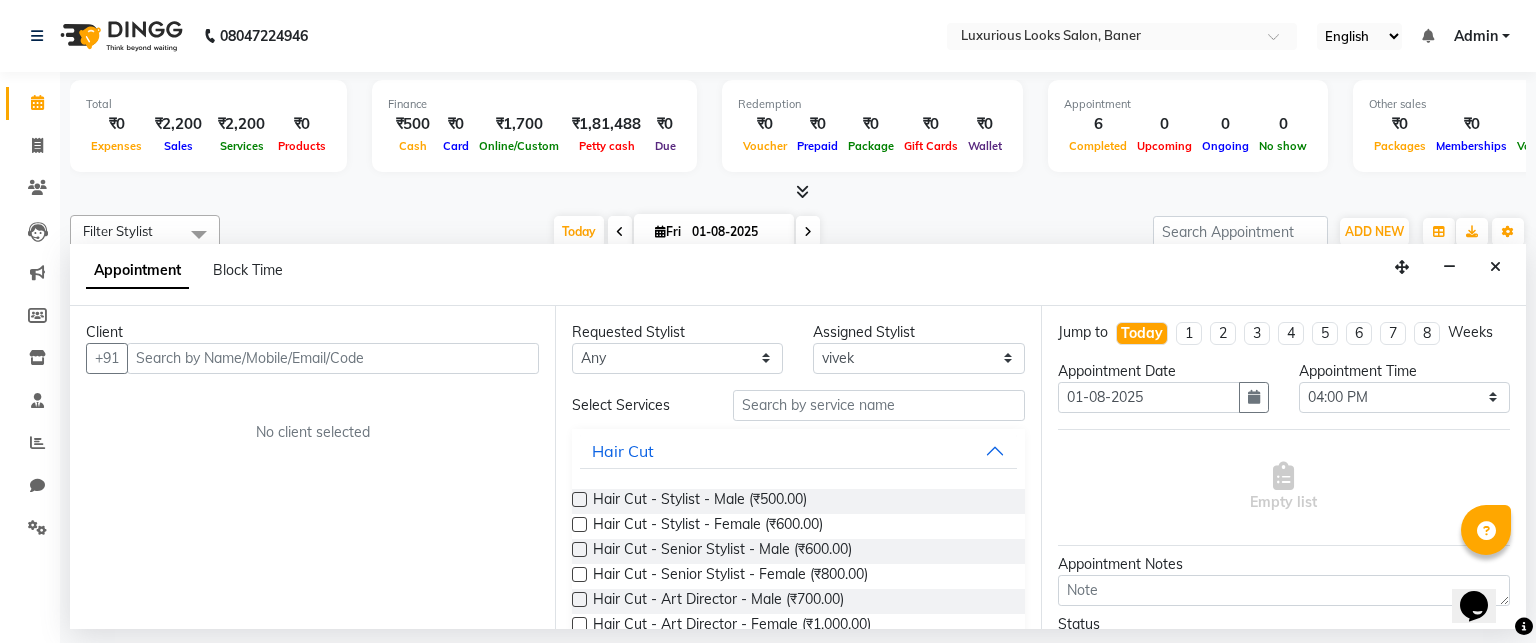click 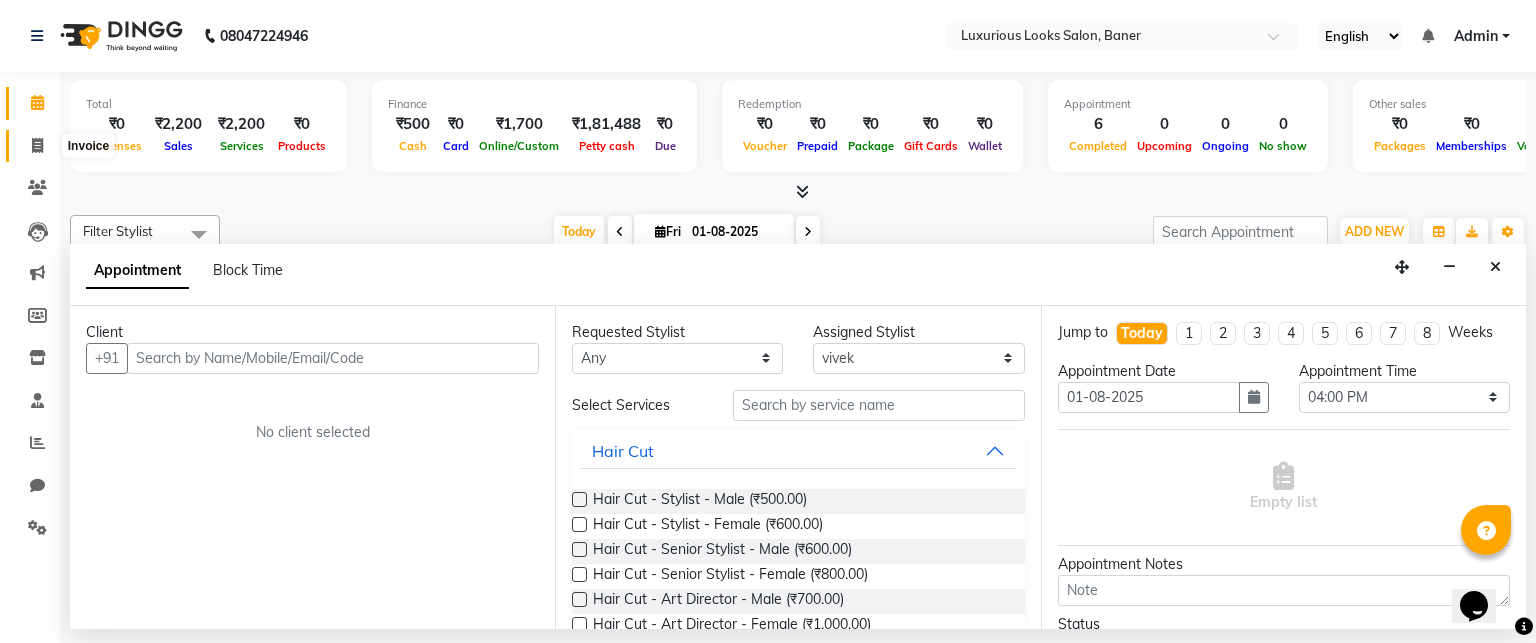 click 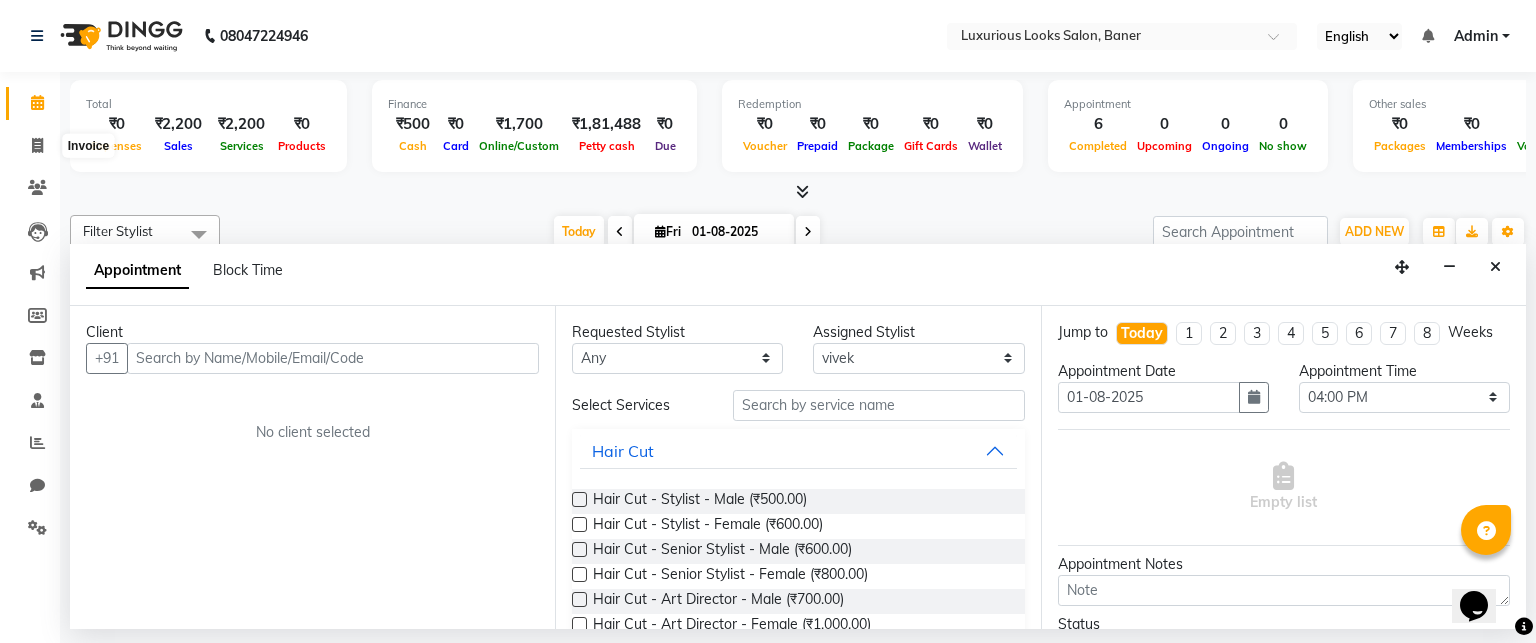 select on "service" 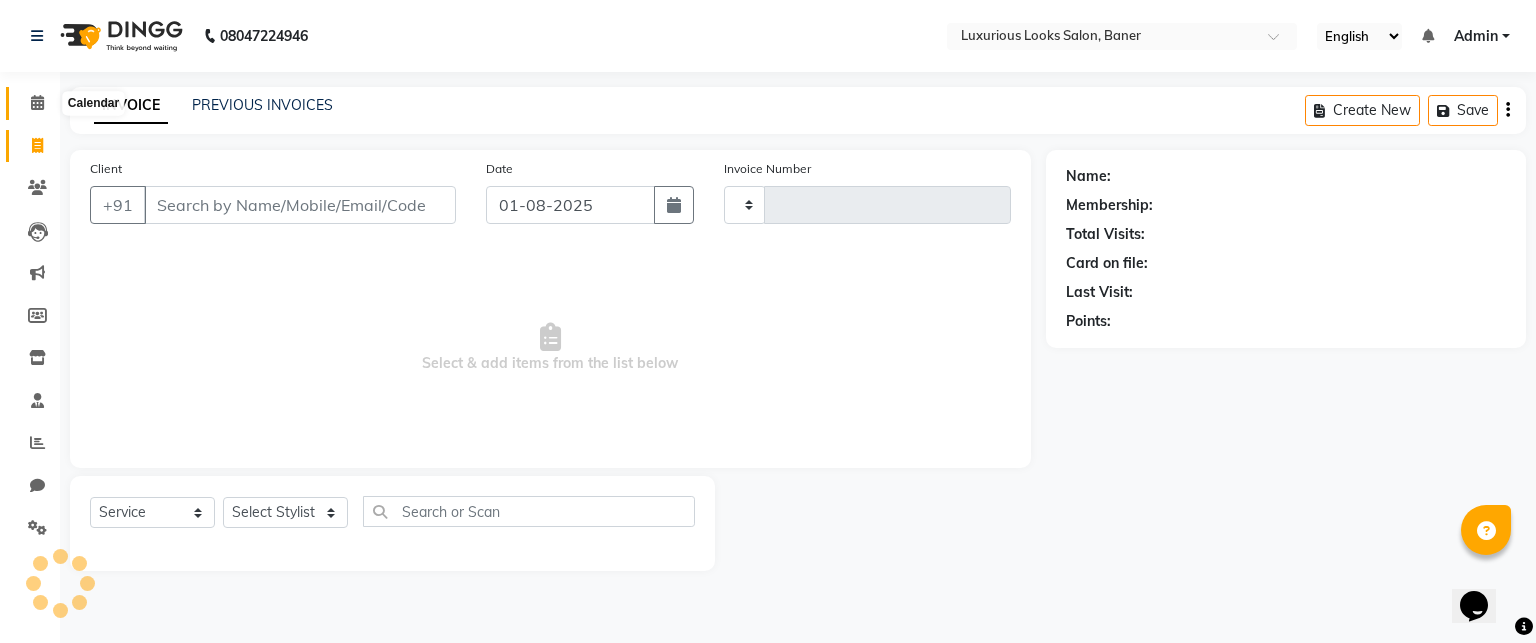 click 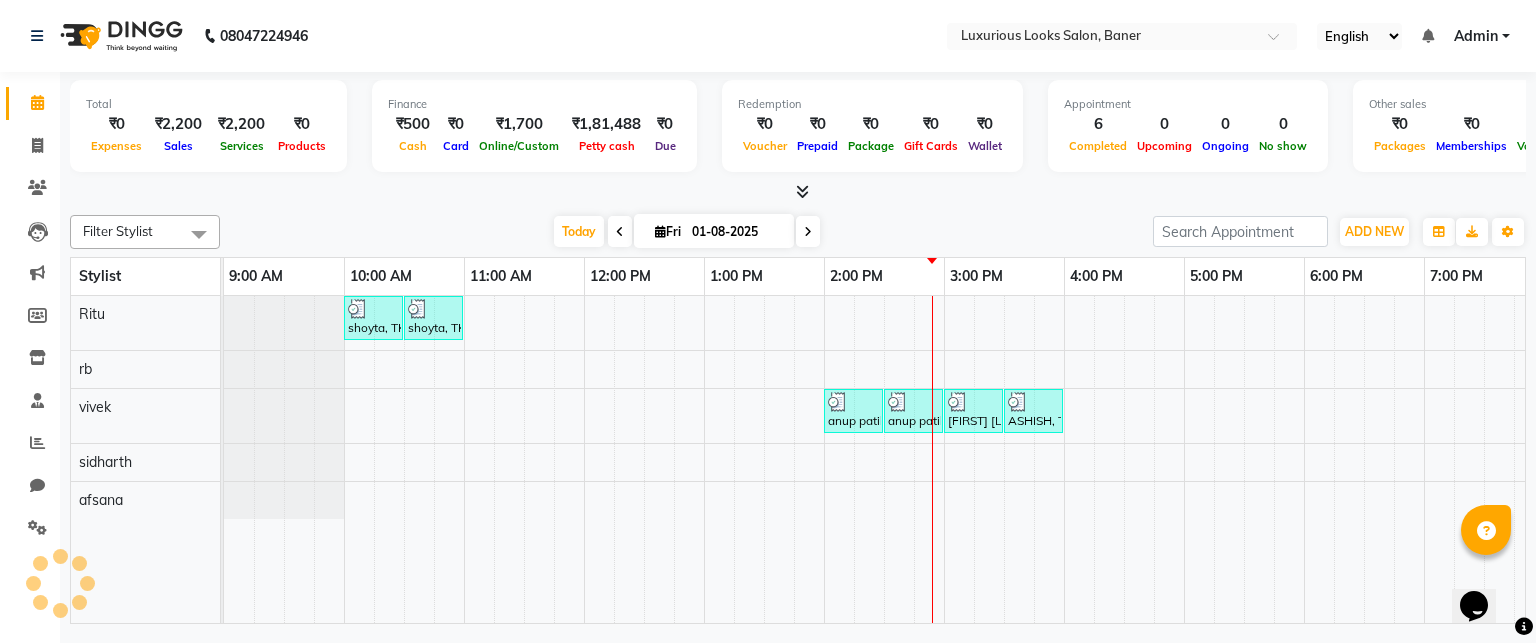 scroll, scrollTop: 0, scrollLeft: 0, axis: both 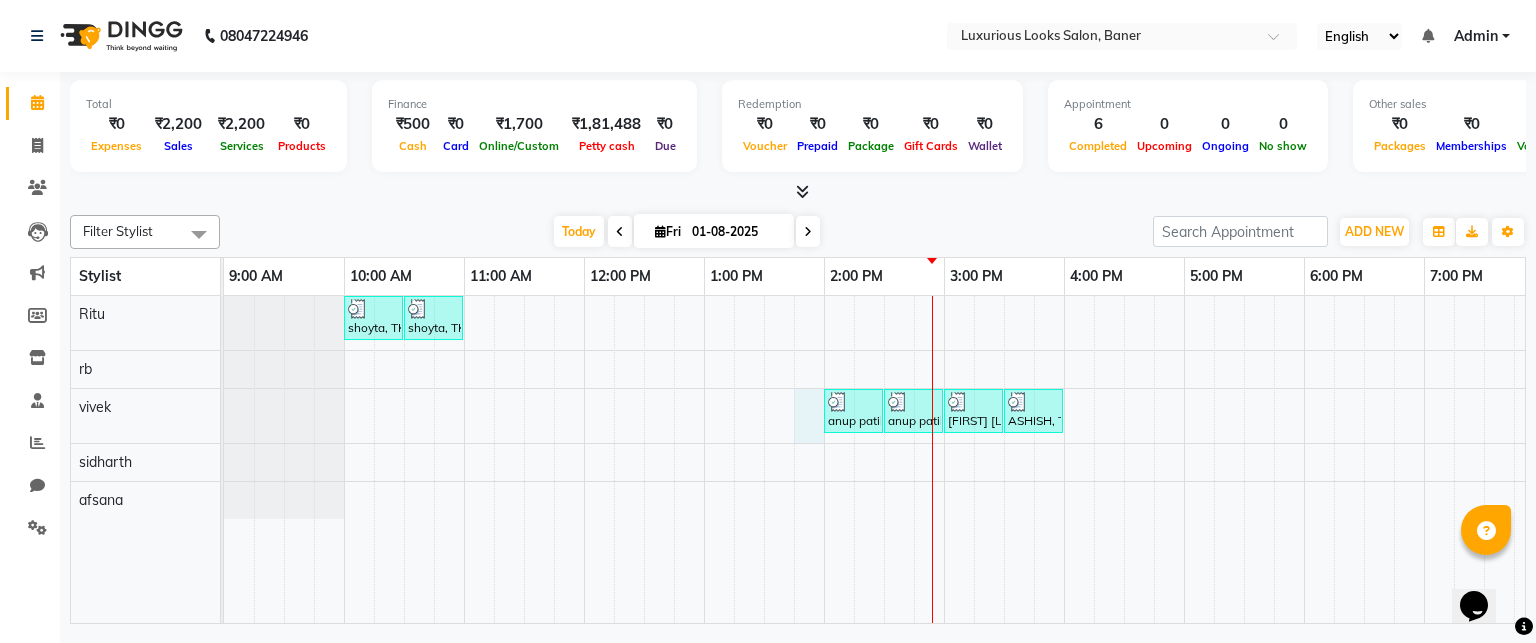 click on "[FIRST], TK01, 10:00 AM-10:30 AM, Women Cartridge Waxing - Full Arms     [FIRST], TK01, 10:30 AM-11:00 AM, Women Cartridge Waxing - Full Legs     [FIRST] [LAST], TK02, 02:00 PM-02:30 PM, Hair Cut - Stylist - Male     [FIRST] [LAST], TK02, 02:30 PM-03:00 PM, Hair Cut - Stylist - Male     [FIRST] [LAST], TK02, 03:00 PM-03:30 PM, Hair Cut - Beard Trim     [FIRST], TK03, 03:30 PM-04:00 PM, Hair Cut - Stylist - Male" at bounding box center [1064, 460] 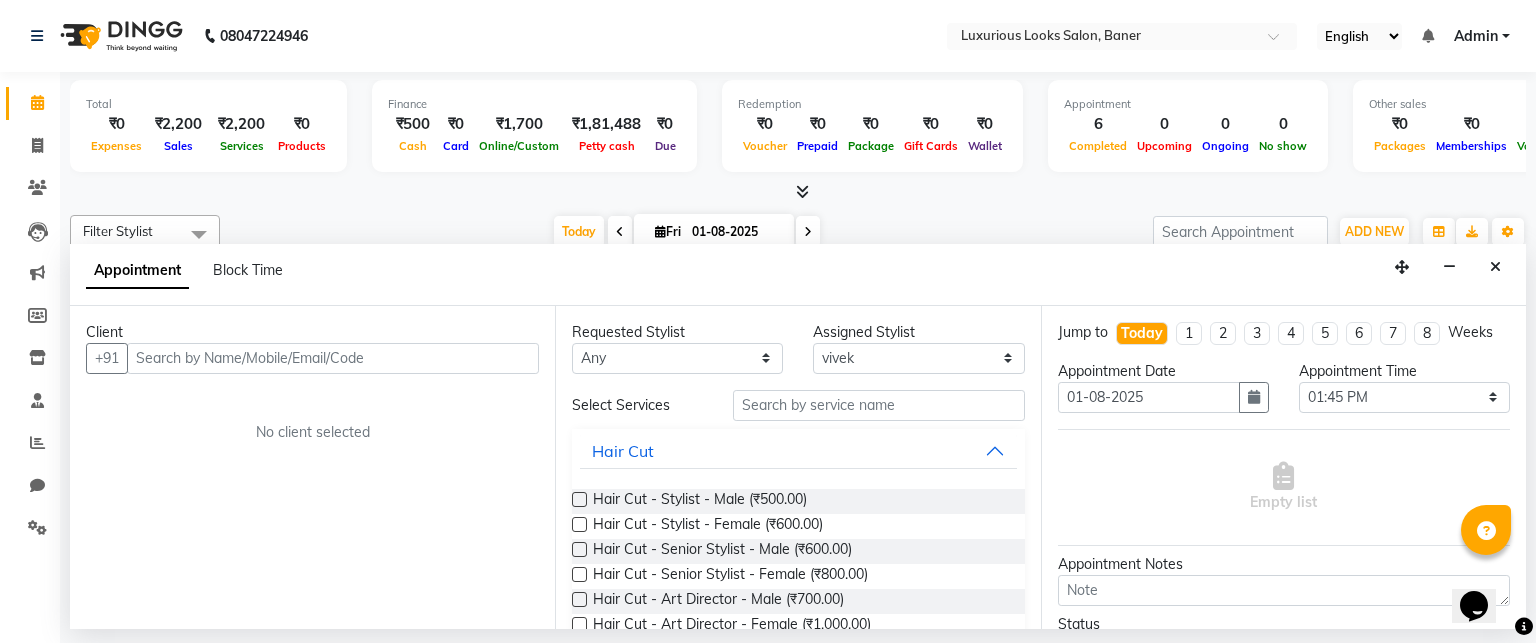 click at bounding box center [333, 358] 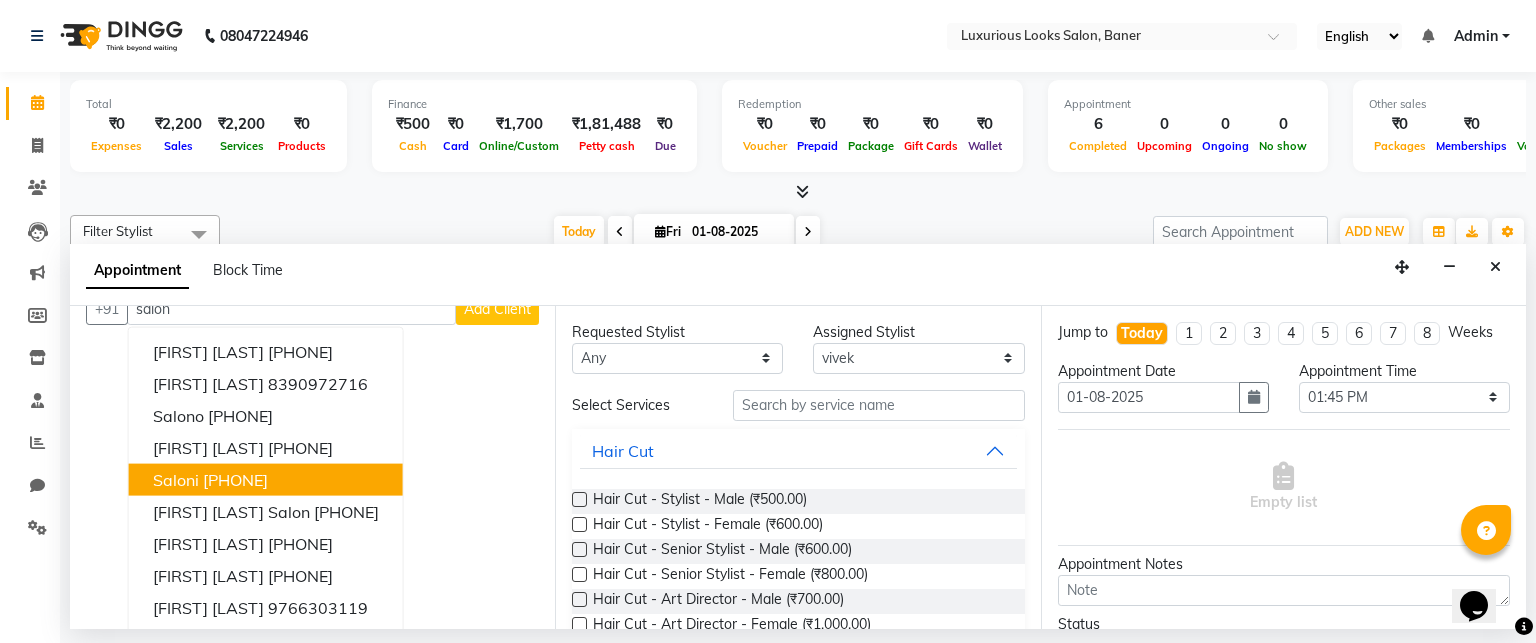 scroll, scrollTop: 83, scrollLeft: 0, axis: vertical 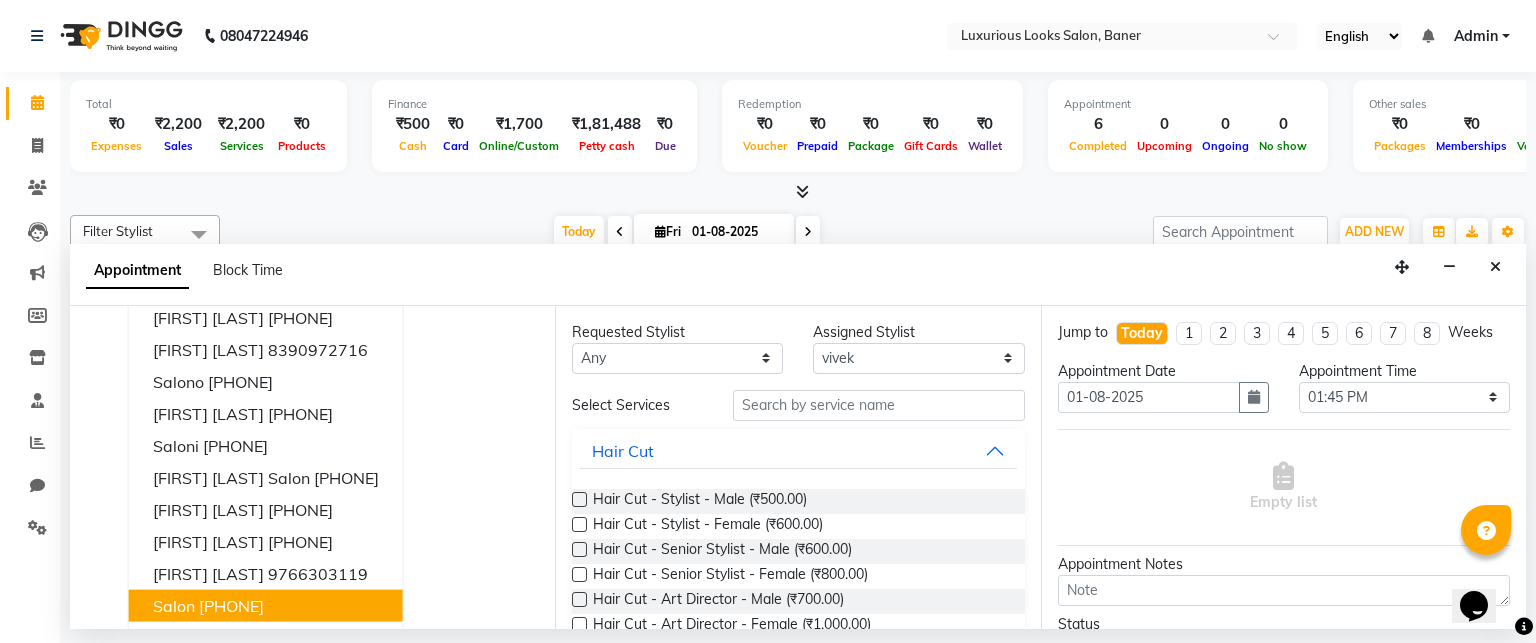 click on "Salon  [PHONE]" at bounding box center (266, 605) 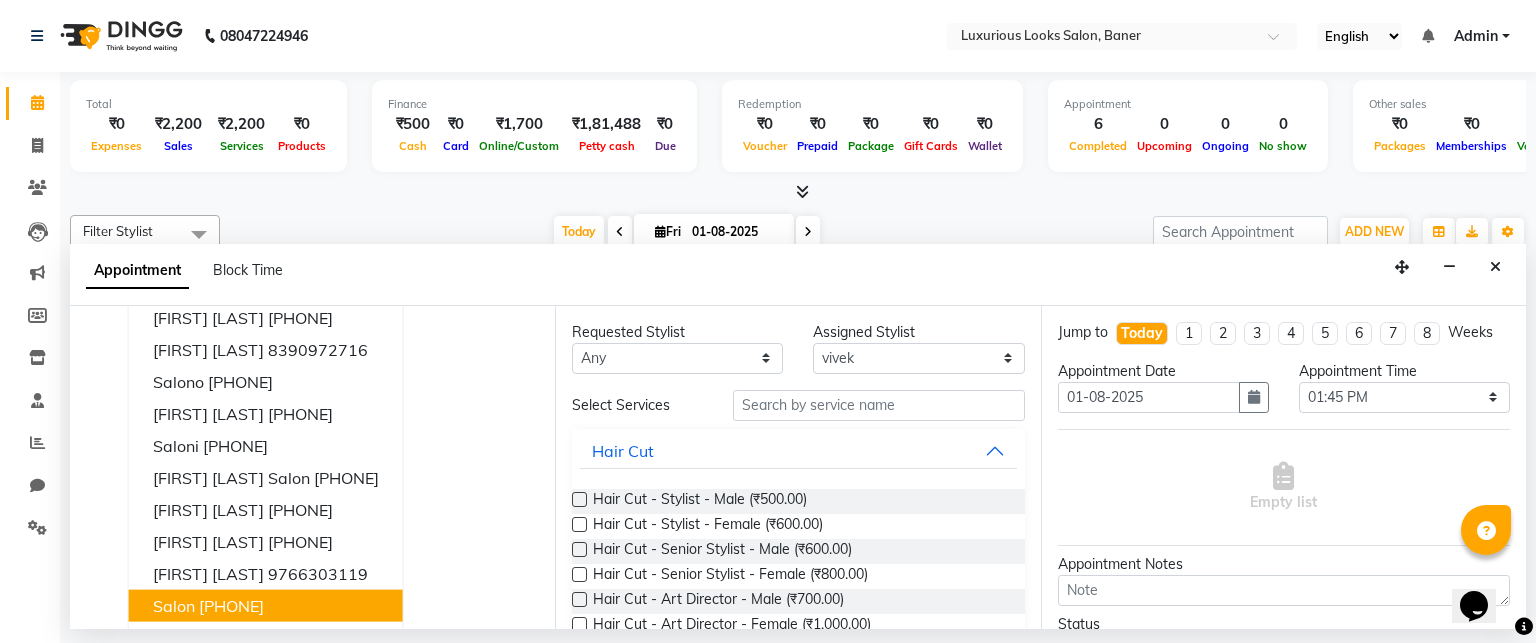 scroll, scrollTop: 0, scrollLeft: 0, axis: both 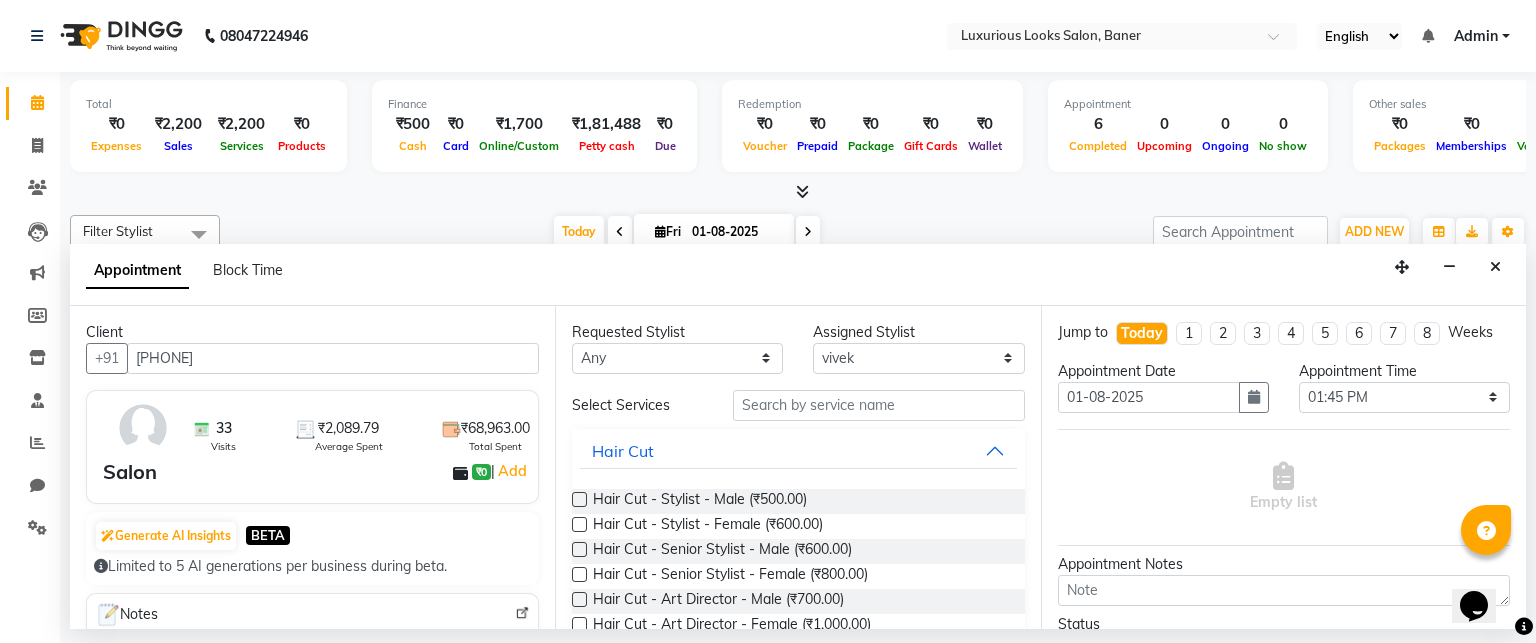 type on "[PHONE]" 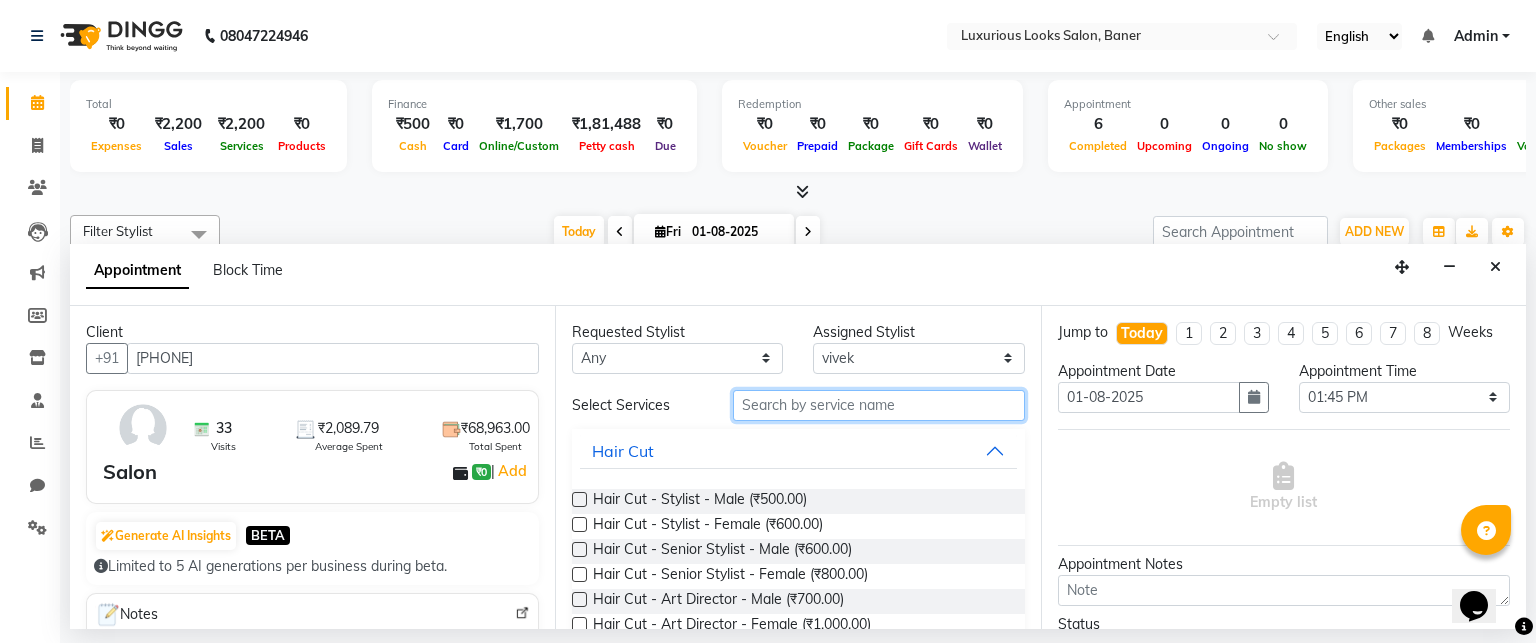 click at bounding box center [879, 405] 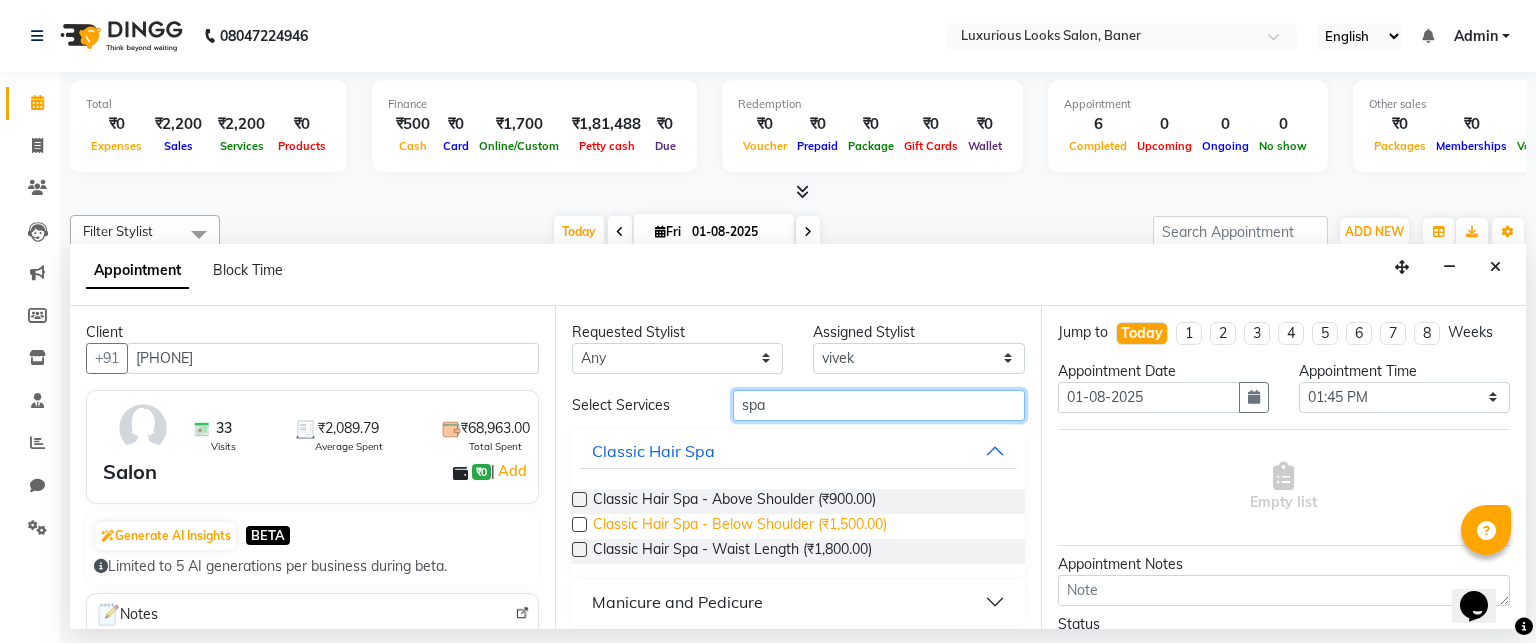 type on "spa" 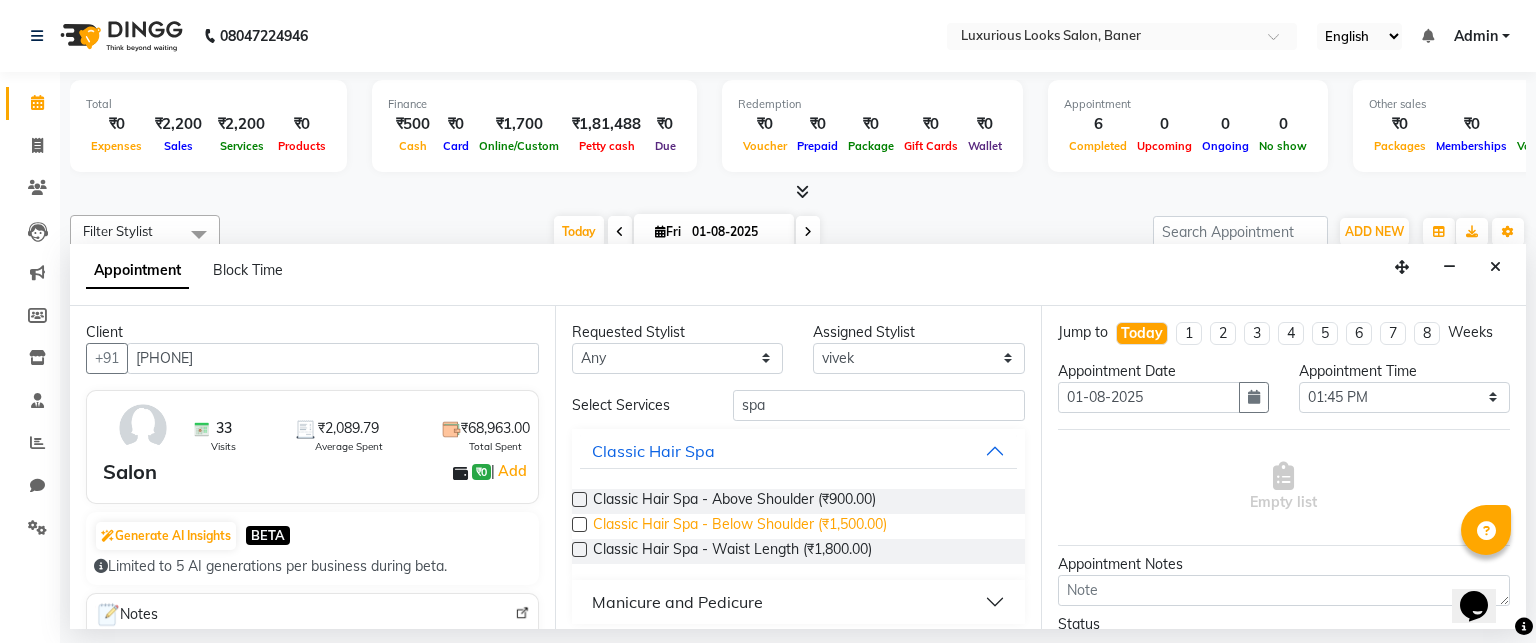 click on "Classic Hair Spa - Below Shoulder (₹1,500.00)" at bounding box center [740, 526] 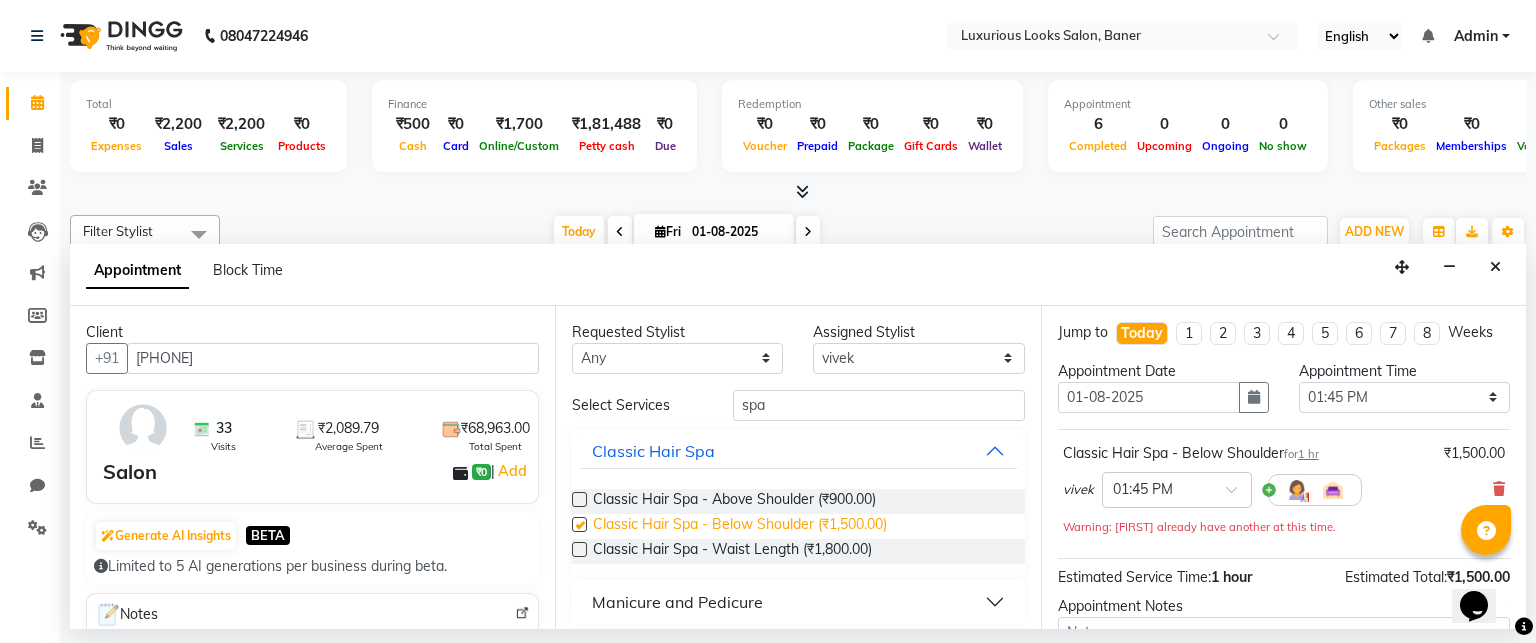 checkbox on "false" 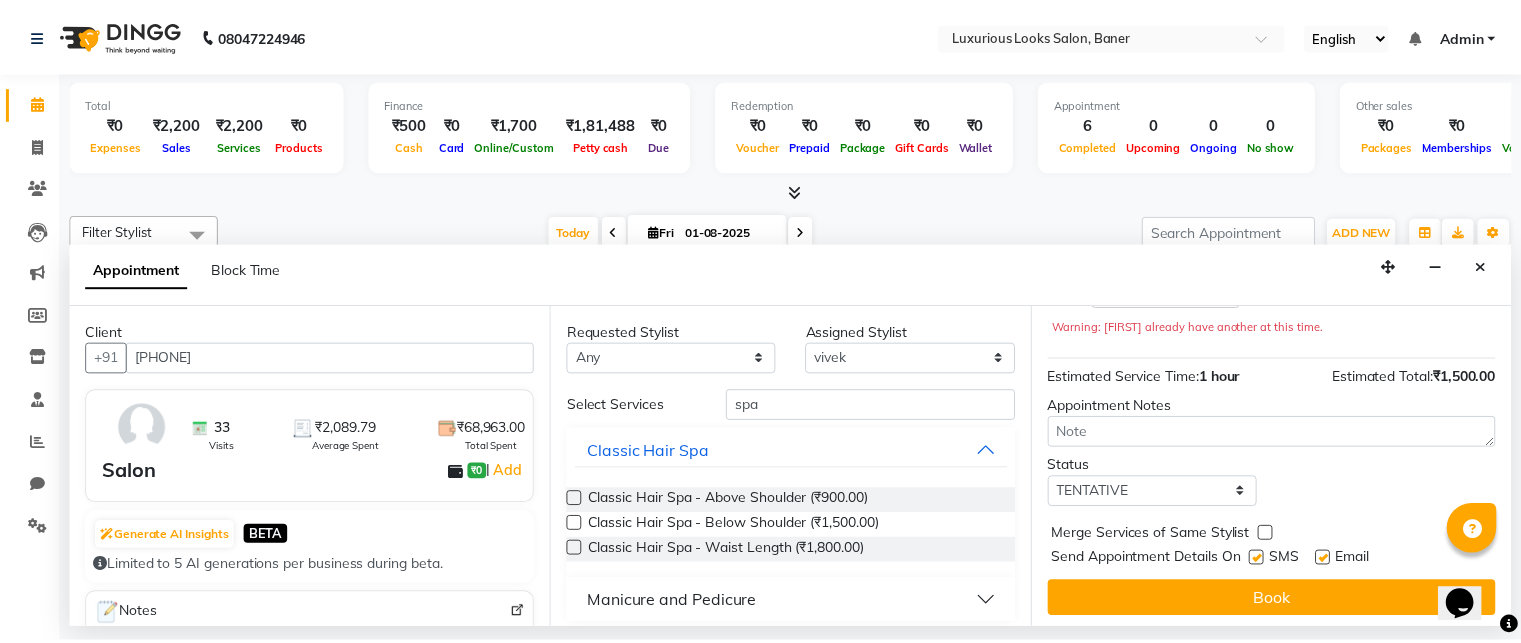 scroll, scrollTop: 203, scrollLeft: 0, axis: vertical 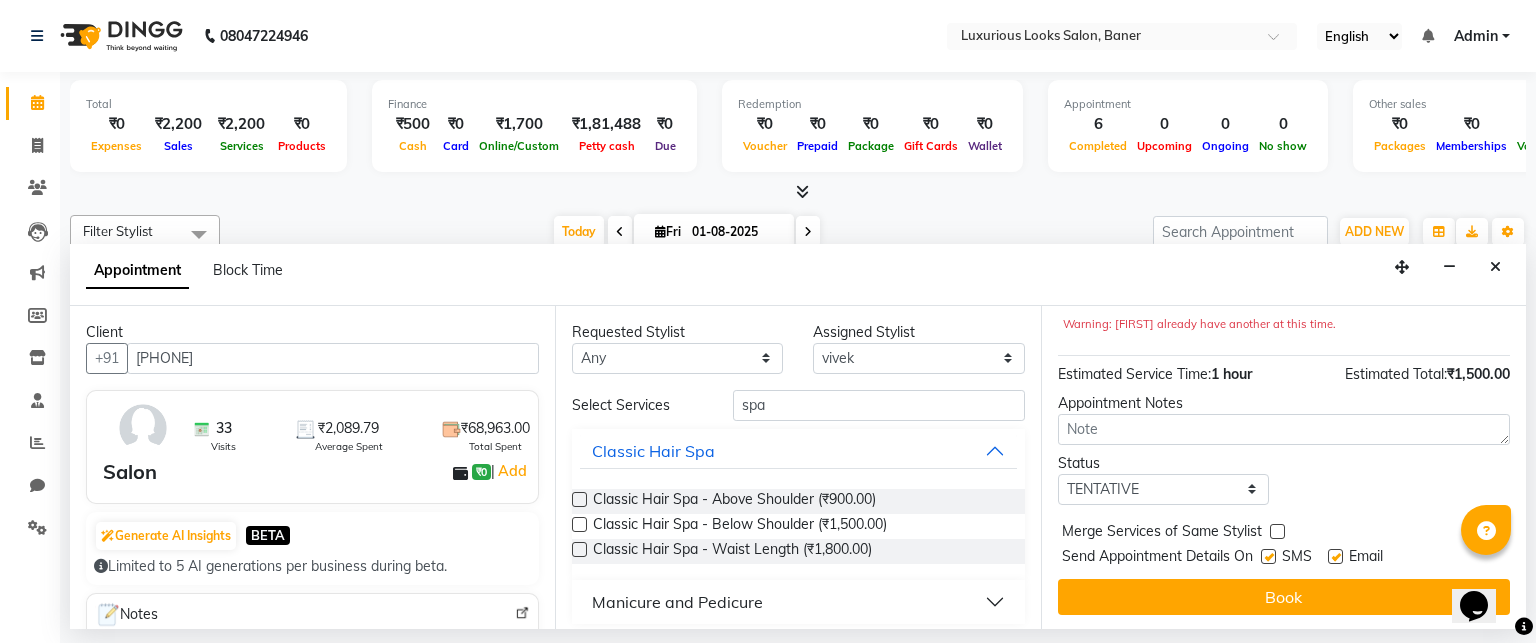 click at bounding box center (1268, 556) 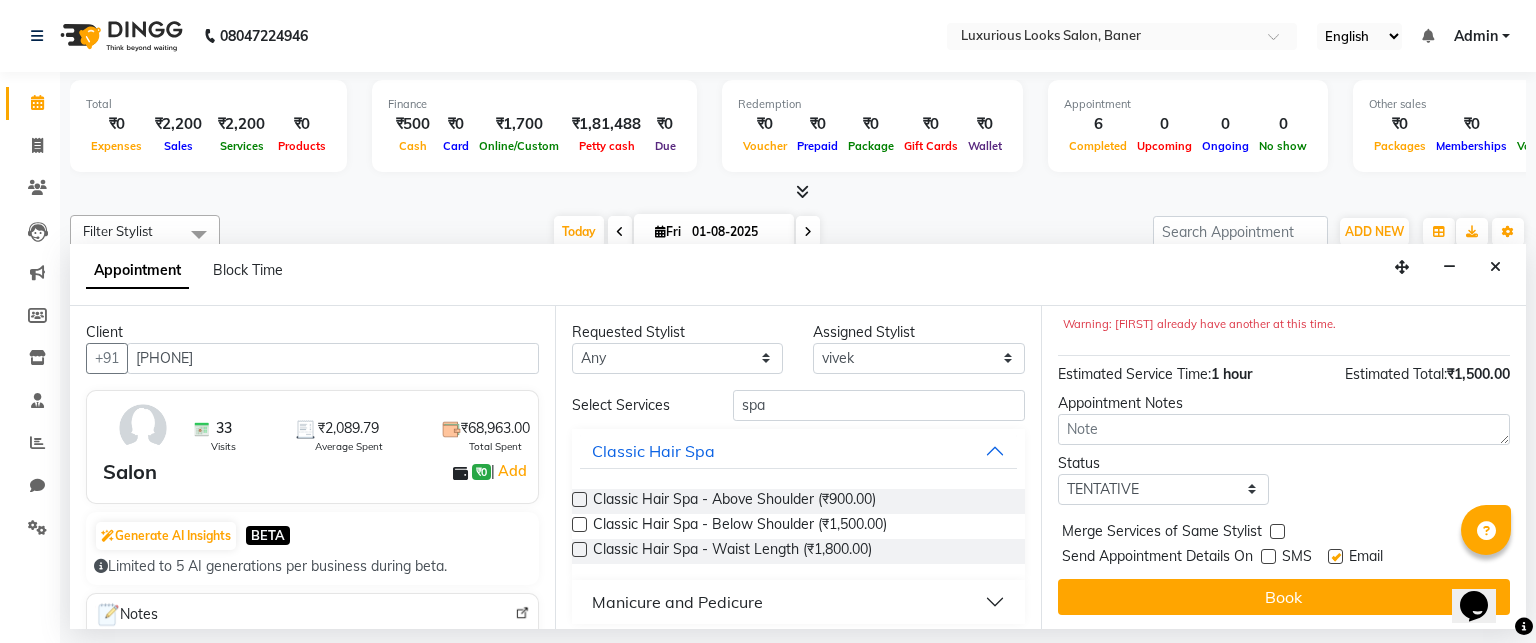 click at bounding box center (1335, 556) 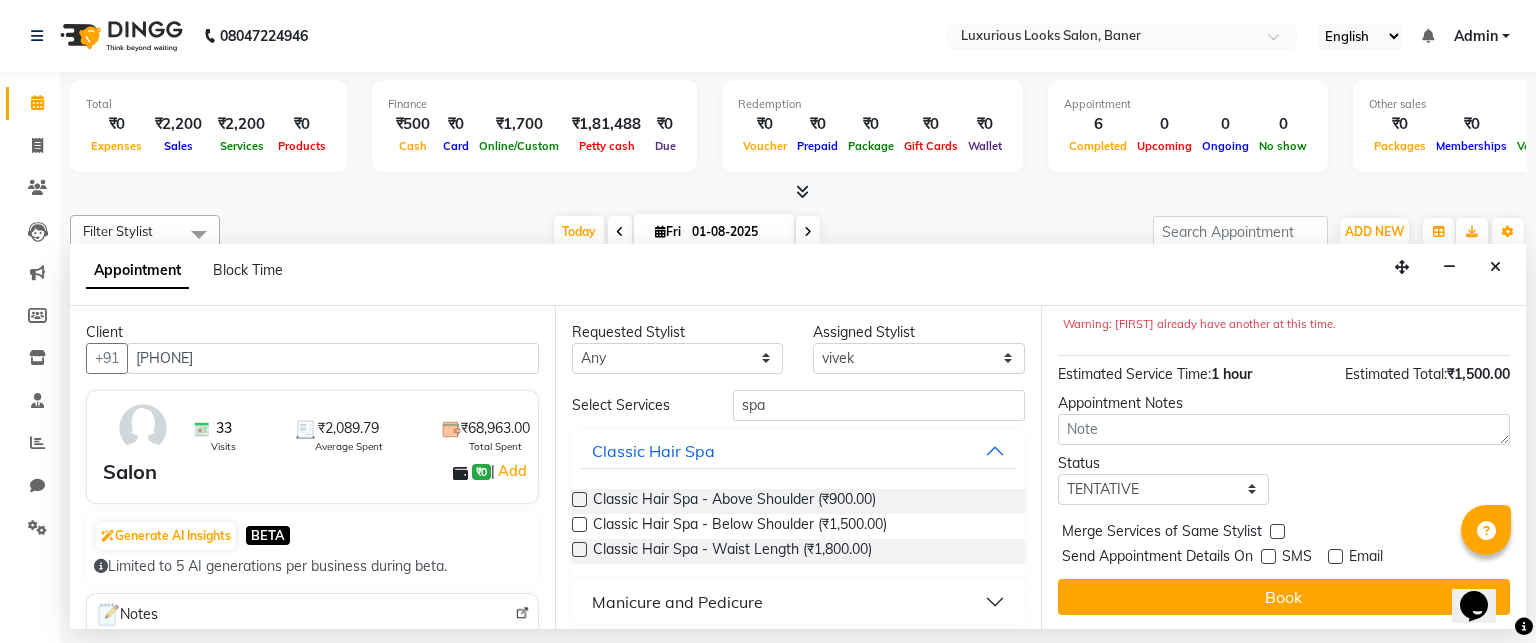 click on "Book" at bounding box center (1284, 597) 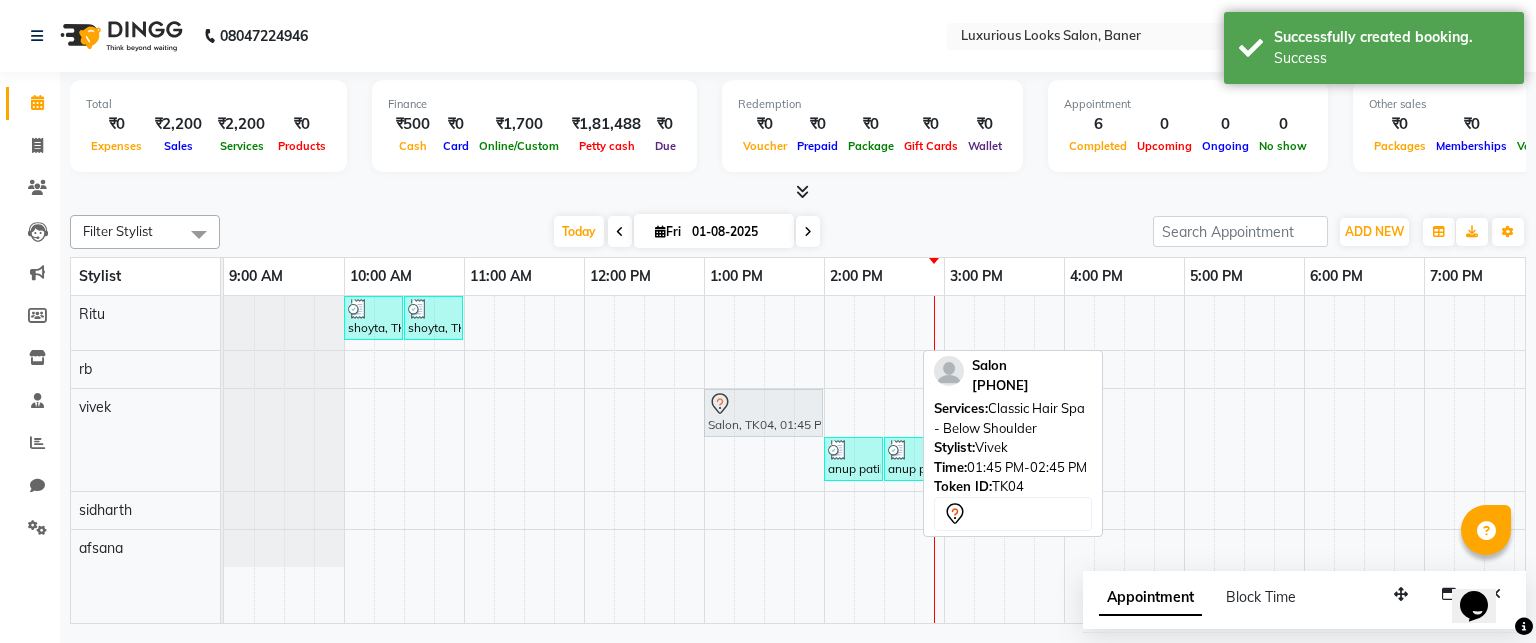 drag, startPoint x: 823, startPoint y: 402, endPoint x: 735, endPoint y: 395, distance: 88.27797 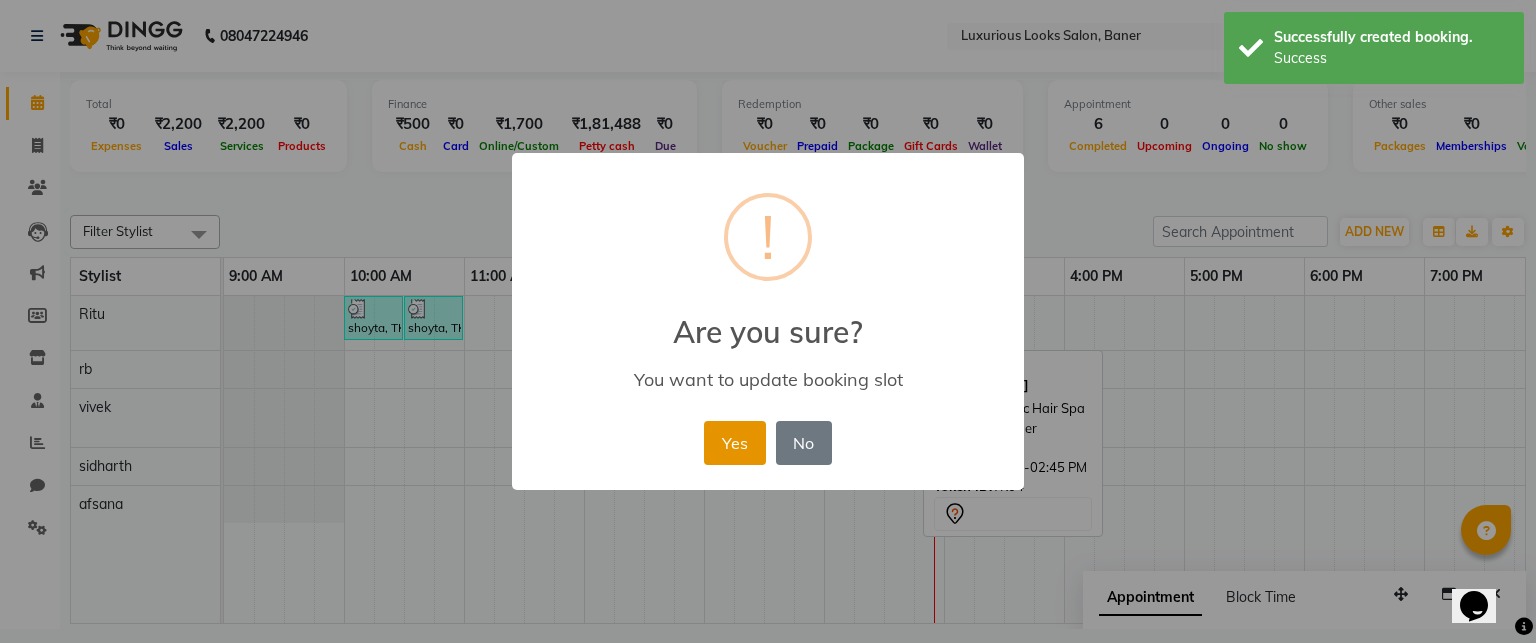 click on "Yes" at bounding box center [734, 443] 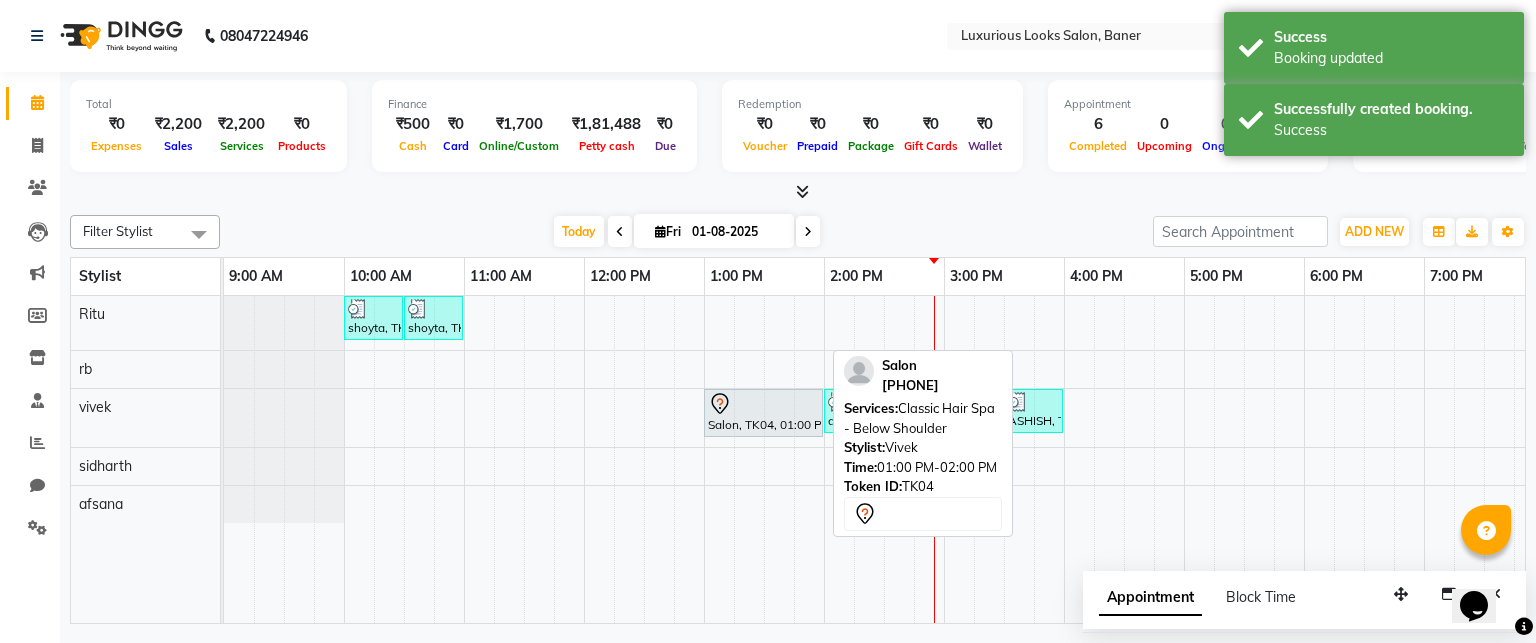 click at bounding box center [763, 404] 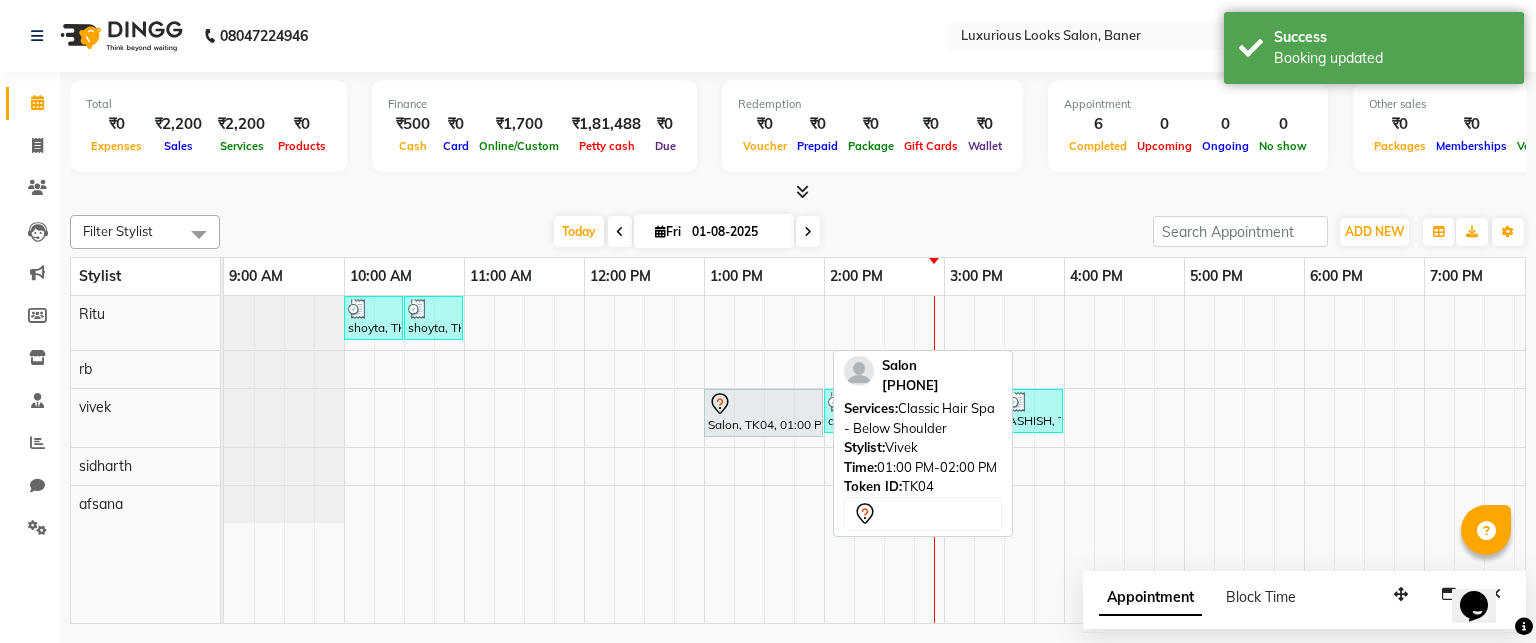click on "Salon, TK04, 01:00 PM-02:00 PM, Classic Hair Spa - Below Shoulder" at bounding box center (763, 413) 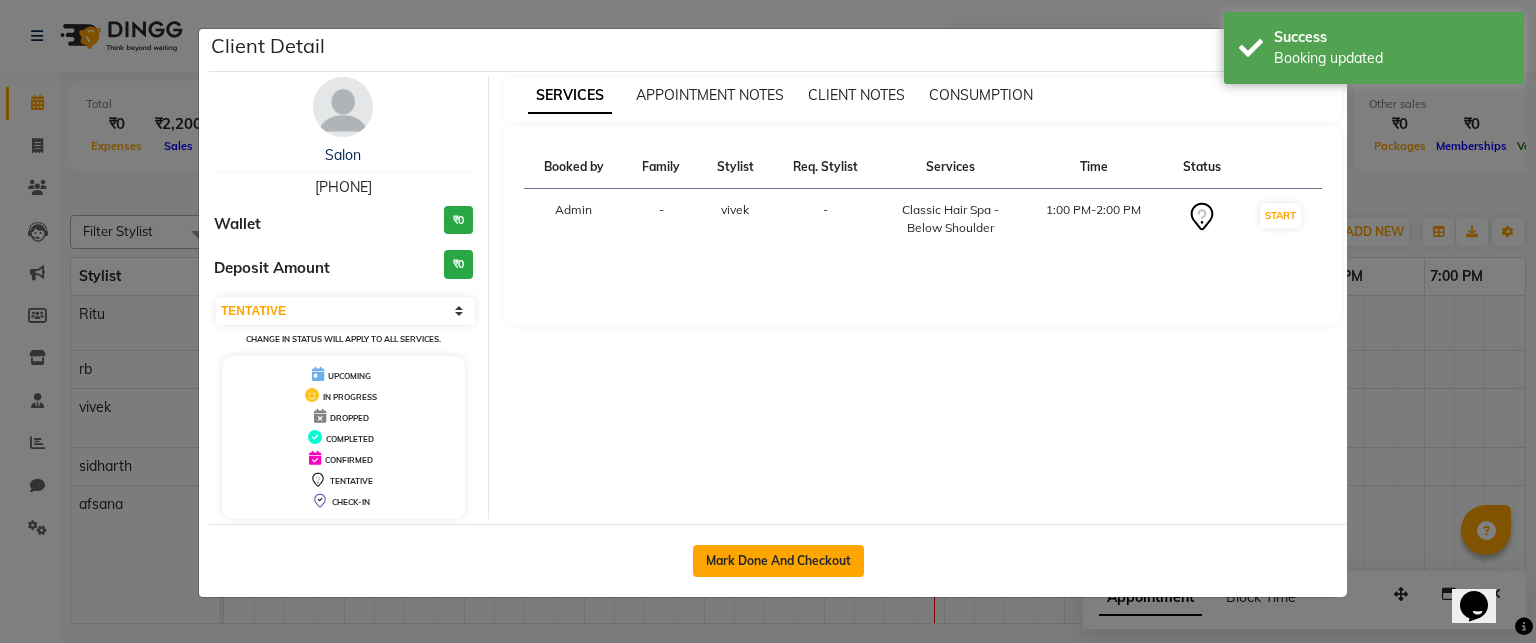 click on "Mark Done And Checkout" 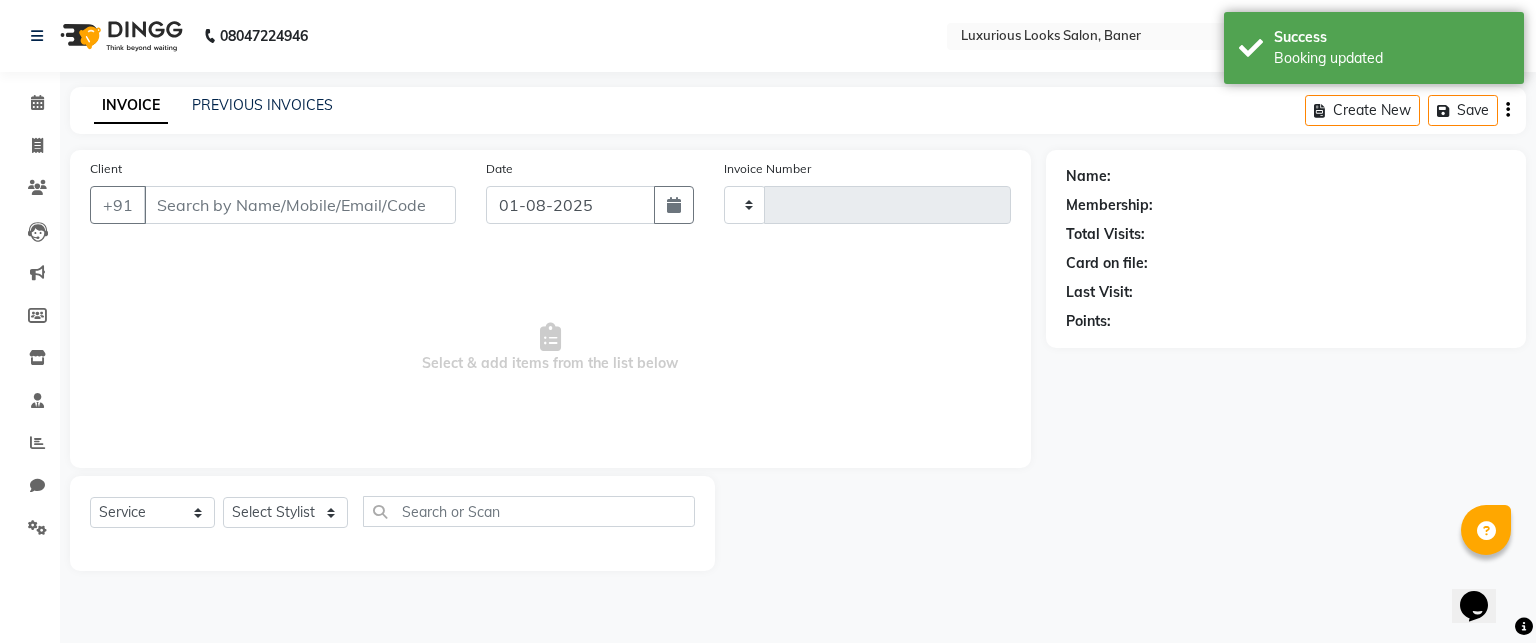 type on "0553" 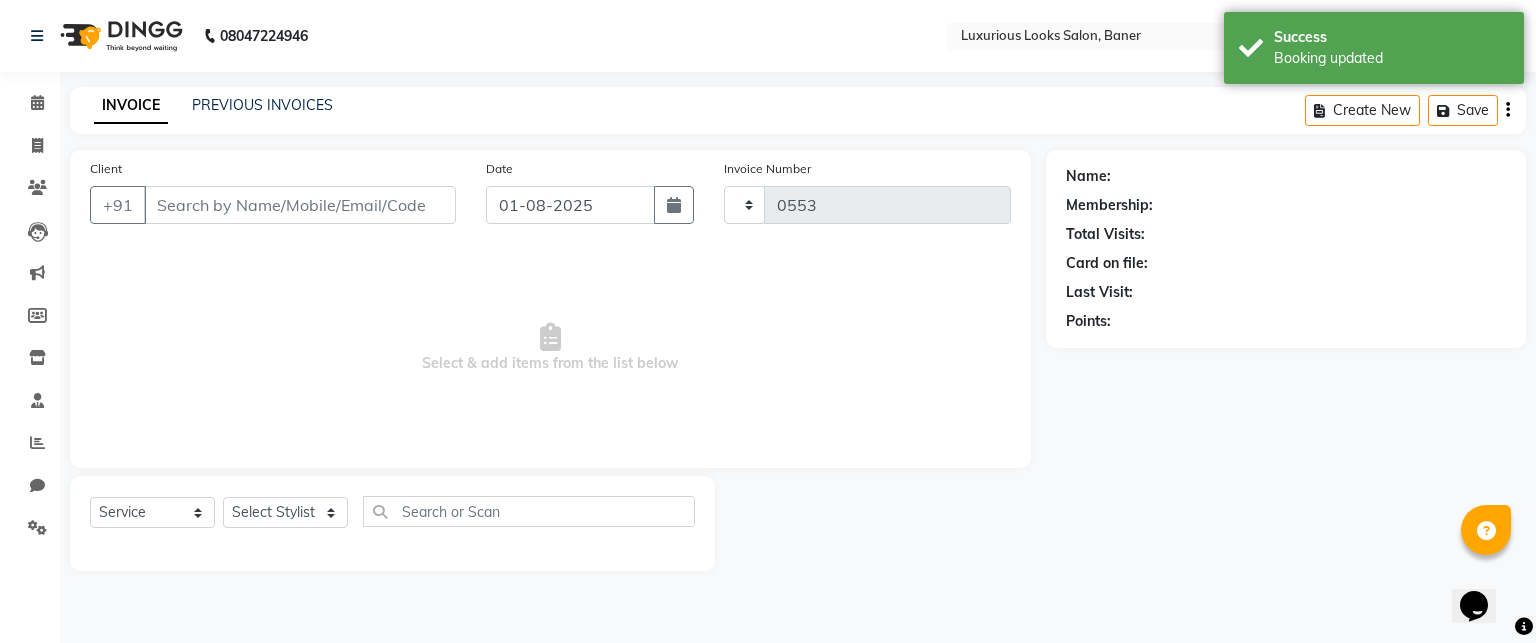 select on "7573" 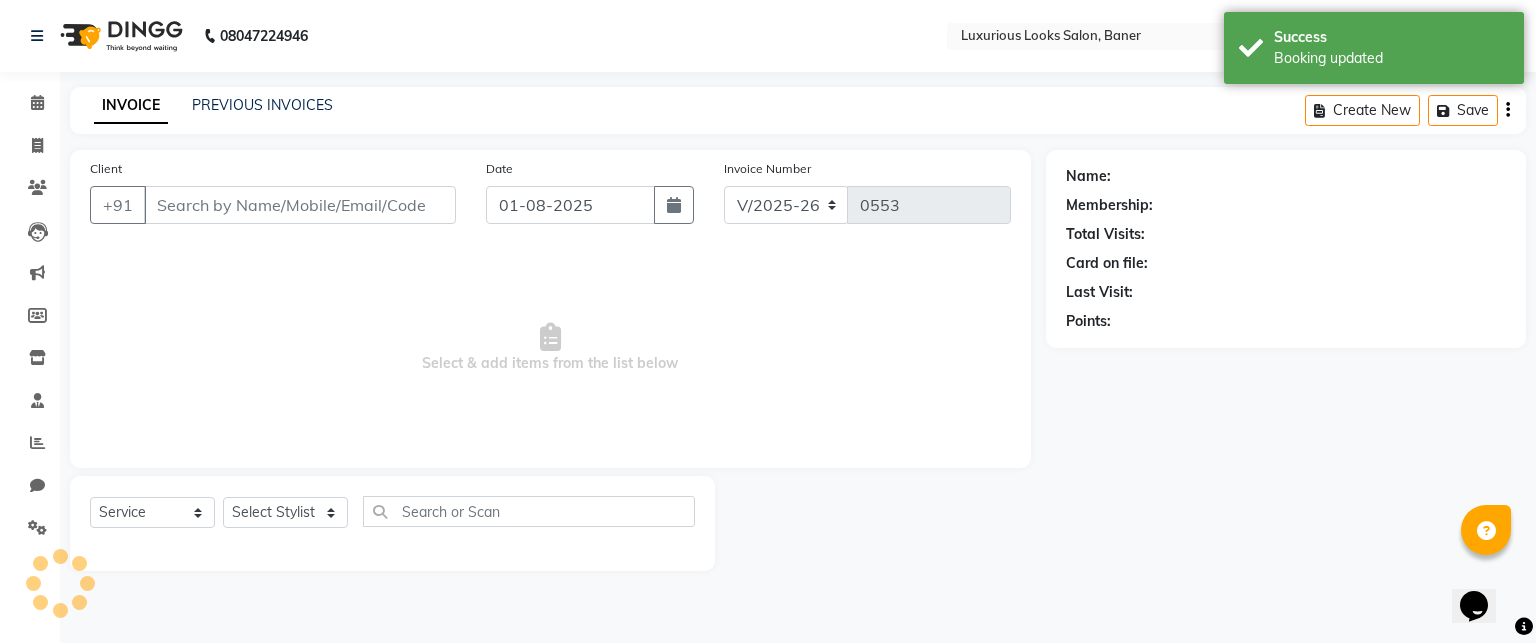 type on "[PHONE]" 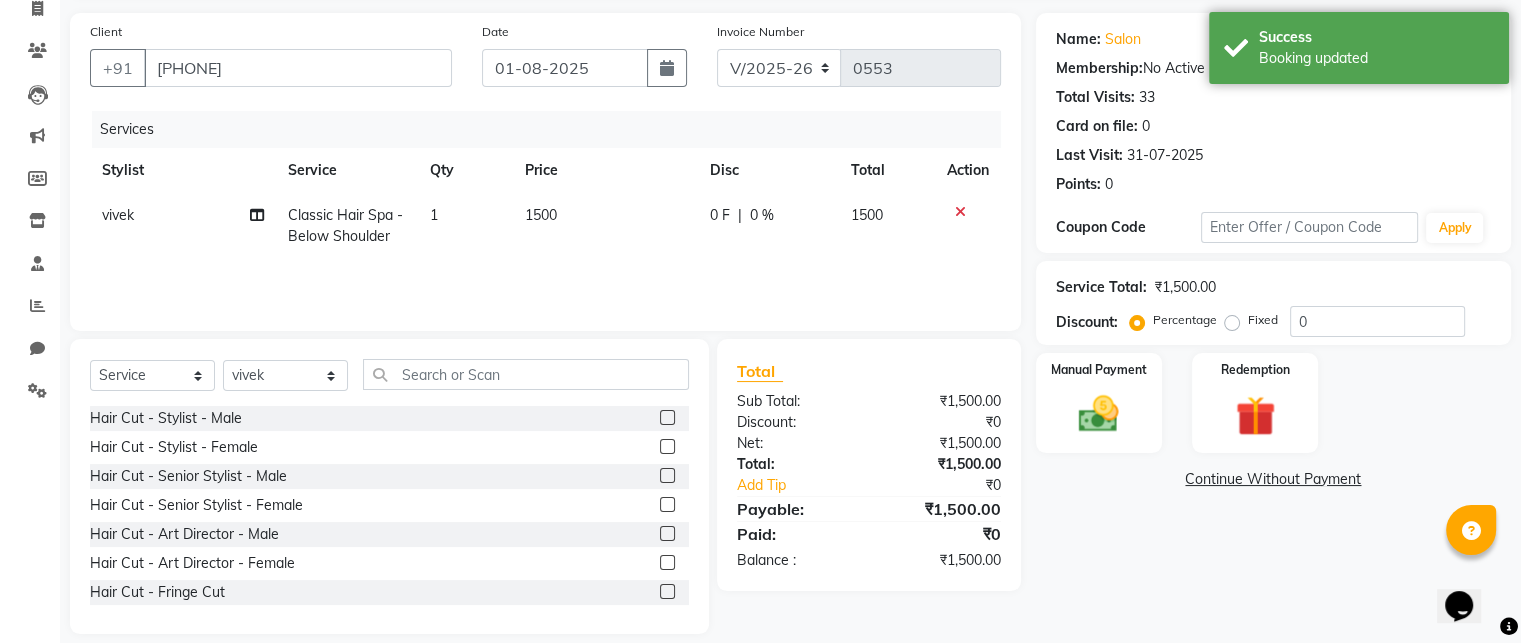 scroll, scrollTop: 158, scrollLeft: 0, axis: vertical 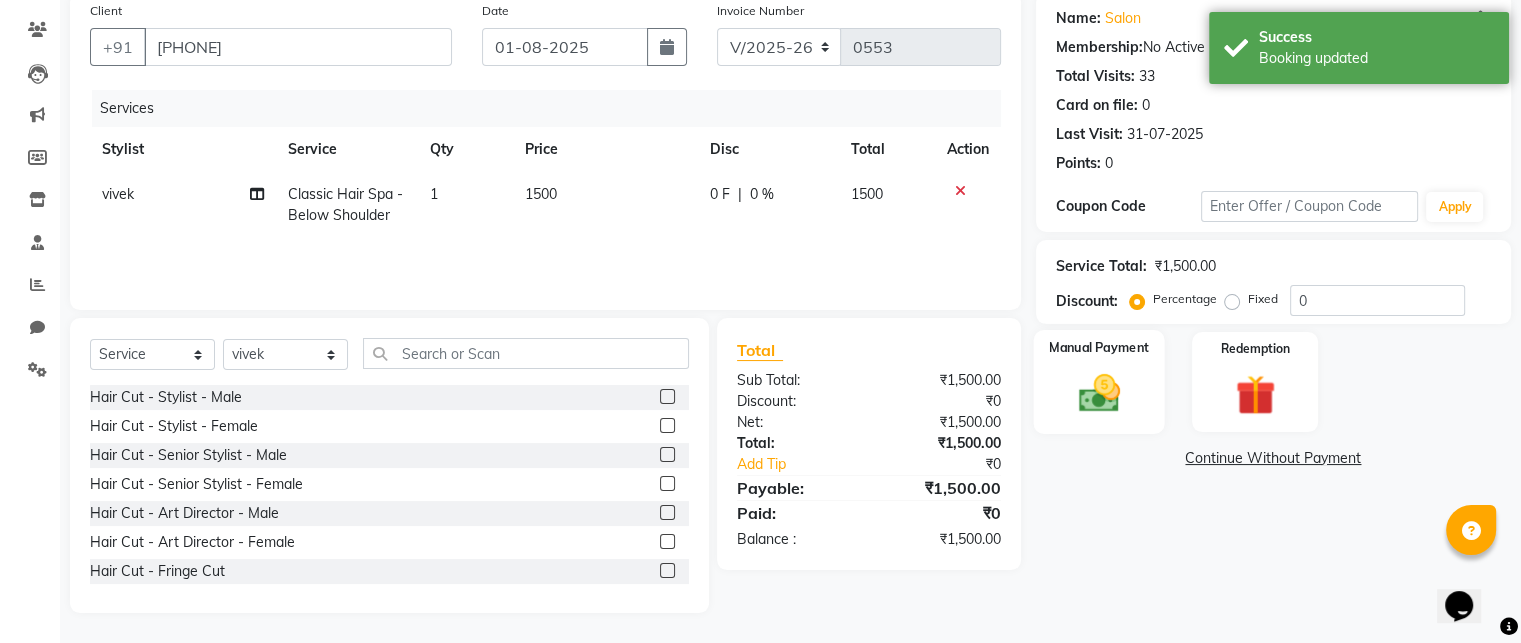 click 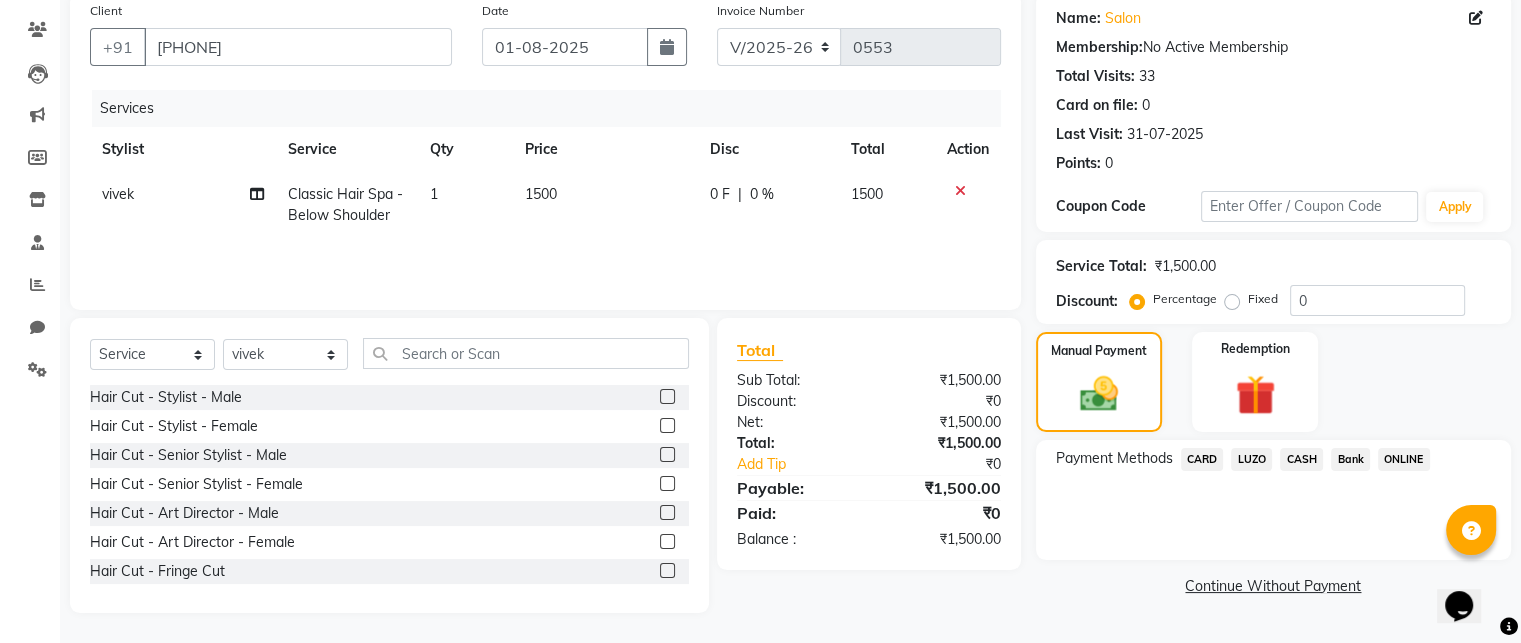 click on "ONLINE" 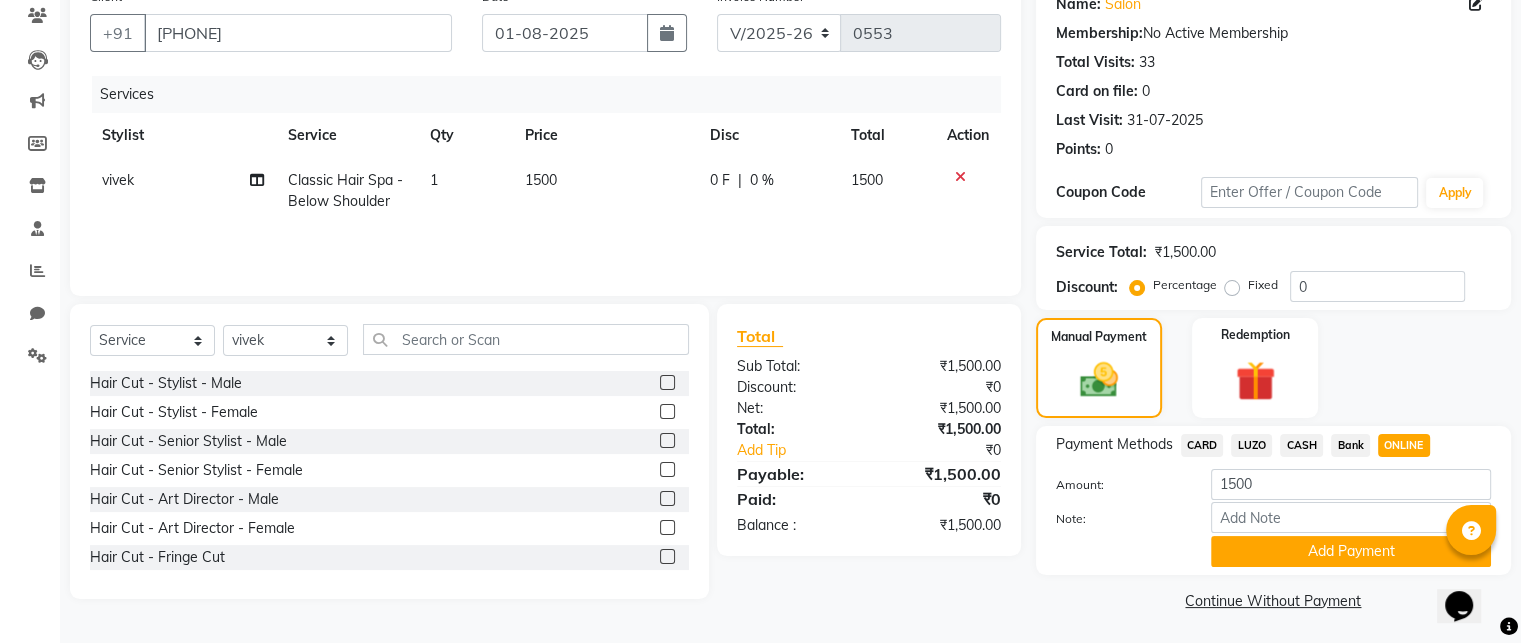 scroll, scrollTop: 176, scrollLeft: 0, axis: vertical 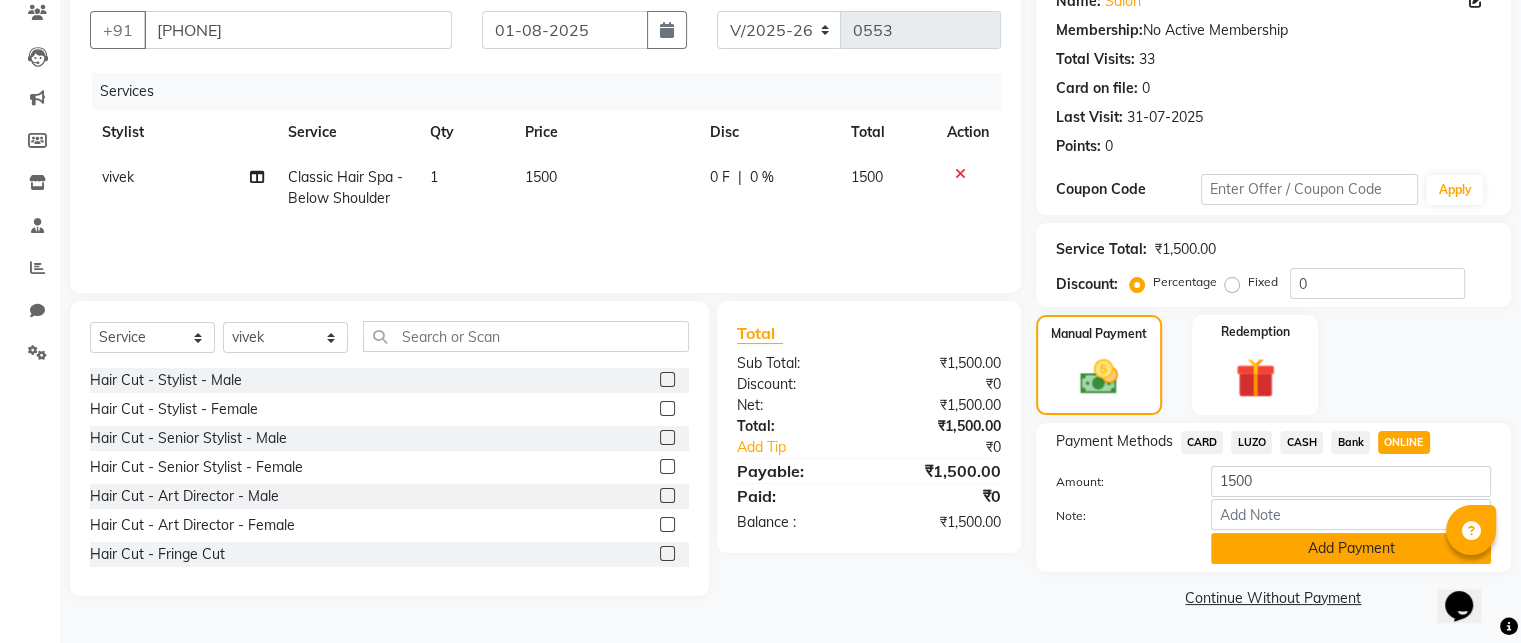 click on "Add Payment" 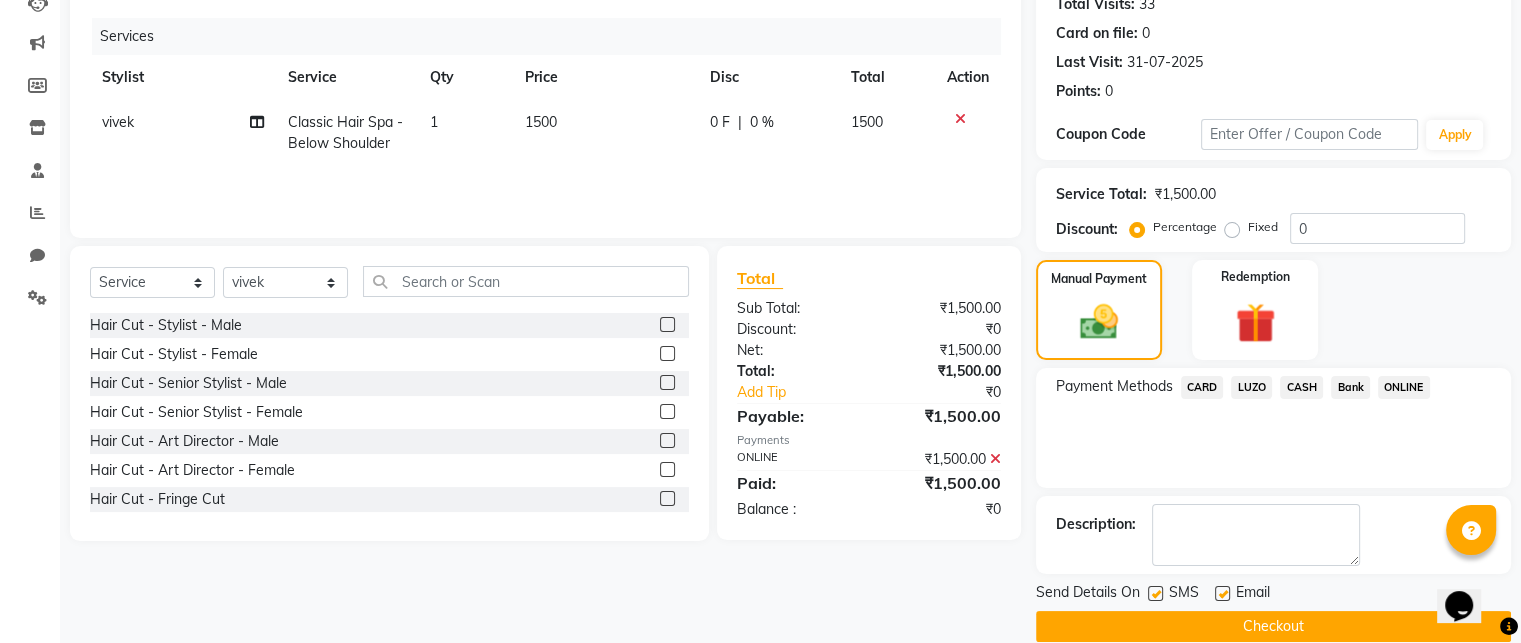 scroll, scrollTop: 257, scrollLeft: 0, axis: vertical 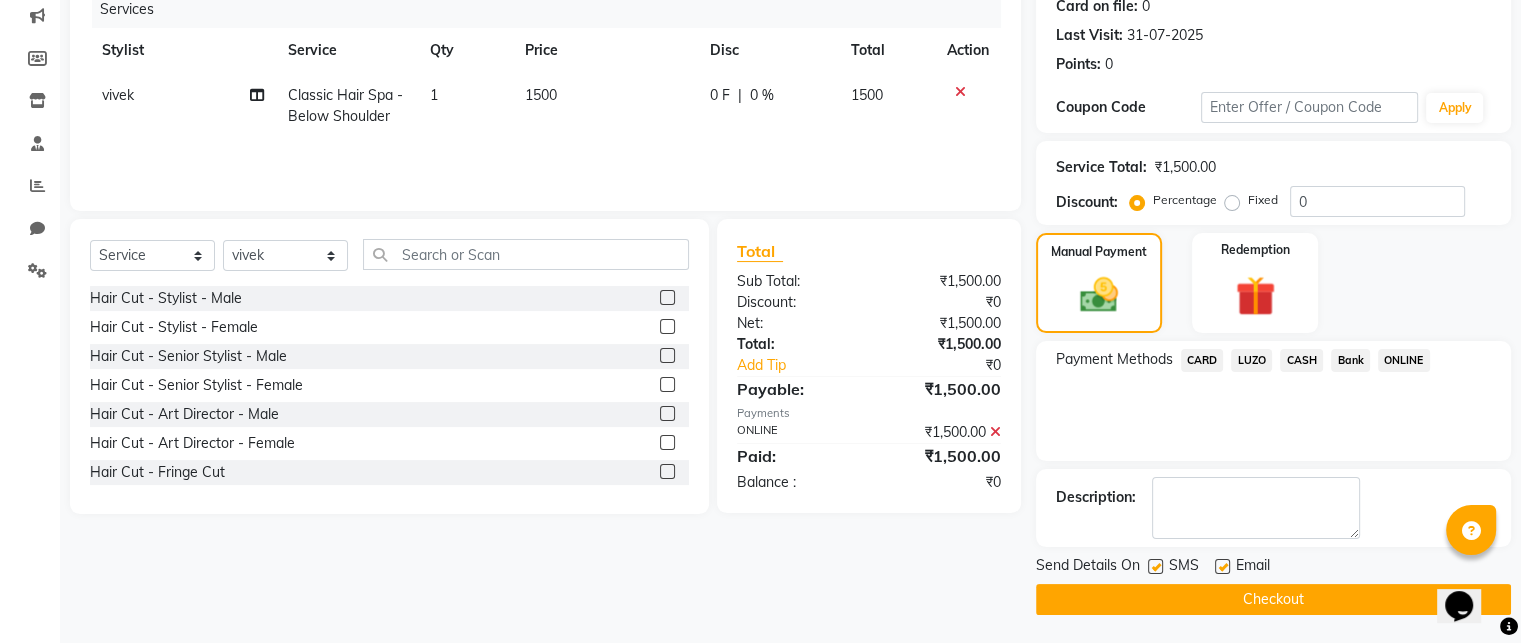 click 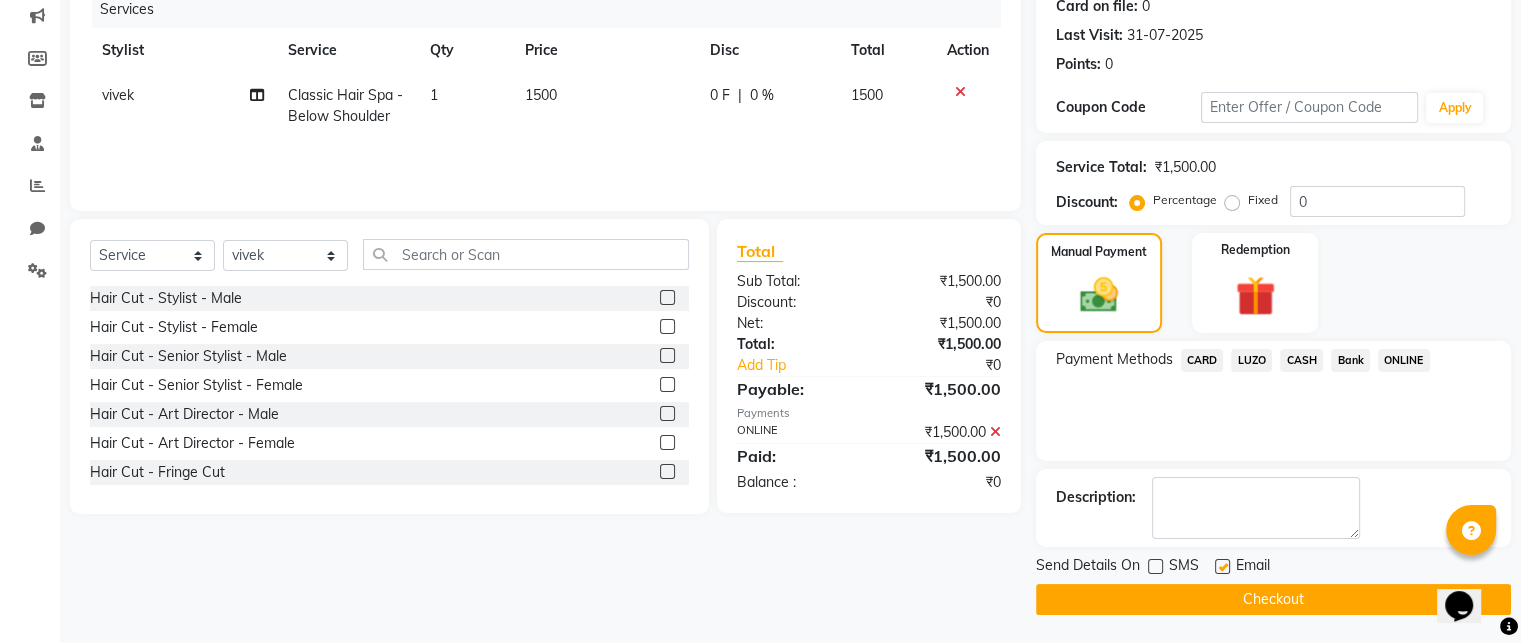 click 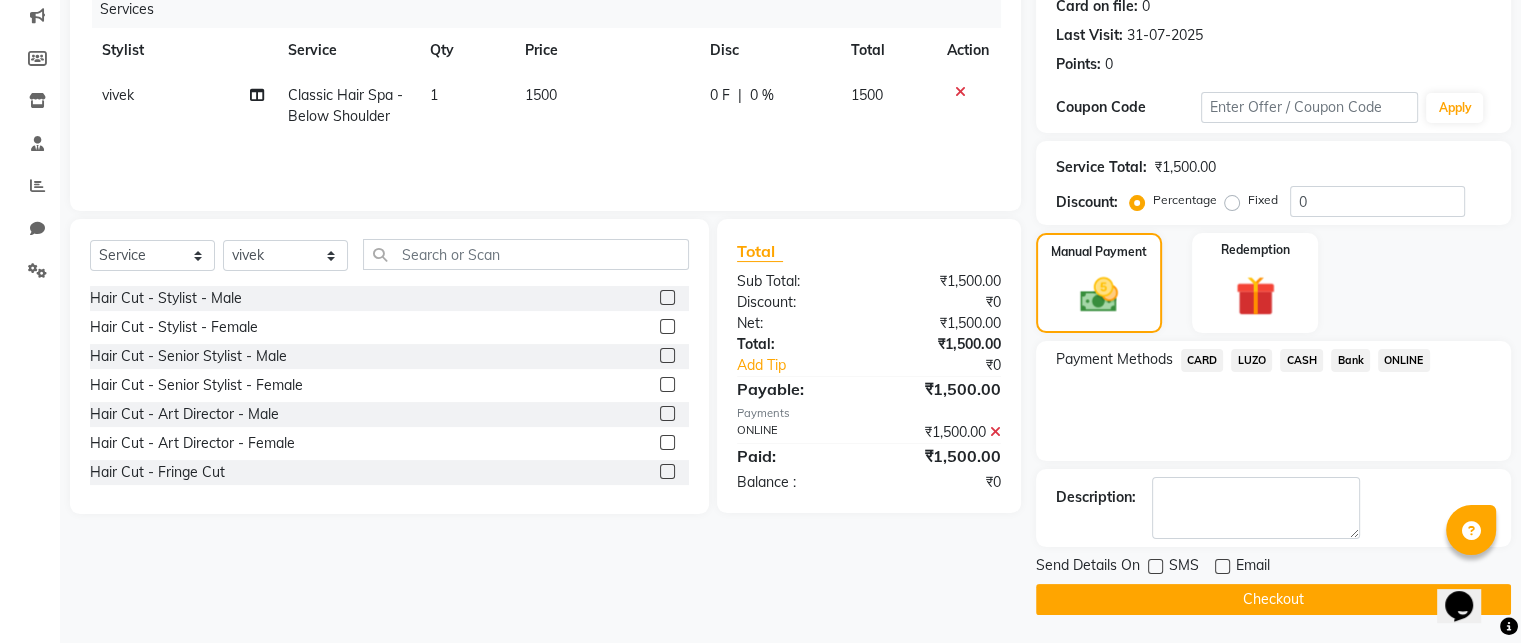 click on "Checkout" 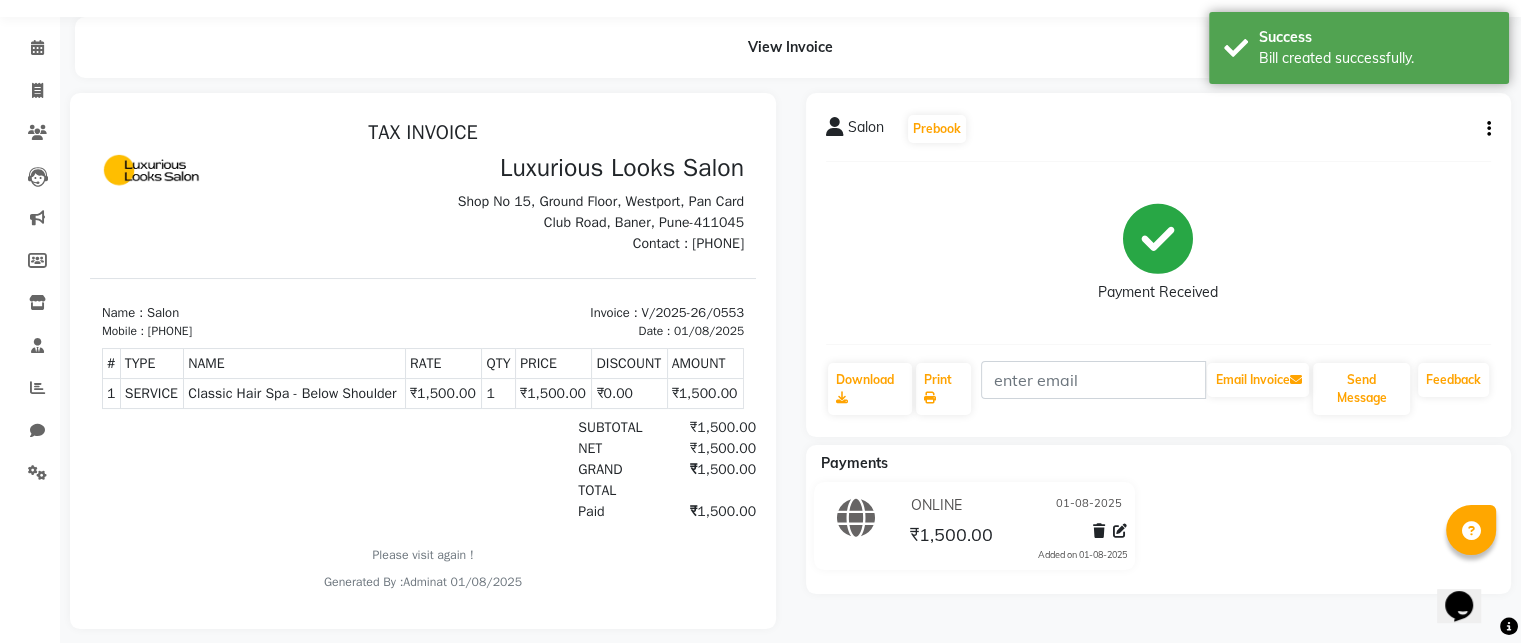 scroll, scrollTop: 84, scrollLeft: 0, axis: vertical 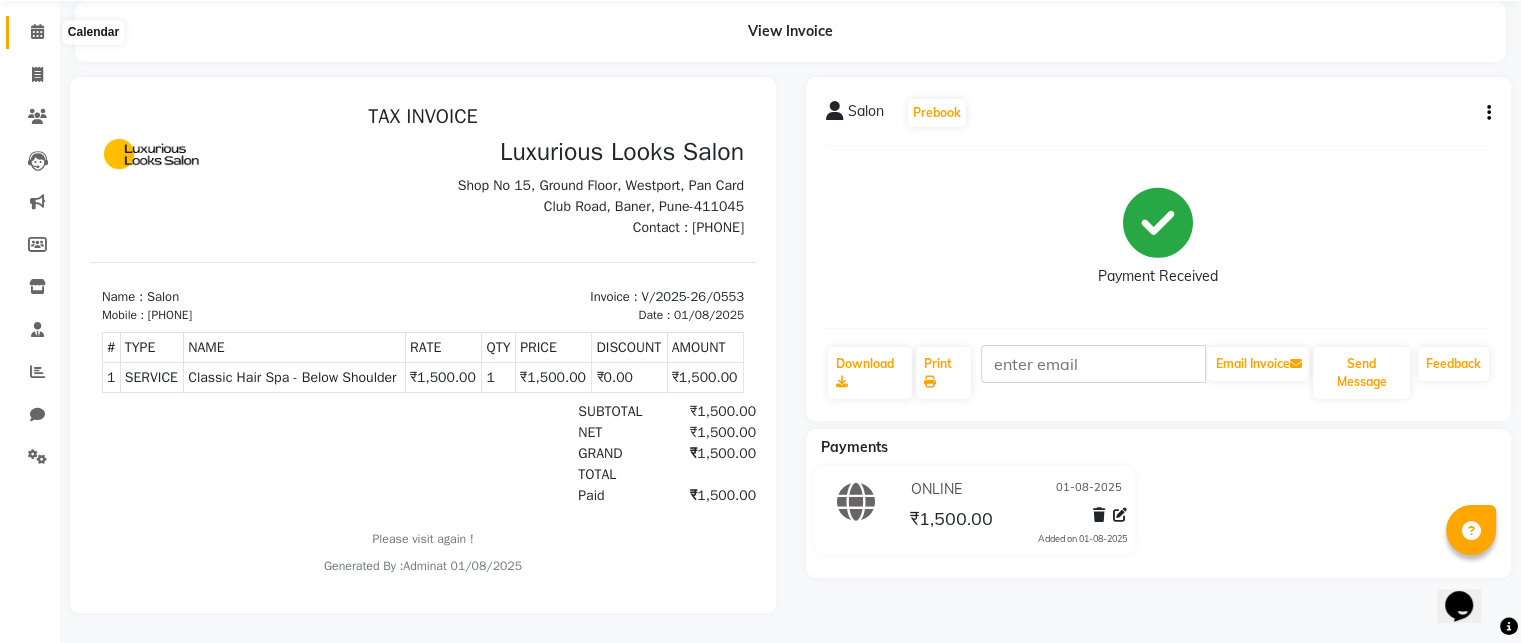 click 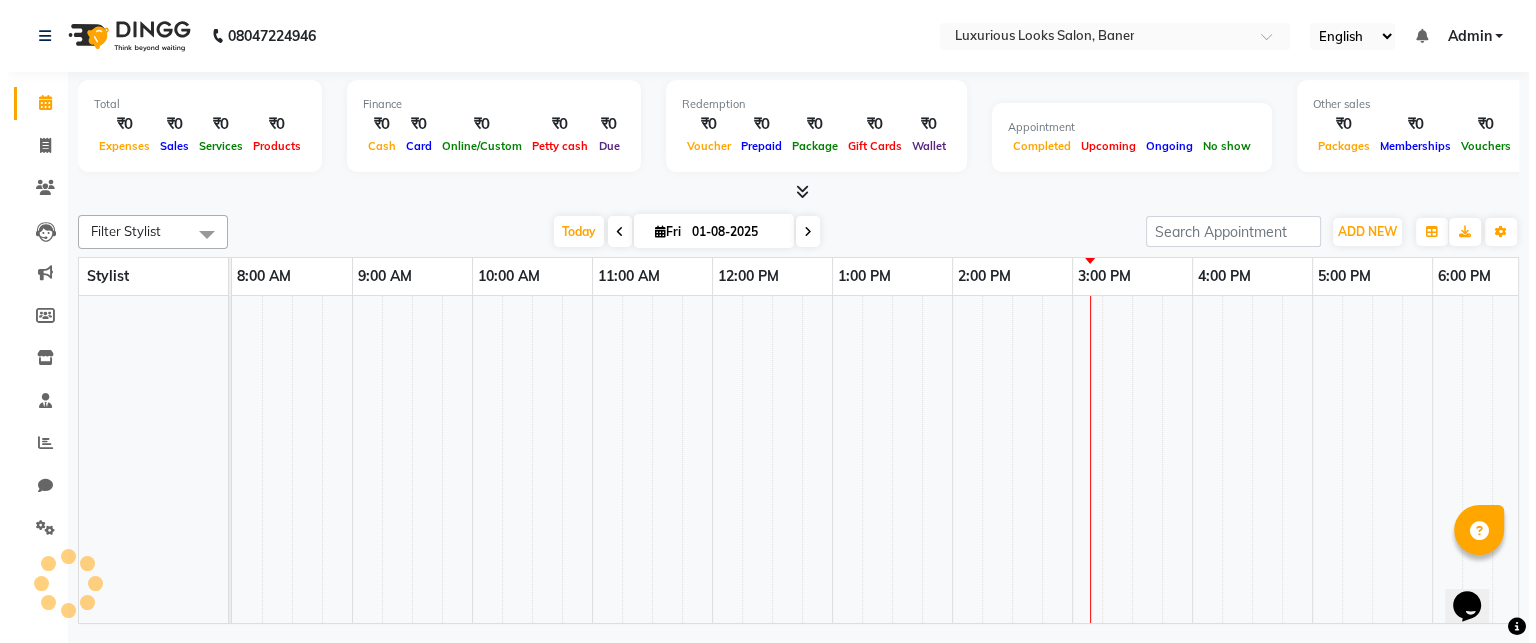 scroll, scrollTop: 0, scrollLeft: 0, axis: both 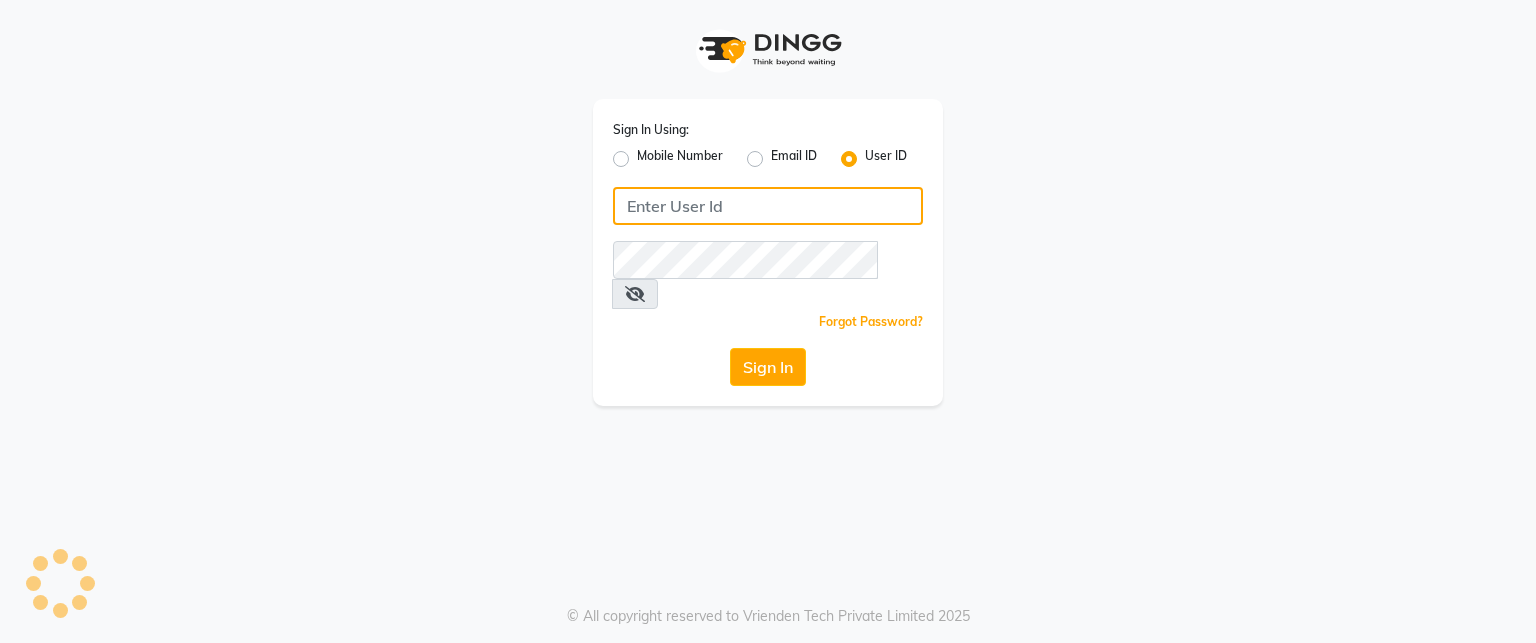type on "luxuriouslookssalon" 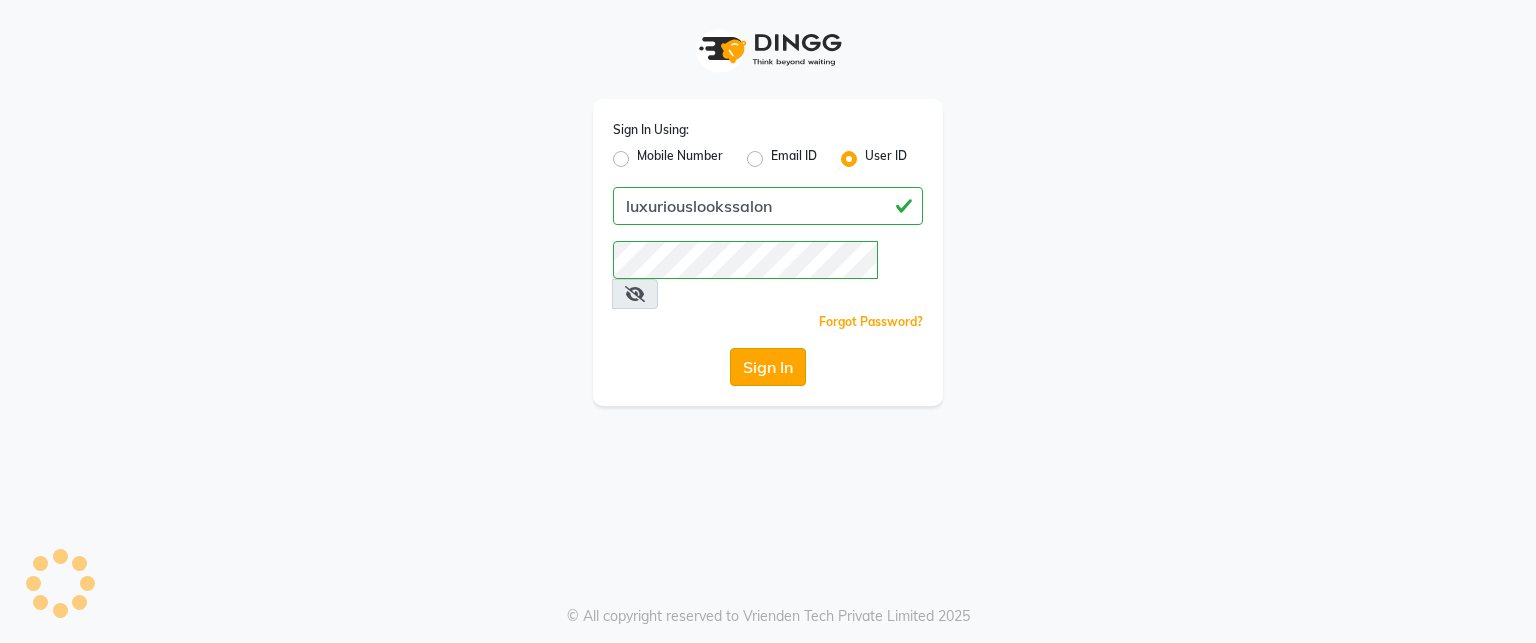 drag, startPoint x: 0, startPoint y: 0, endPoint x: 757, endPoint y: 341, distance: 830.259 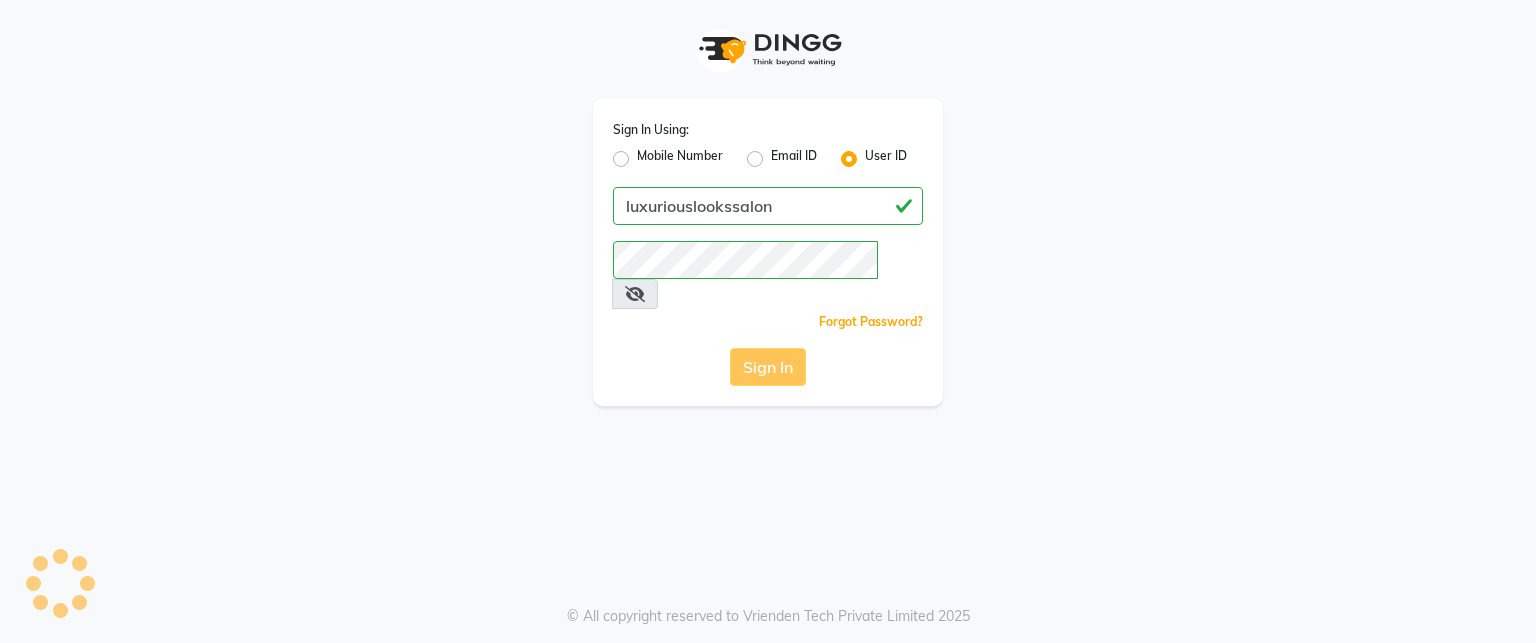 click on "Sign In" 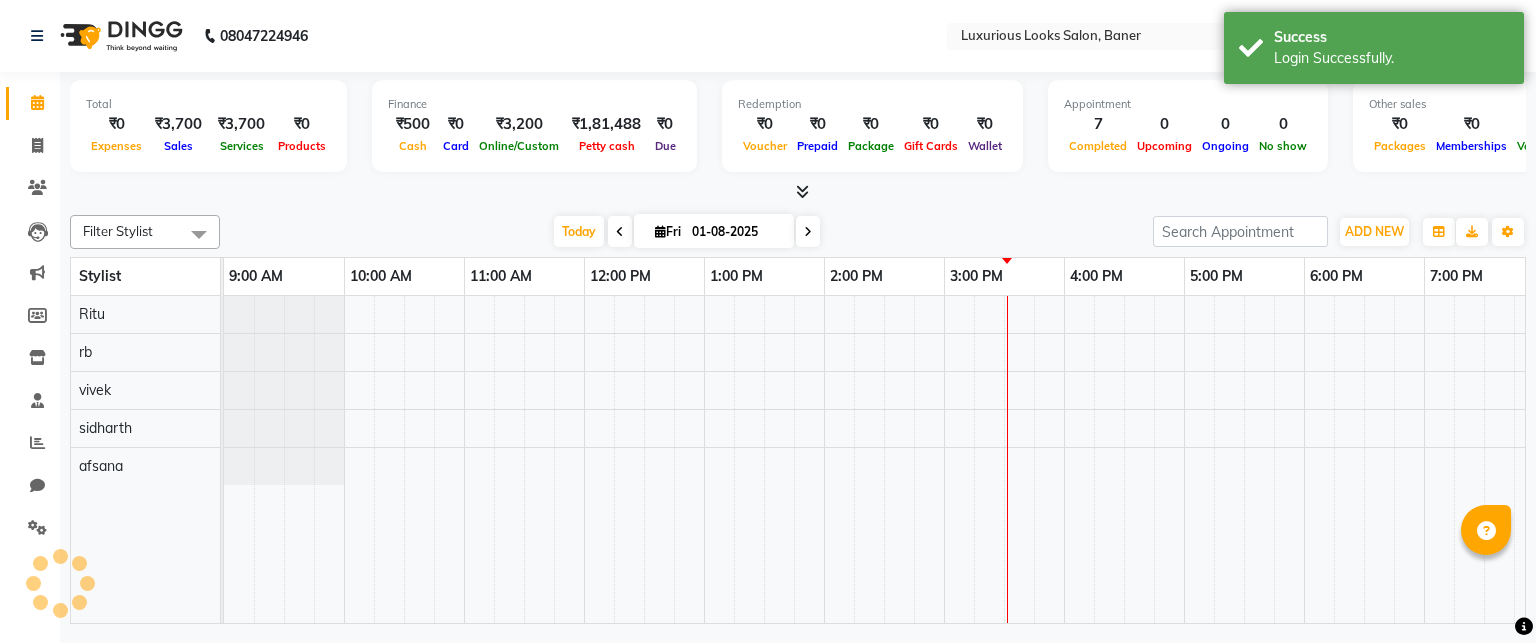 scroll, scrollTop: 0, scrollLeft: 0, axis: both 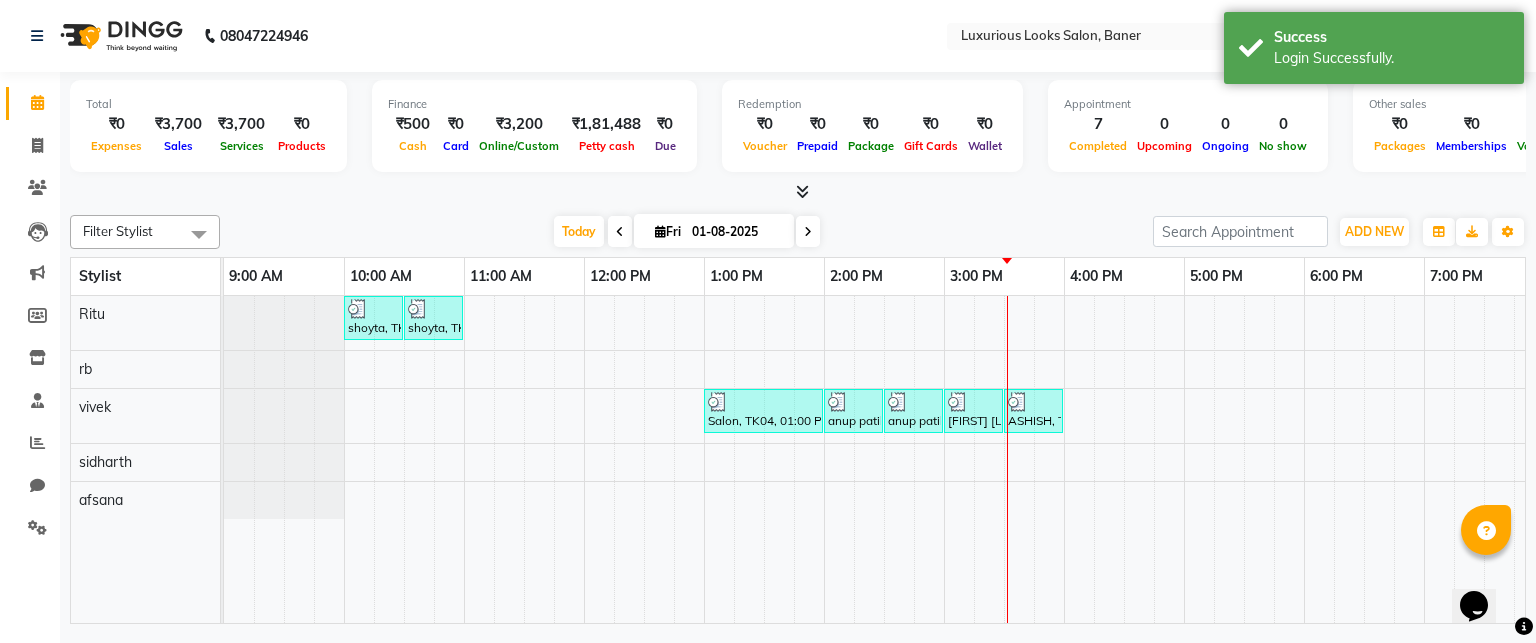 click on "shoyta, TK01, 10:00 AM-10:30 AM, Women Cartridge Waxing - Full Arms     shoyta, TK01, 10:30 AM-11:00 AM, Women Cartridge Waxing - Full Legs     Salon, TK04, 01:00 PM-02:00 PM, Classic Hair Spa - Below Shoulder     [FIRST] [LAST], TK02, 02:00 PM-02:30 PM, Hair Cut - Stylist - Male     [FIRST] [LAST], TK02, 02:30 PM-03:00 PM, Hair Cut - Stylist - Male     [FIRST] [LAST], TK02, 03:00 PM-03:30 PM, Hair Cut - Beard Trim     ASHISH, TK03, 03:30 PM-04:00 PM, Hair Cut - Stylist - Male" at bounding box center (1064, 460) 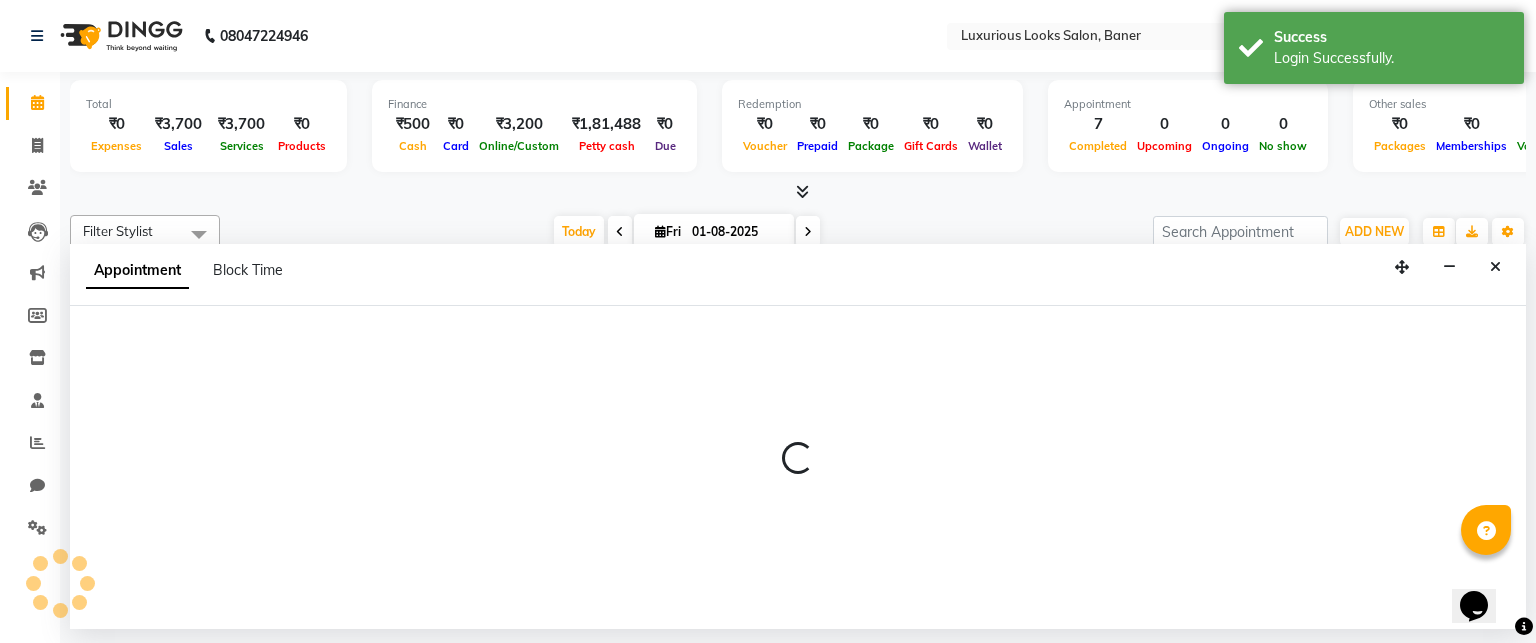 select on "83130" 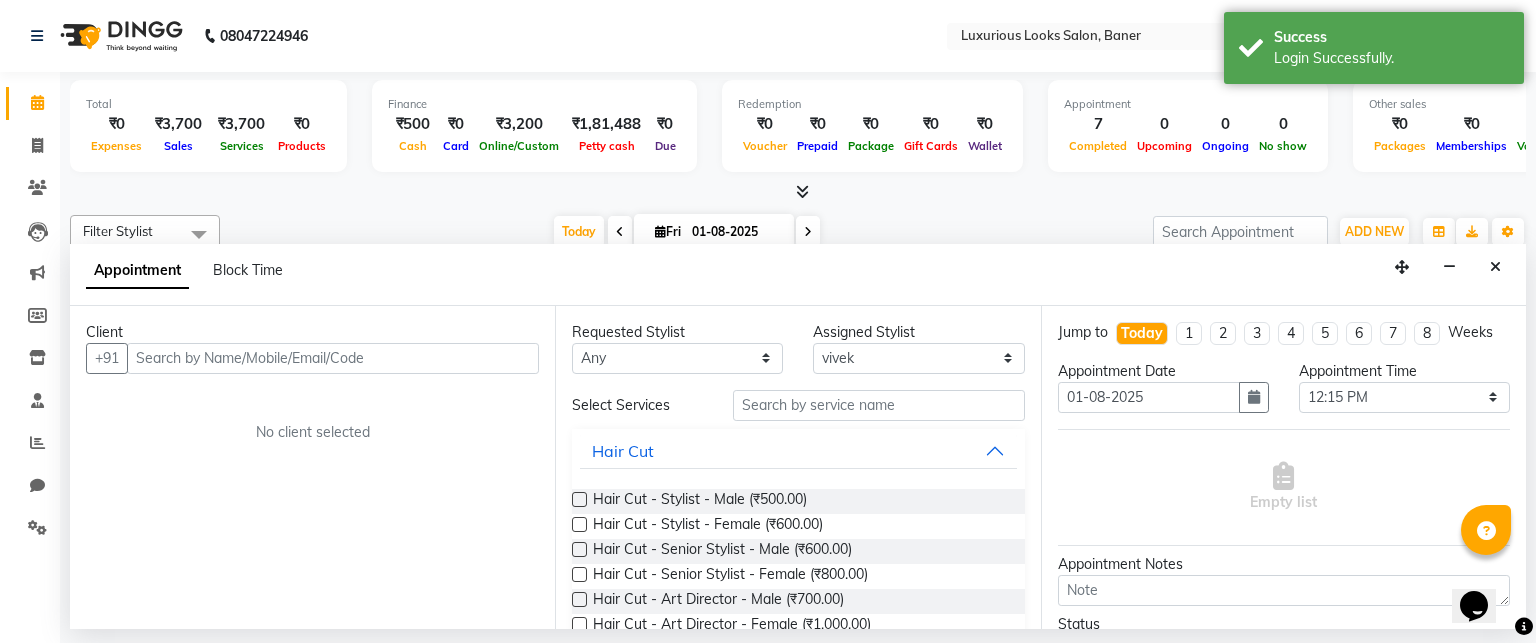 click at bounding box center [333, 358] 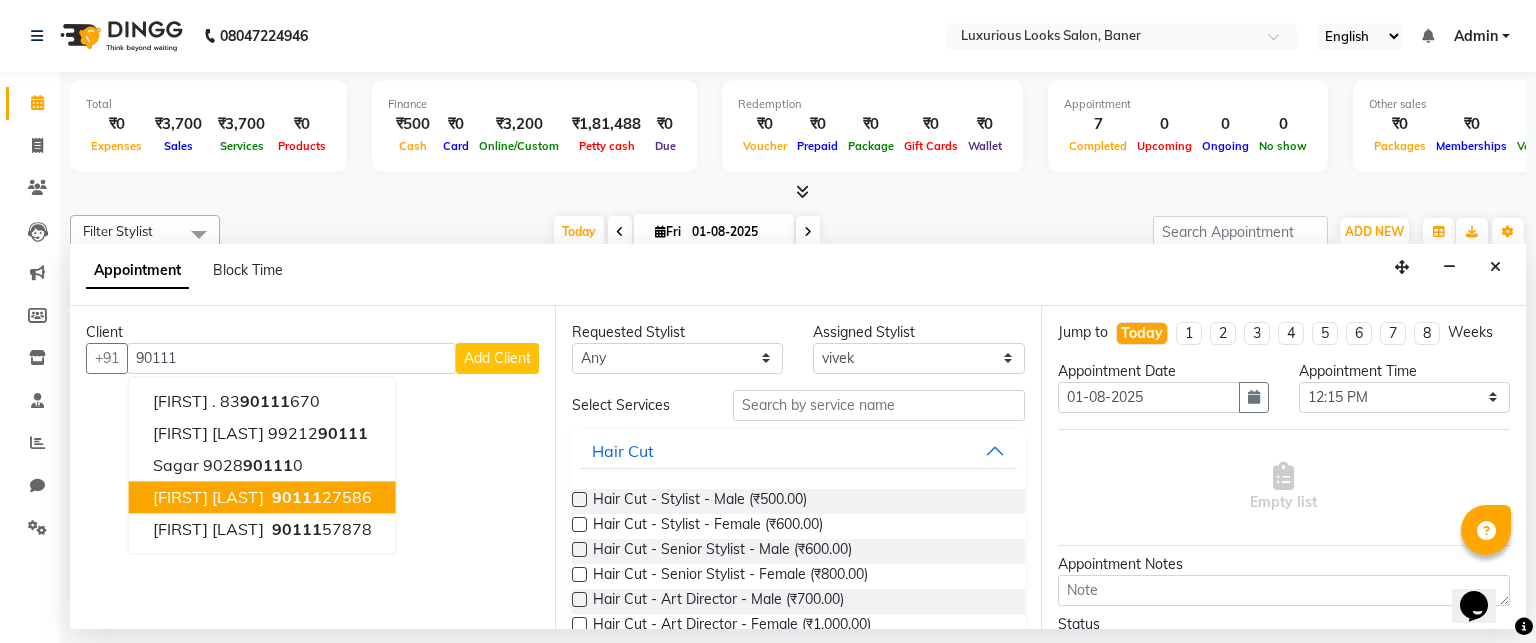click on "90111" at bounding box center (297, 497) 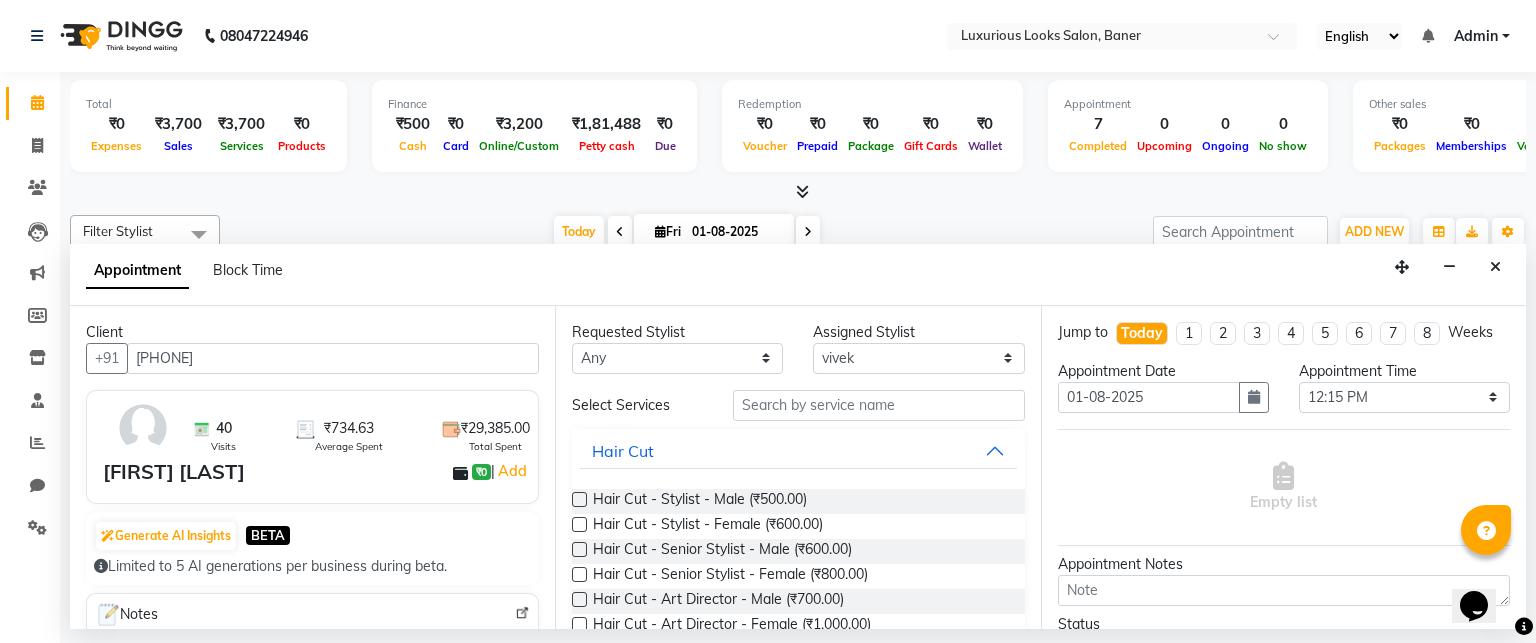 type on "9011127586" 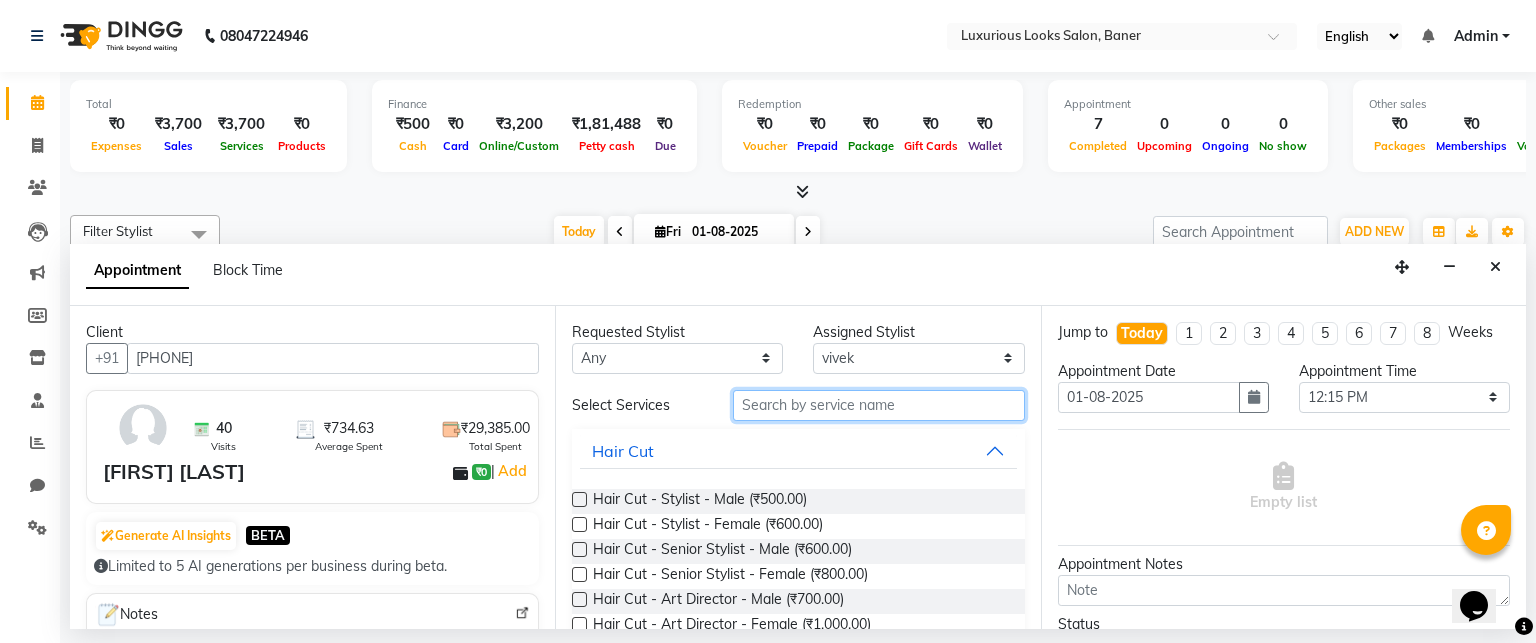 click at bounding box center [879, 405] 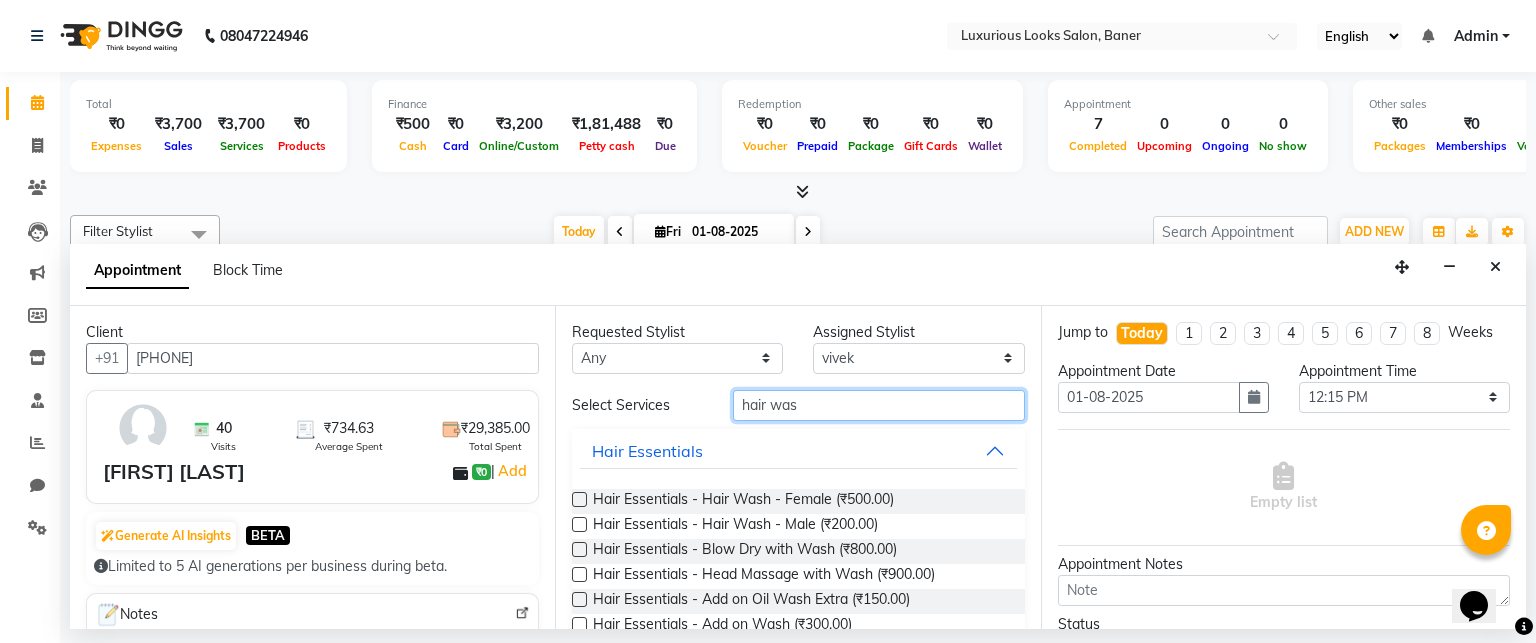 type on "hair was" 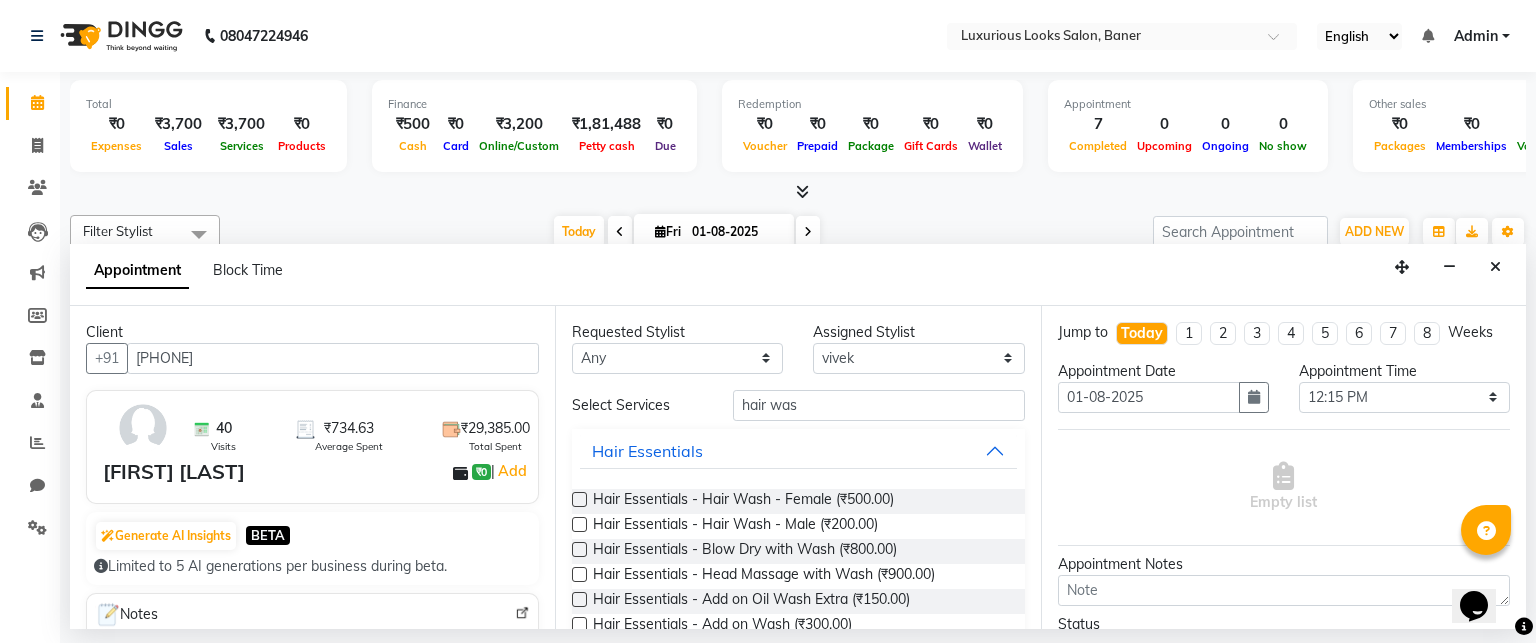 click at bounding box center (579, 499) 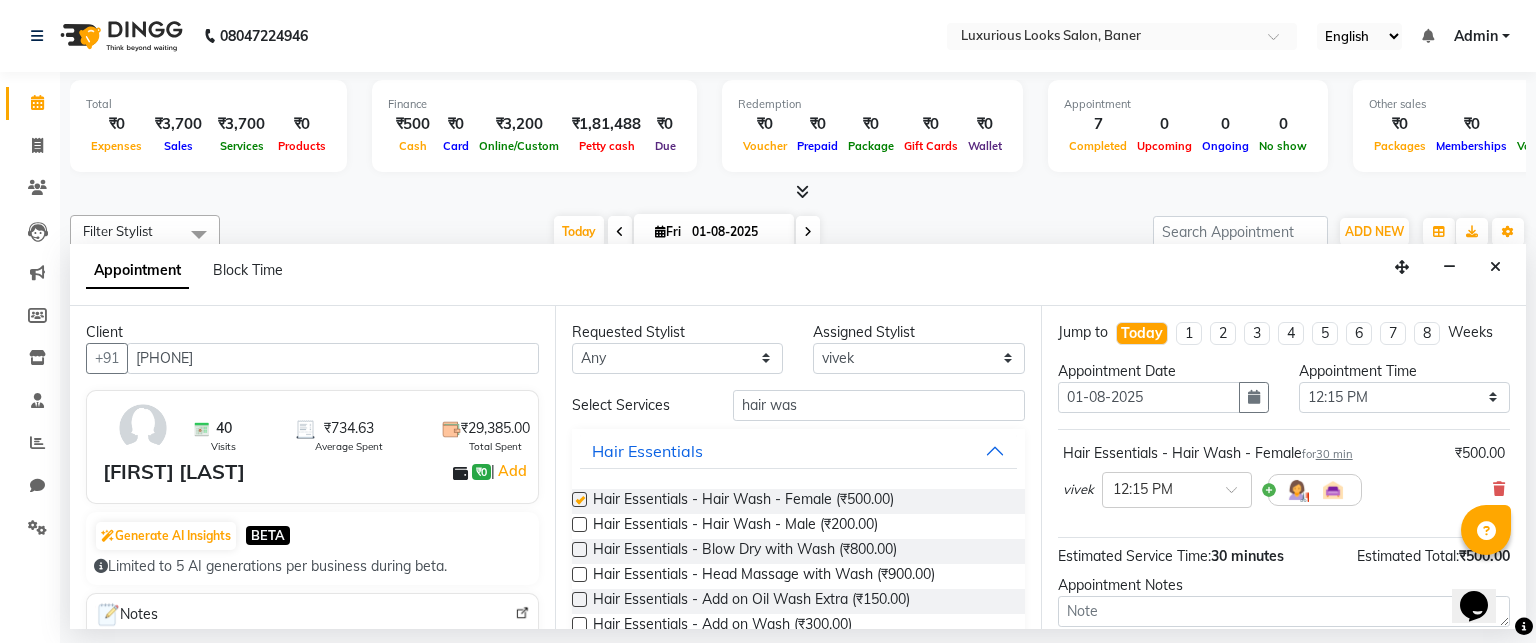 checkbox on "false" 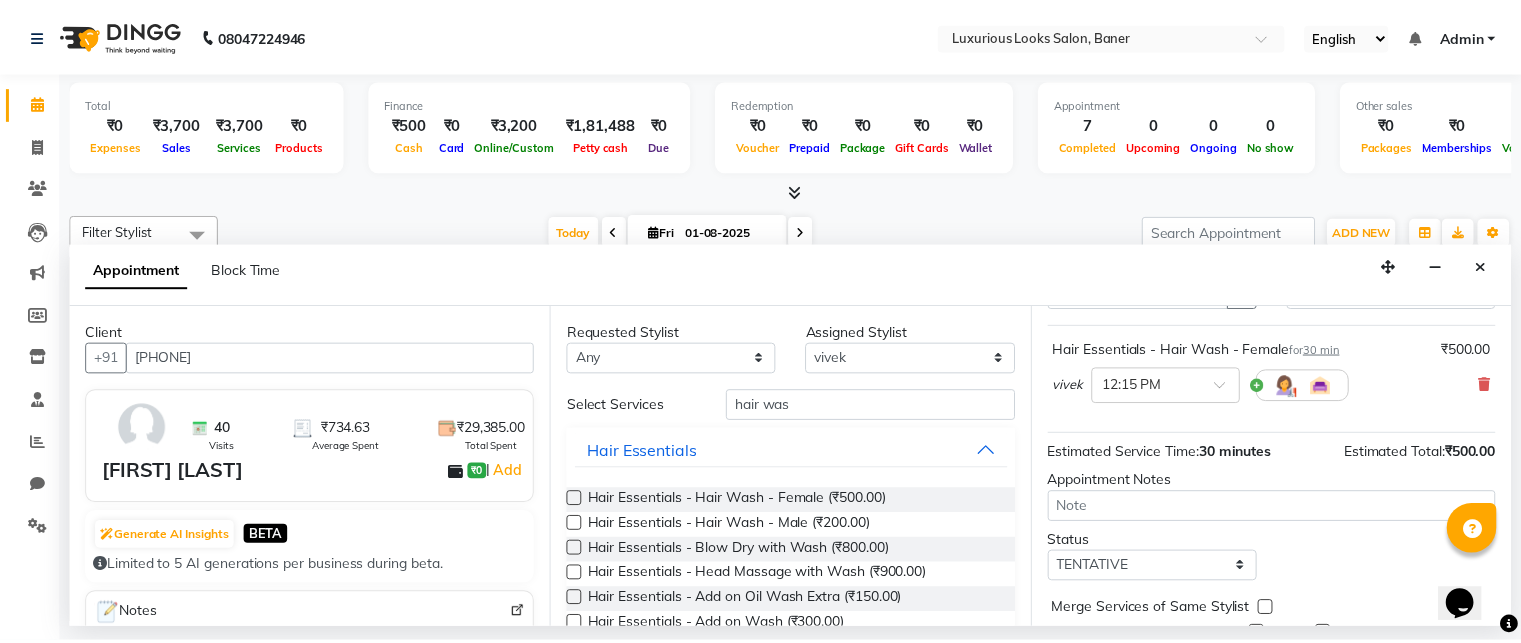 scroll, scrollTop: 182, scrollLeft: 0, axis: vertical 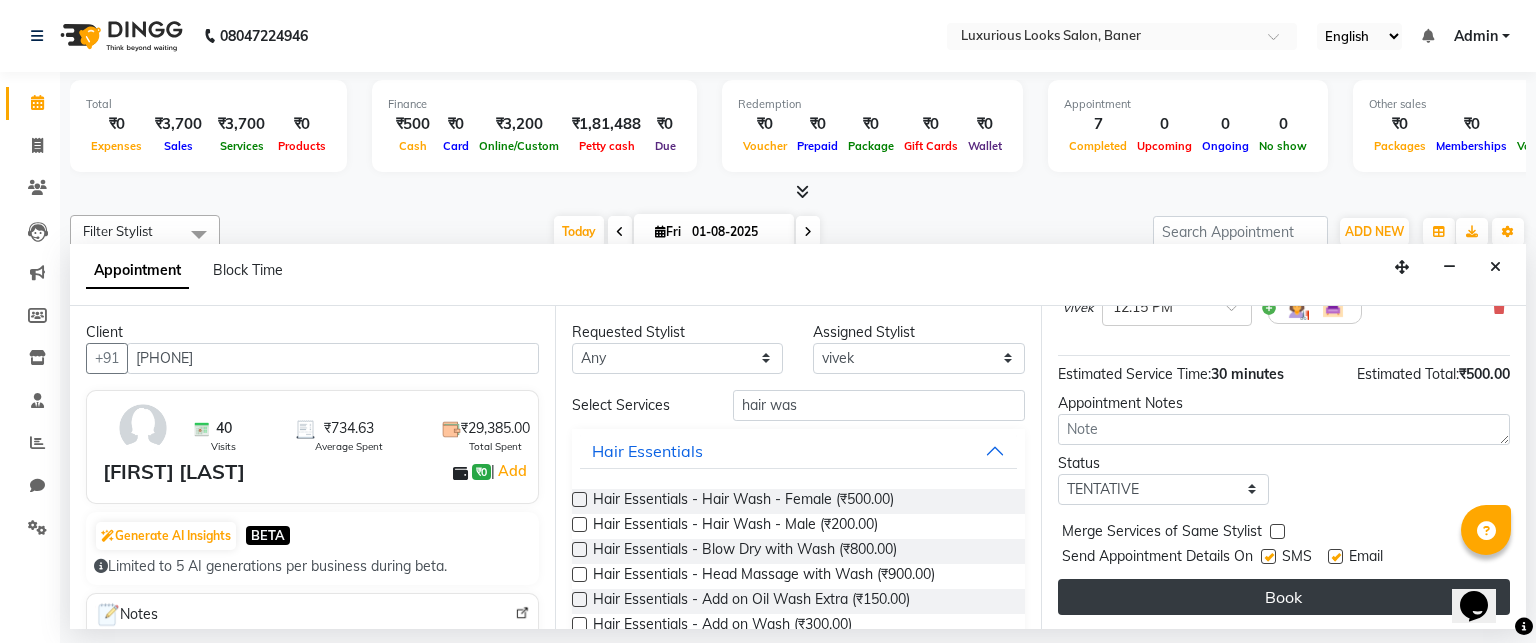 click on "Book" at bounding box center (1284, 597) 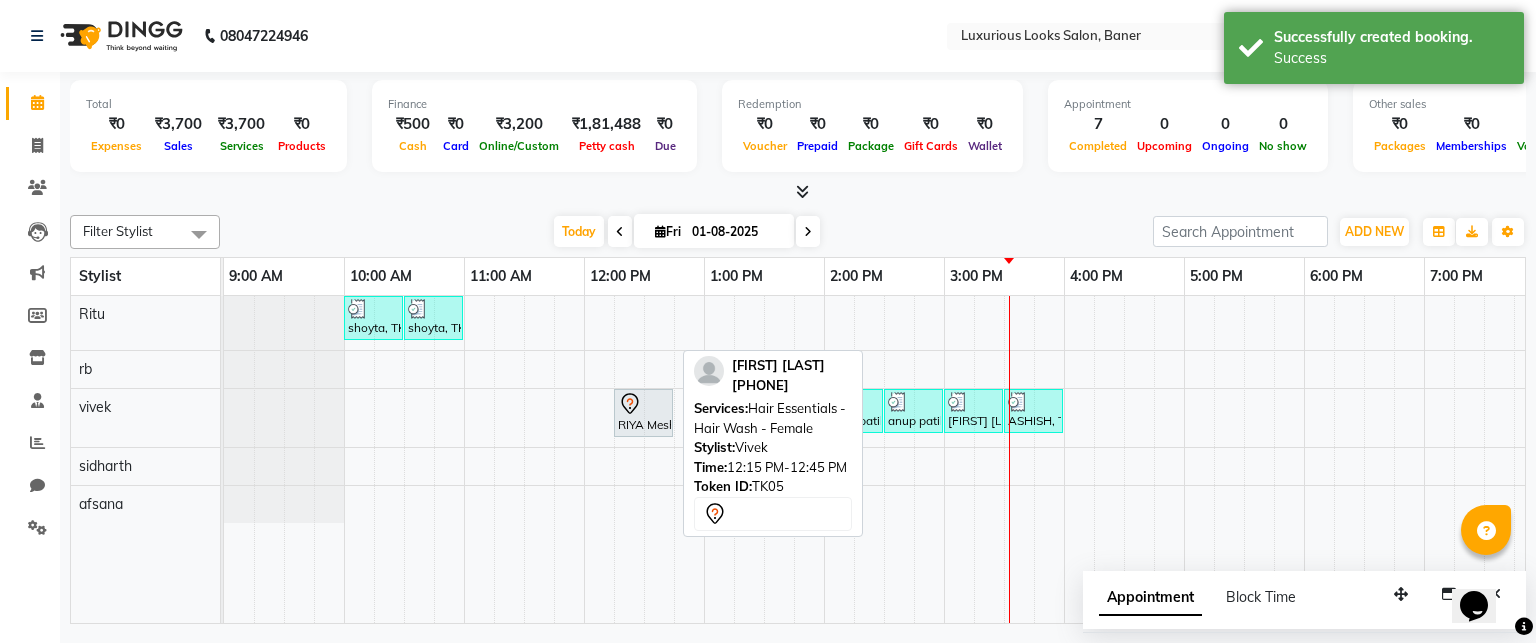 click 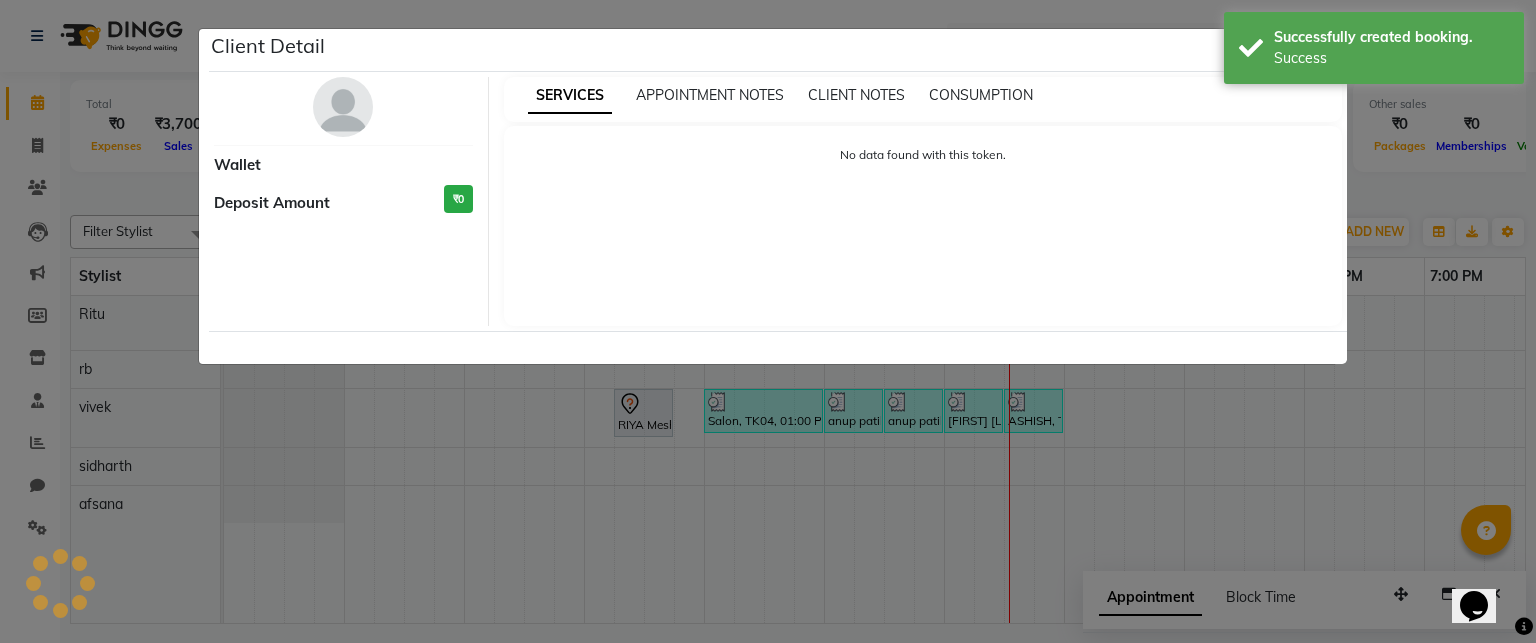 select on "7" 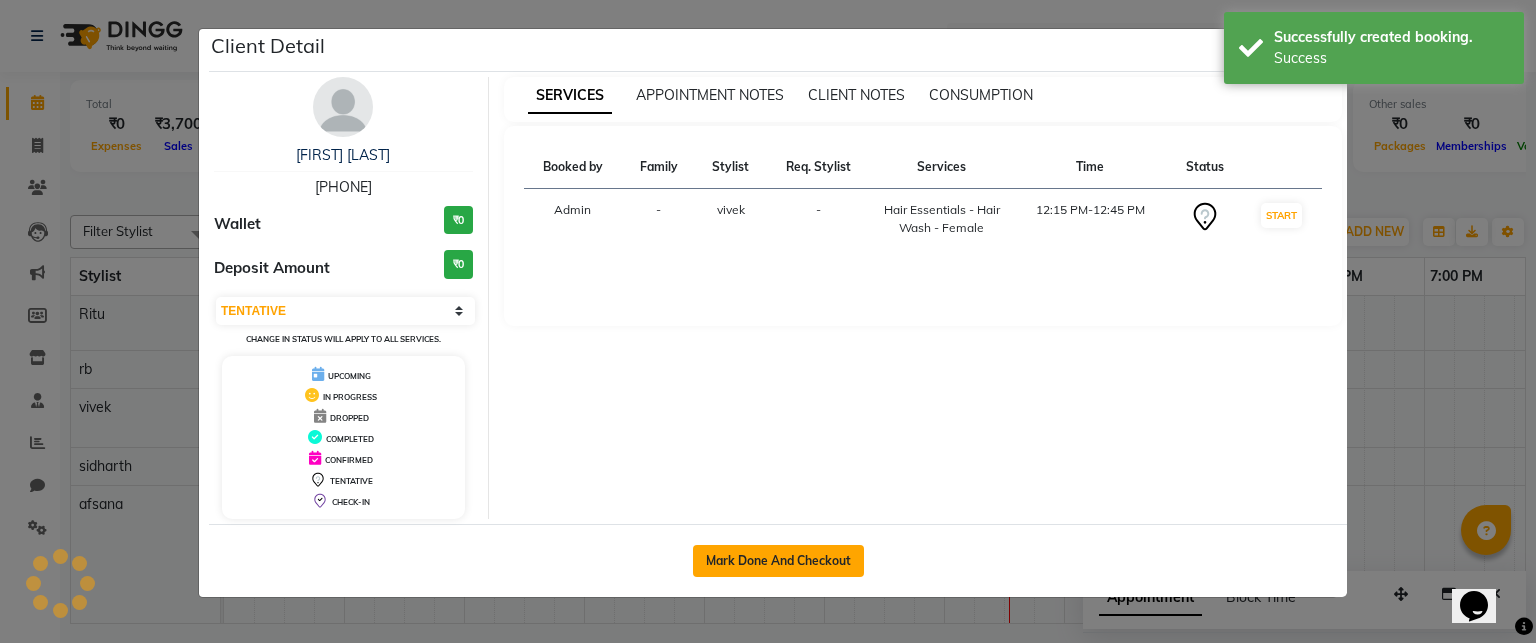 click on "Mark Done And Checkout" 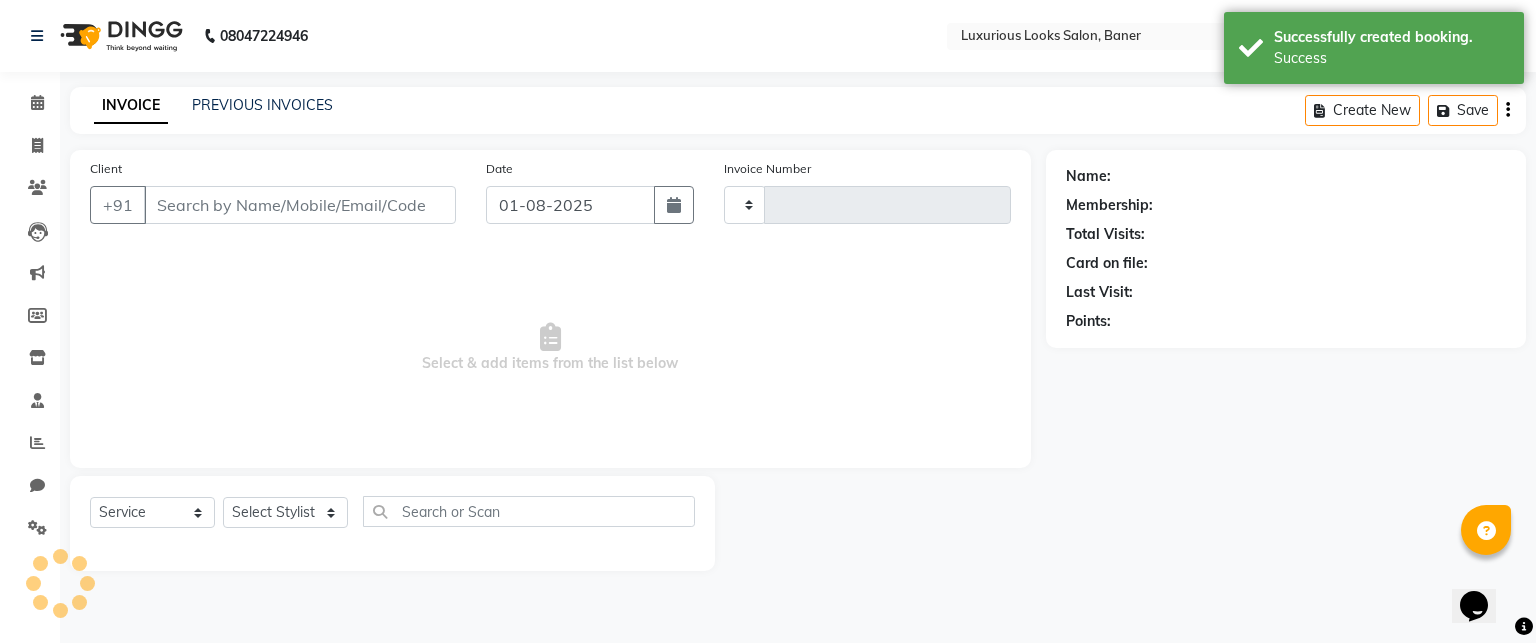 type on "0554" 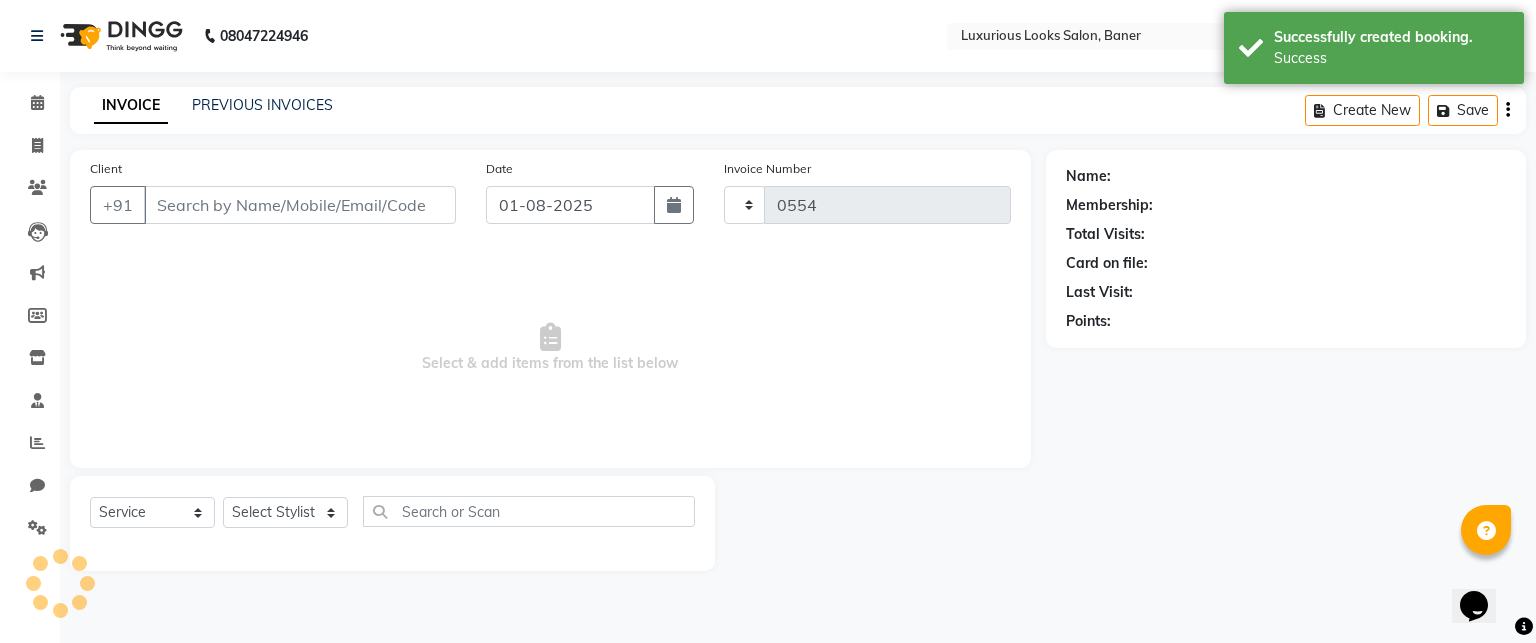 select on "7573" 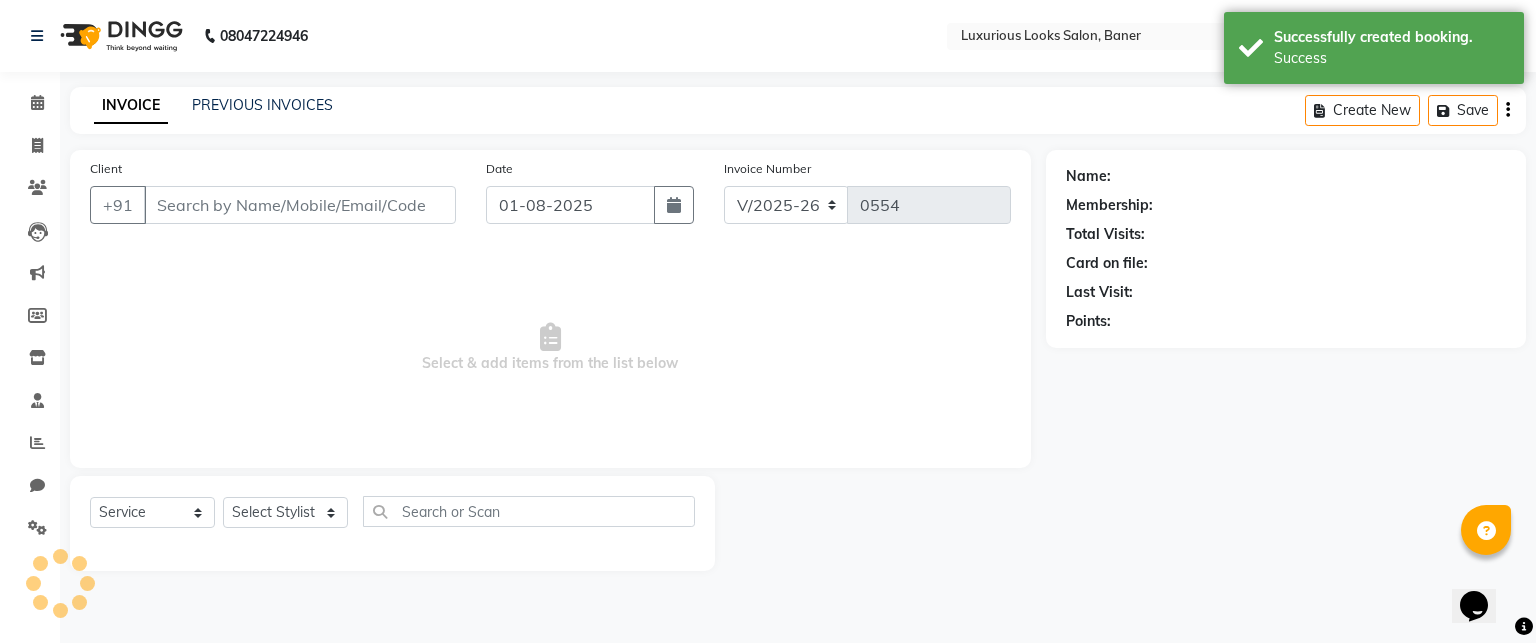 type on "9011127586" 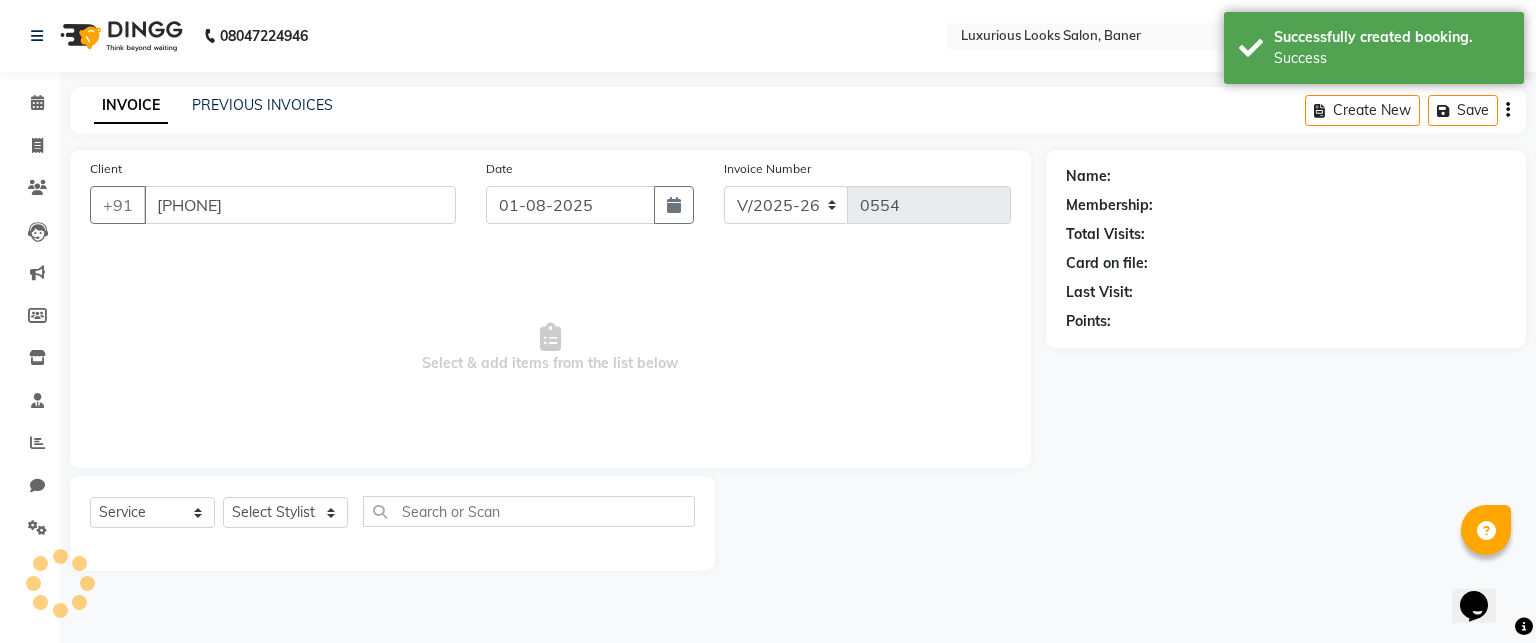 select on "83130" 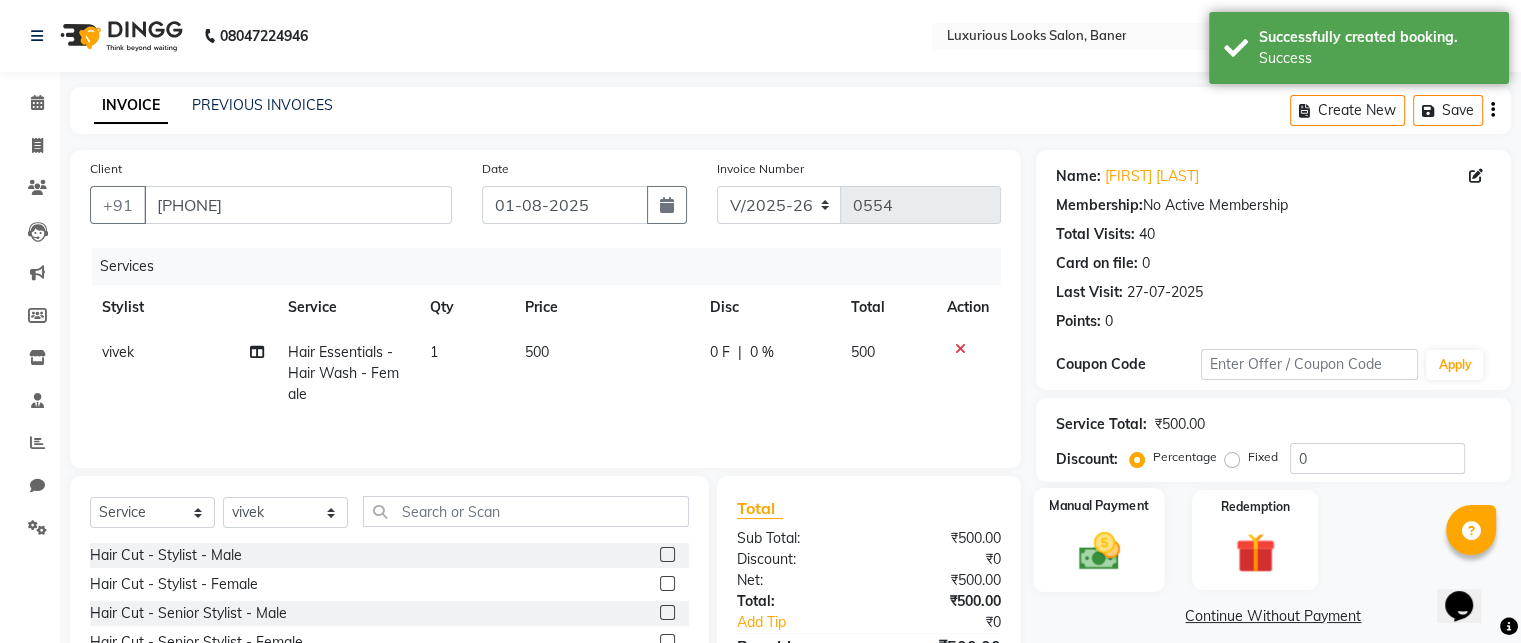 click 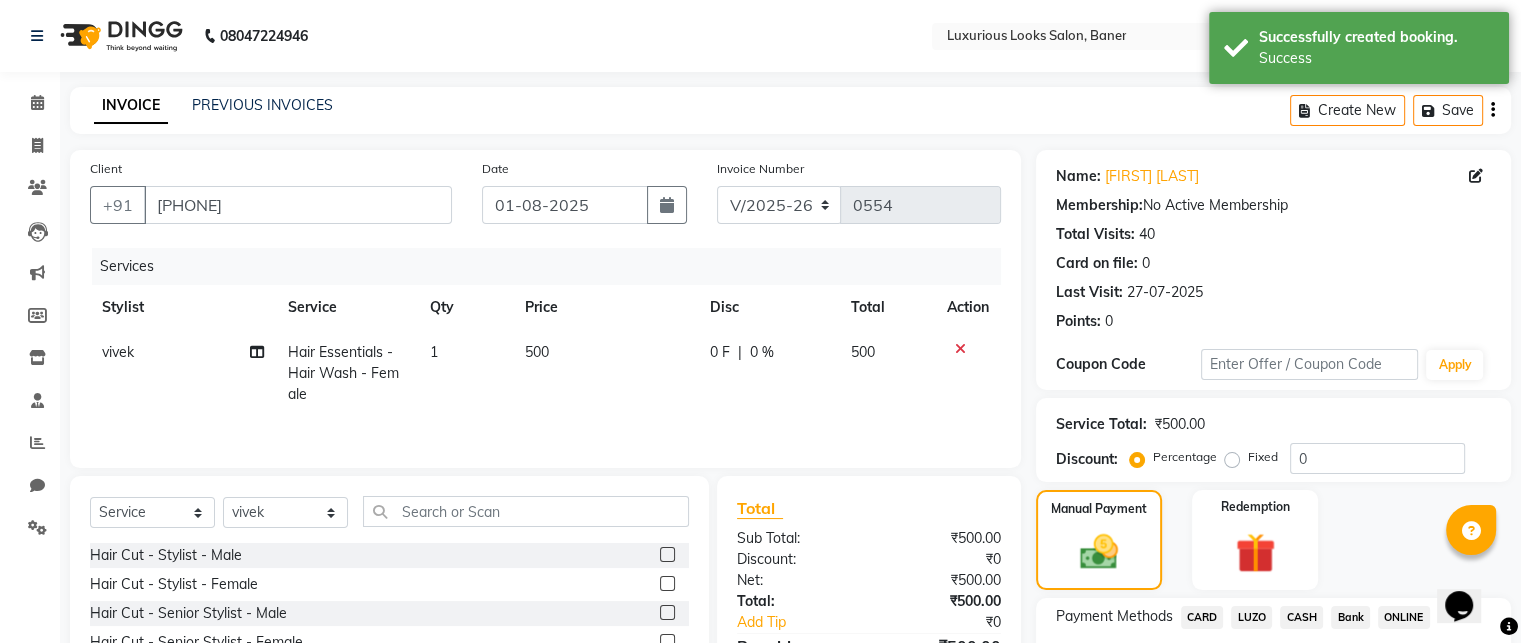 click on "ONLINE" 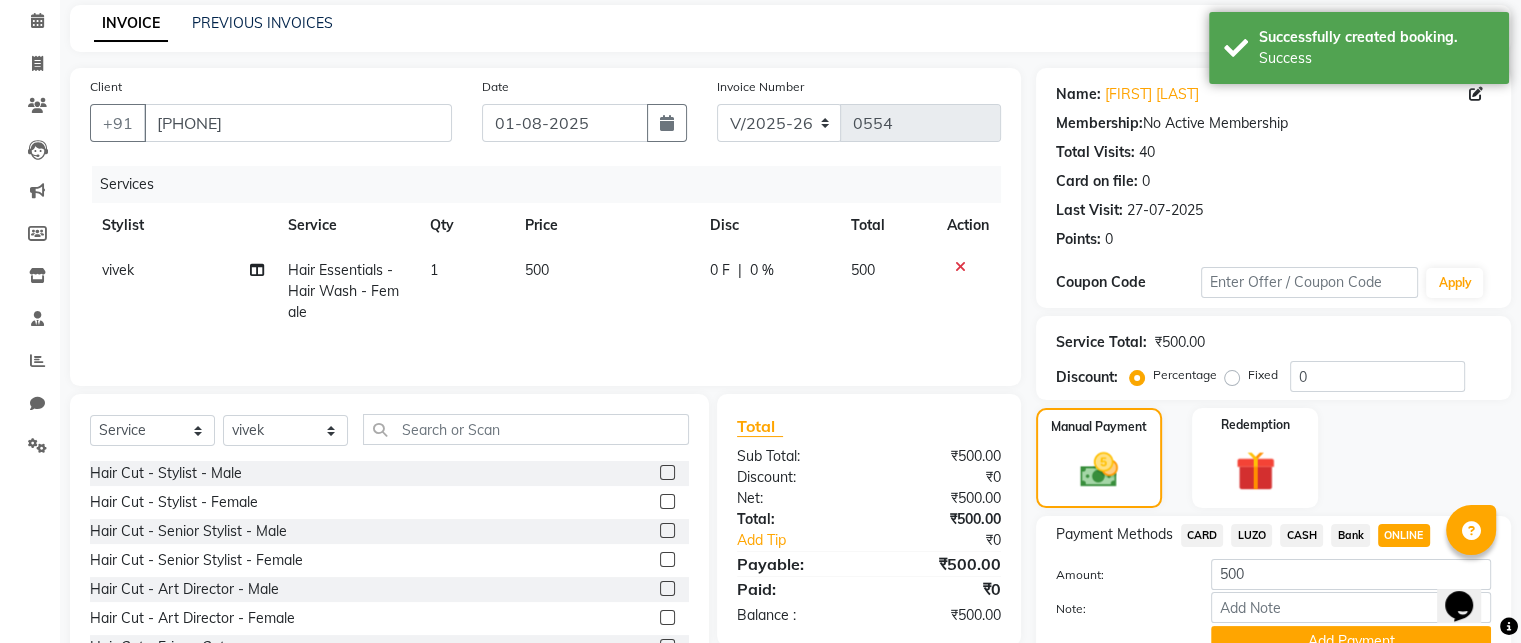 scroll, scrollTop: 176, scrollLeft: 0, axis: vertical 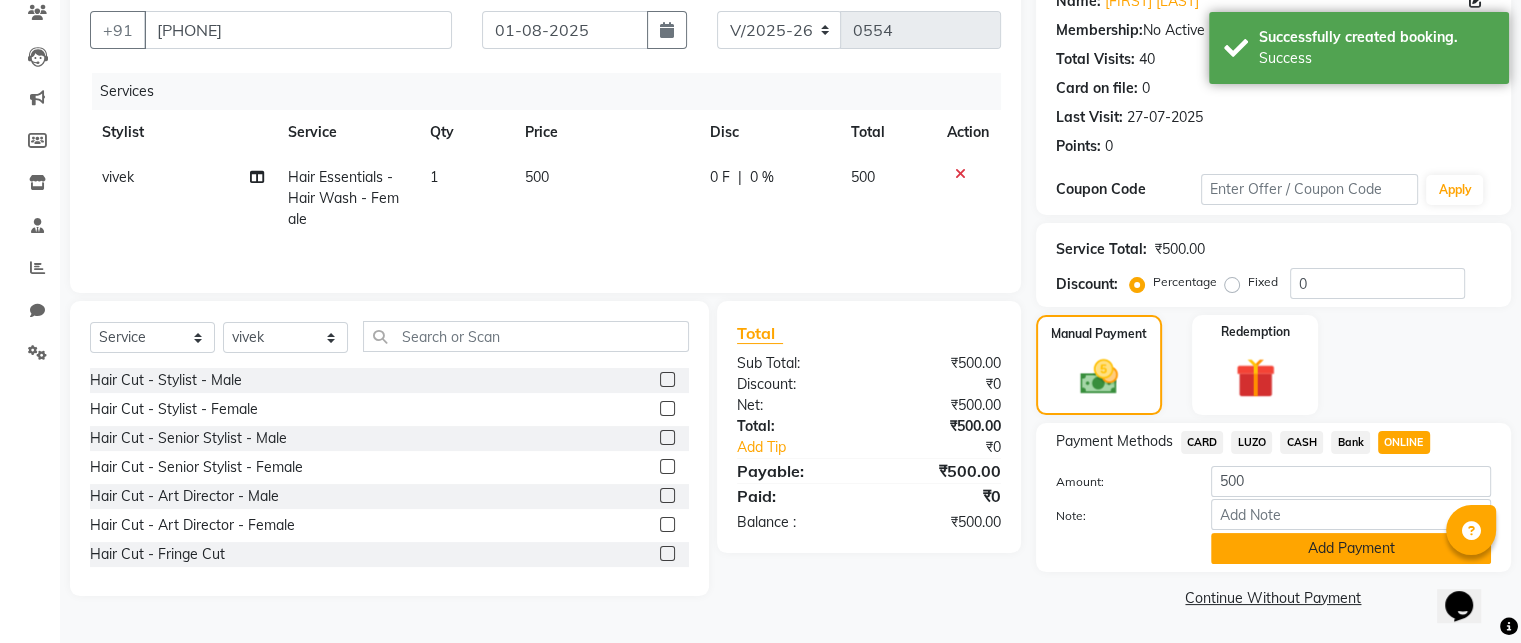 click on "Add Payment" 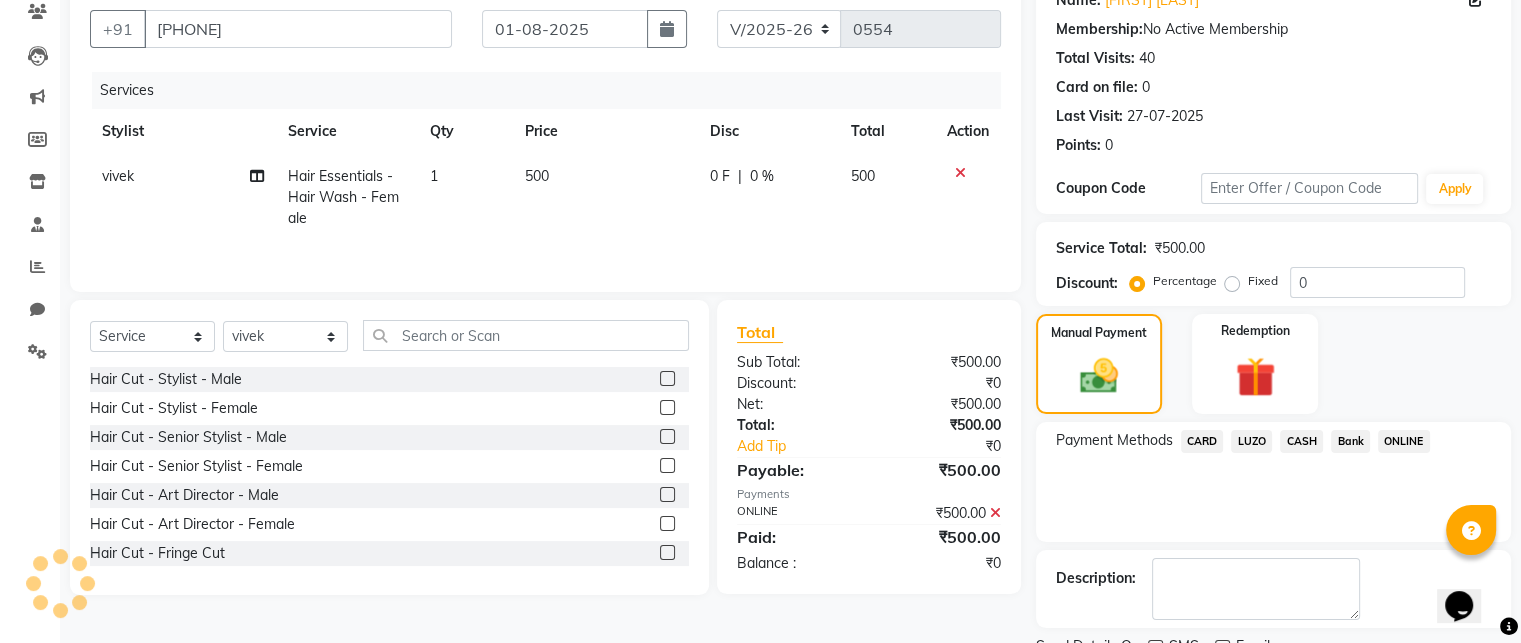 scroll, scrollTop: 257, scrollLeft: 0, axis: vertical 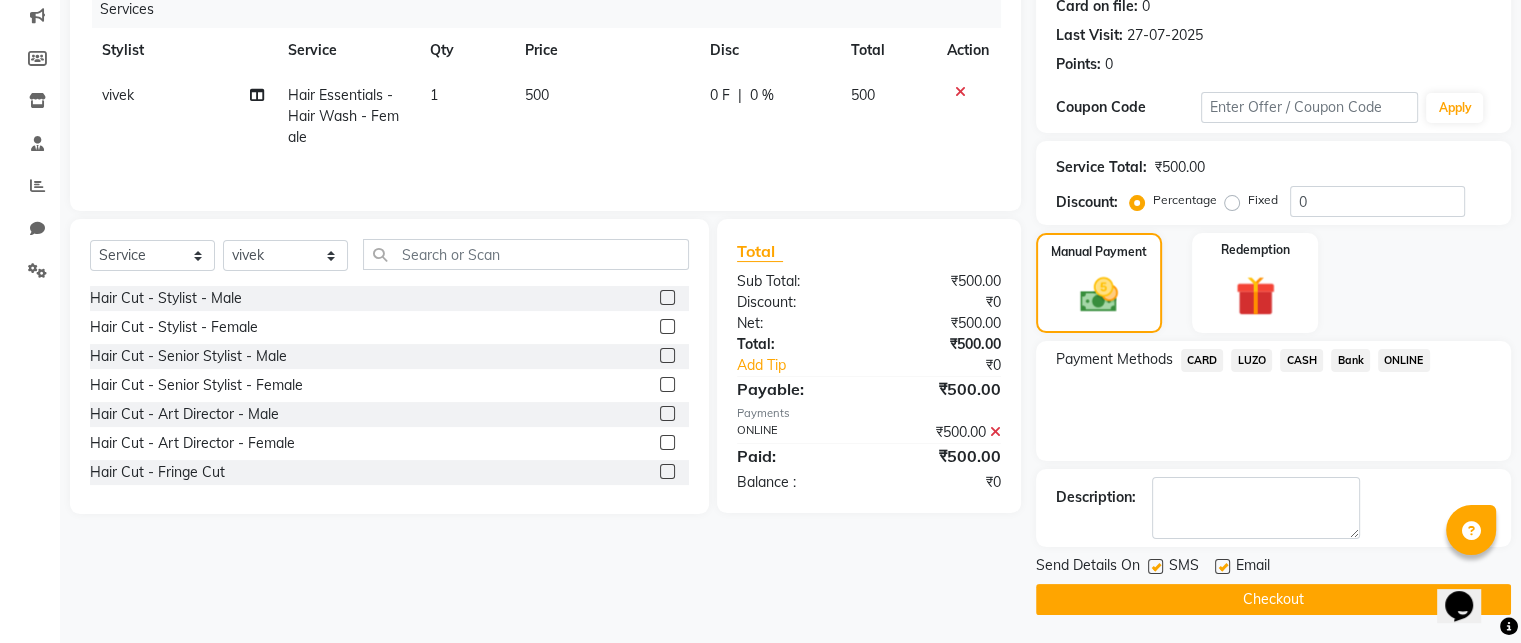 click 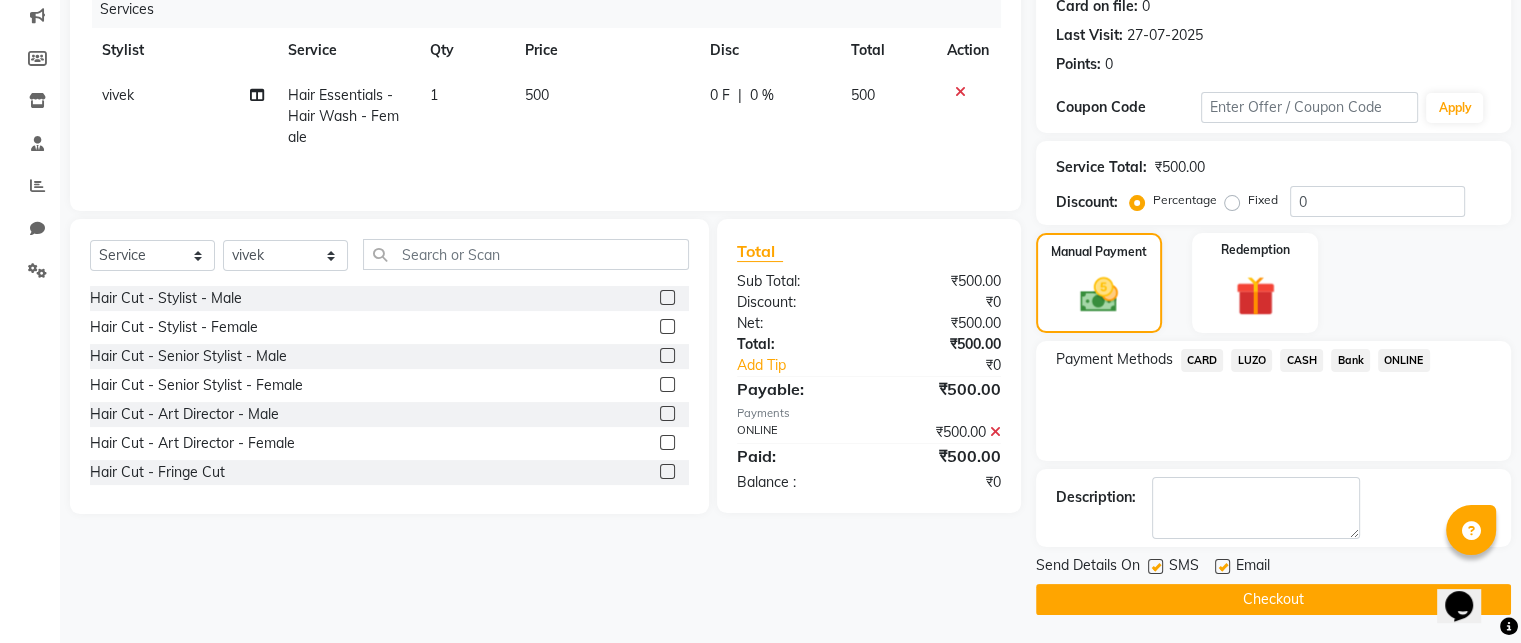 checkbox on "false" 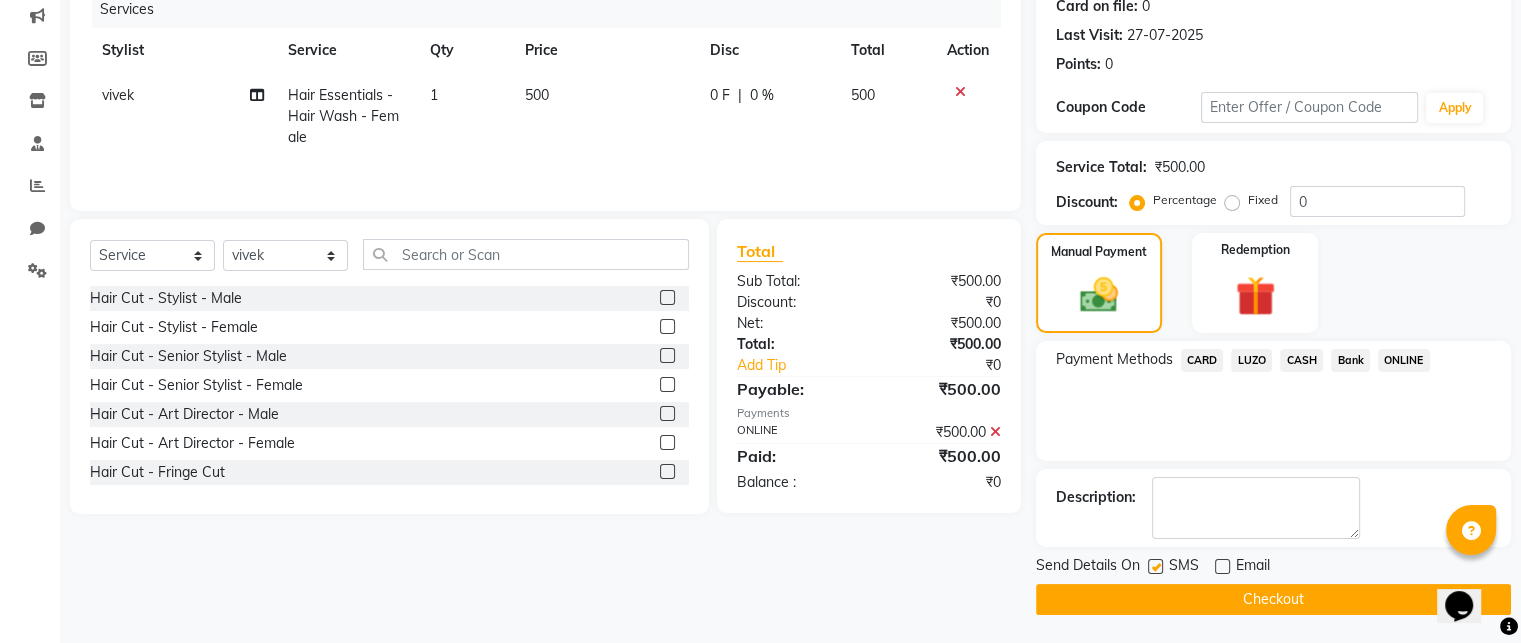 click 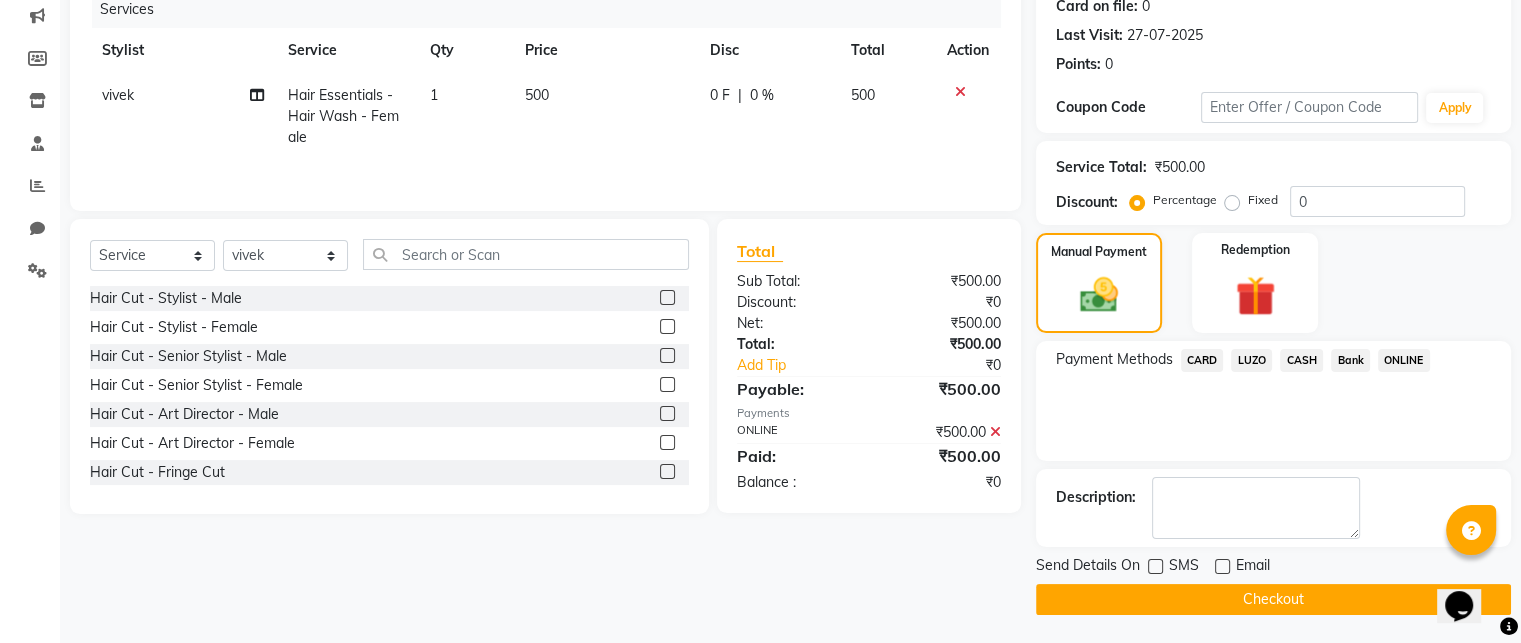 click on "Checkout" 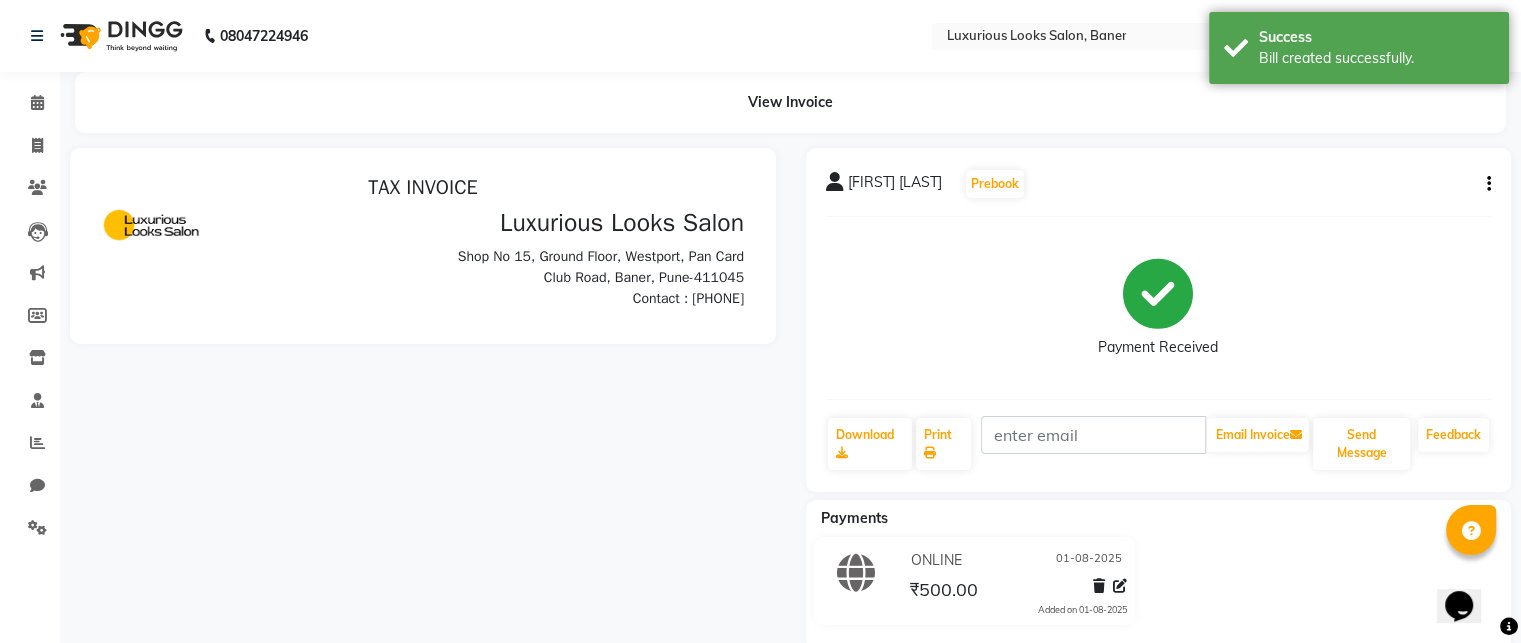 scroll, scrollTop: 0, scrollLeft: 0, axis: both 